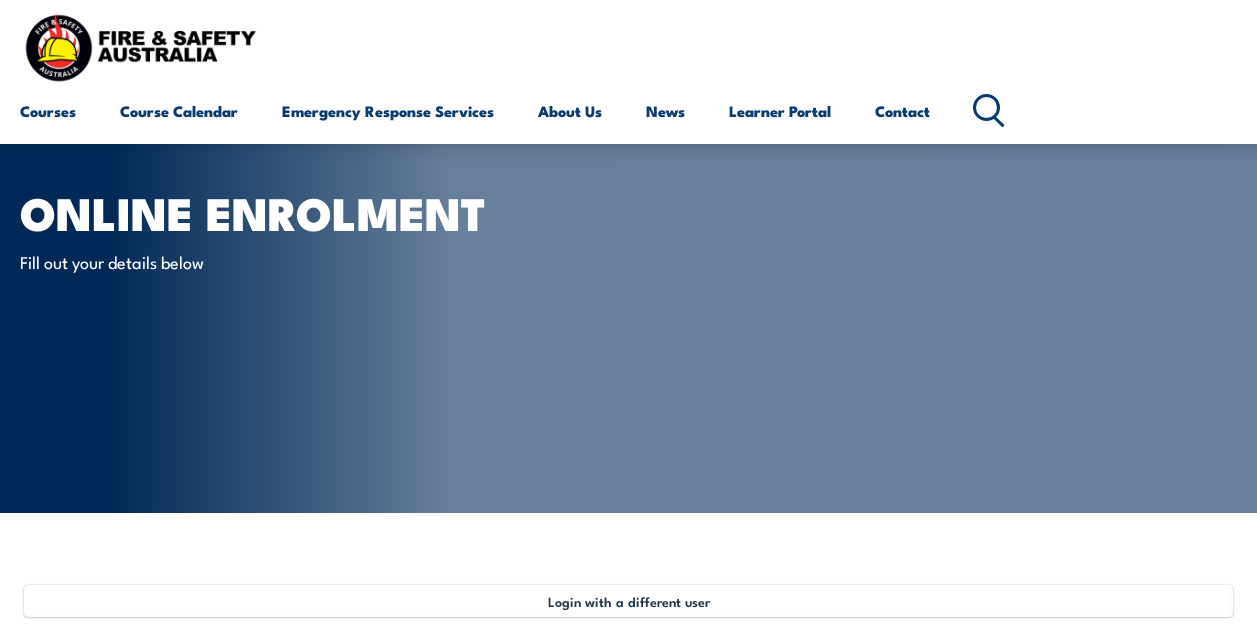 scroll, scrollTop: 500, scrollLeft: 0, axis: vertical 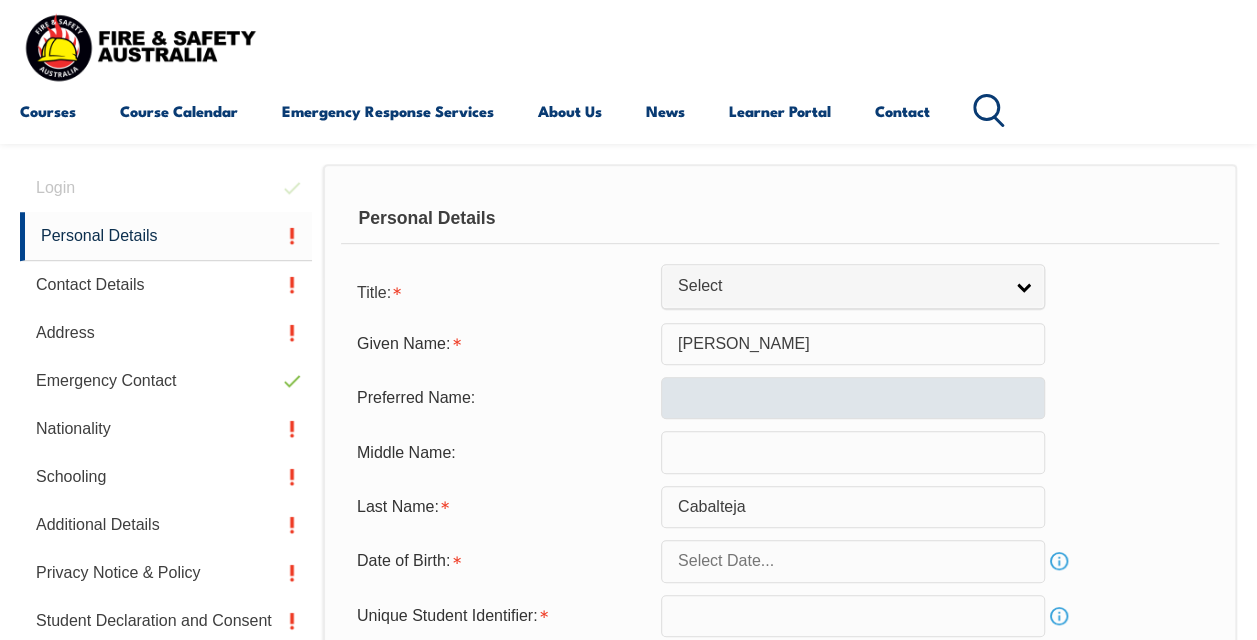 drag, startPoint x: 0, startPoint y: 0, endPoint x: 676, endPoint y: 388, distance: 779.43567 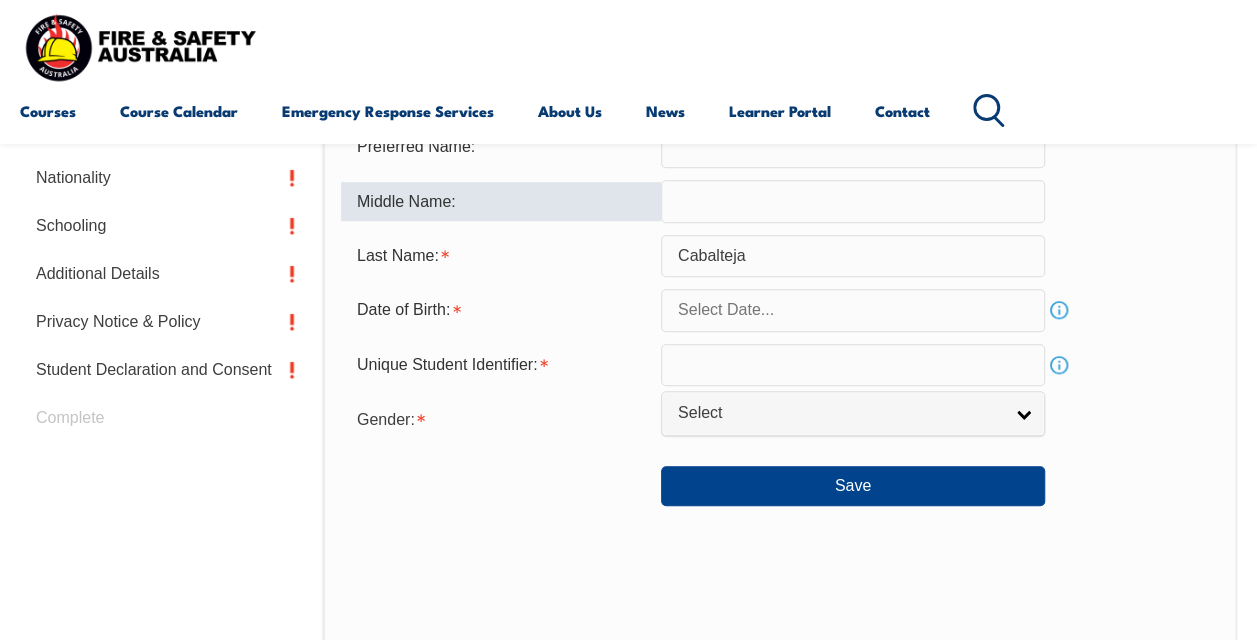 scroll, scrollTop: 689, scrollLeft: 0, axis: vertical 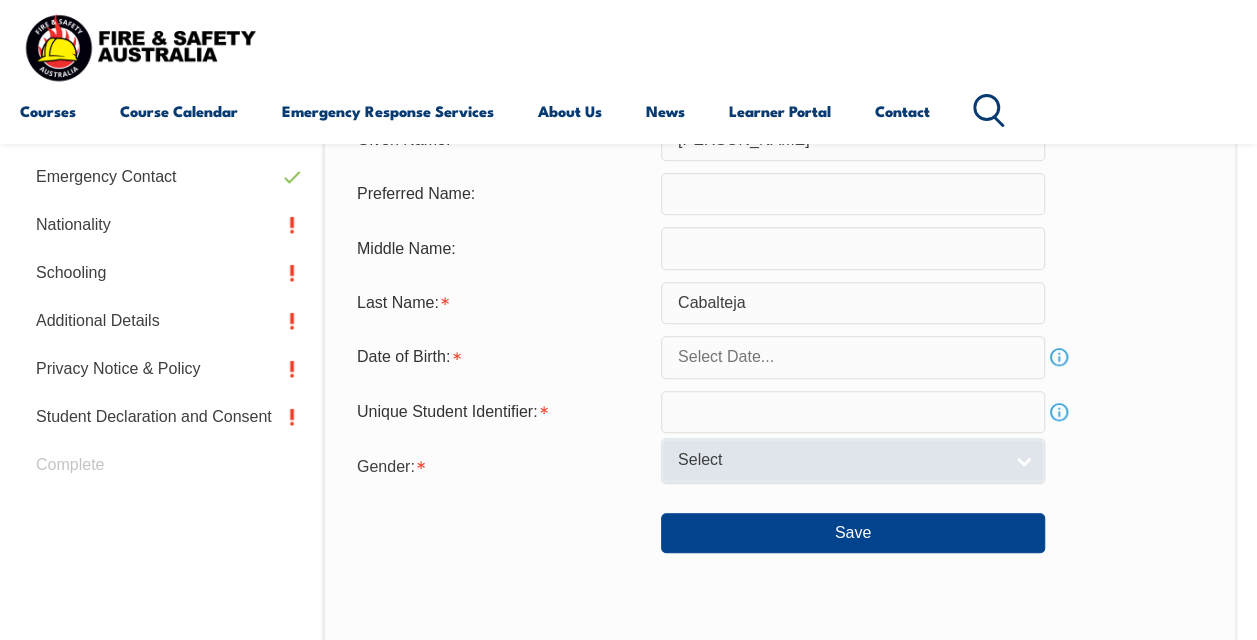 click on "Select" at bounding box center (853, 460) 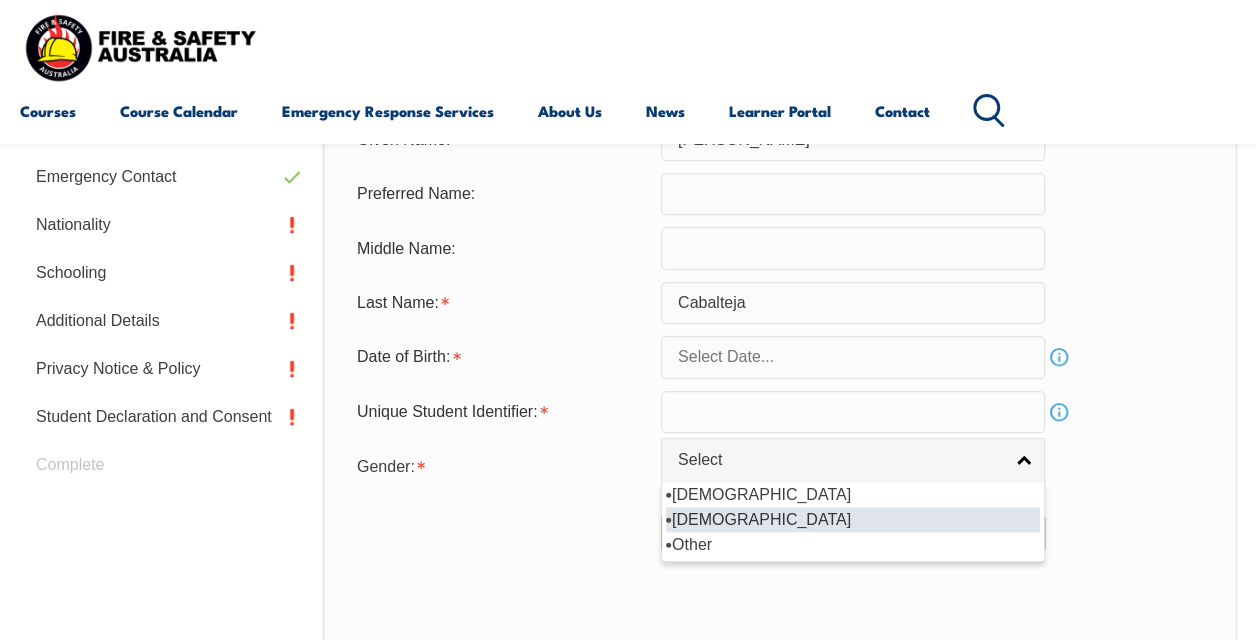 click on "[DEMOGRAPHIC_DATA]" at bounding box center (853, 519) 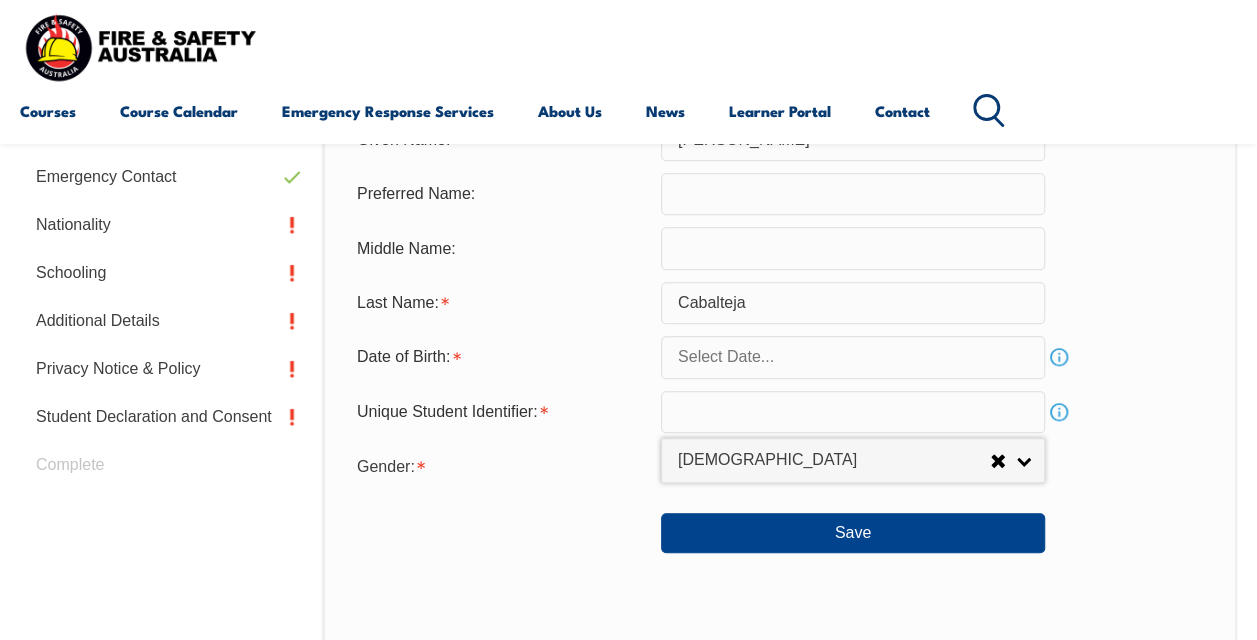 click at bounding box center (853, 412) 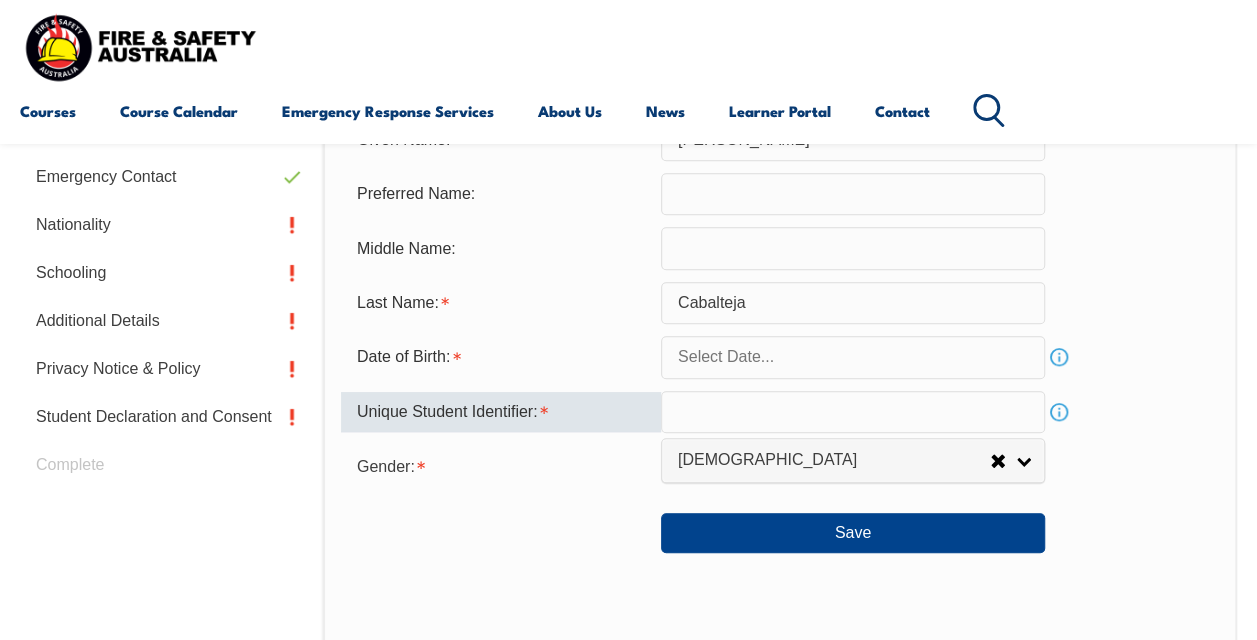 type on "8" 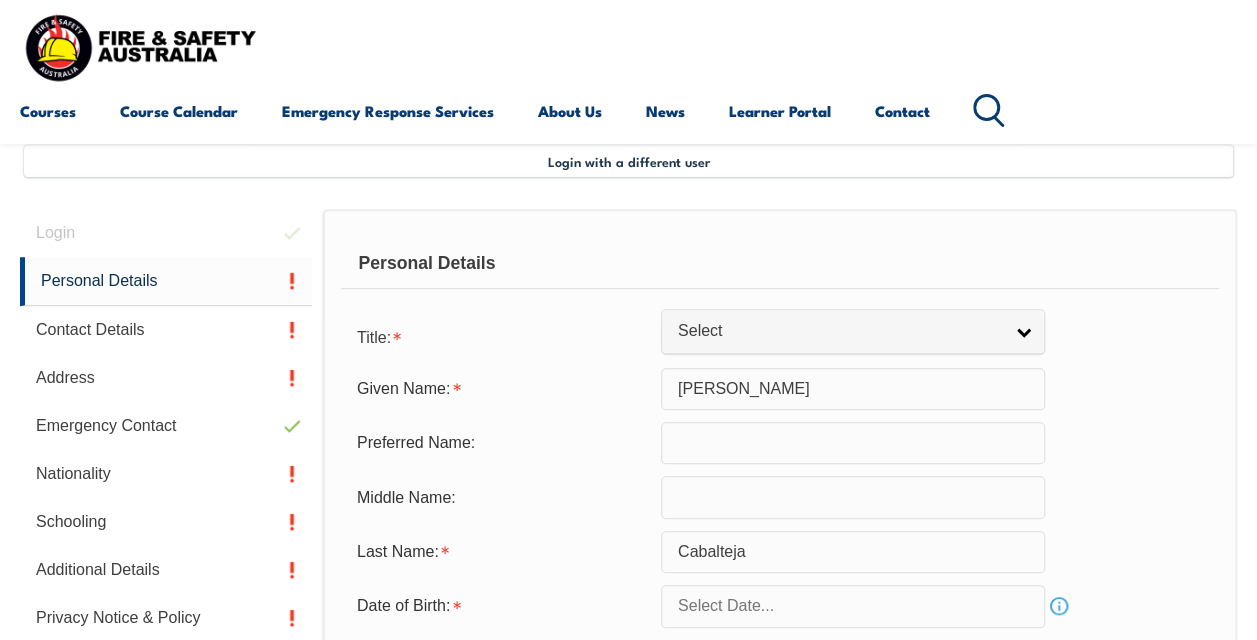 scroll, scrollTop: 459, scrollLeft: 0, axis: vertical 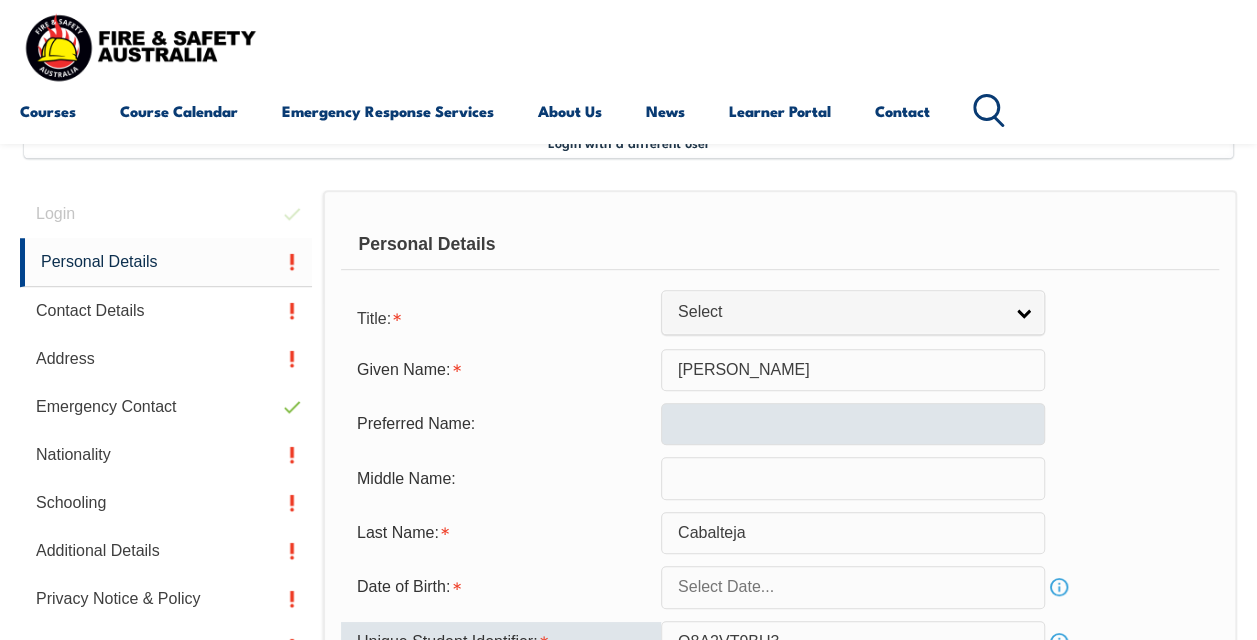 type on "Q8A2VT9BU3" 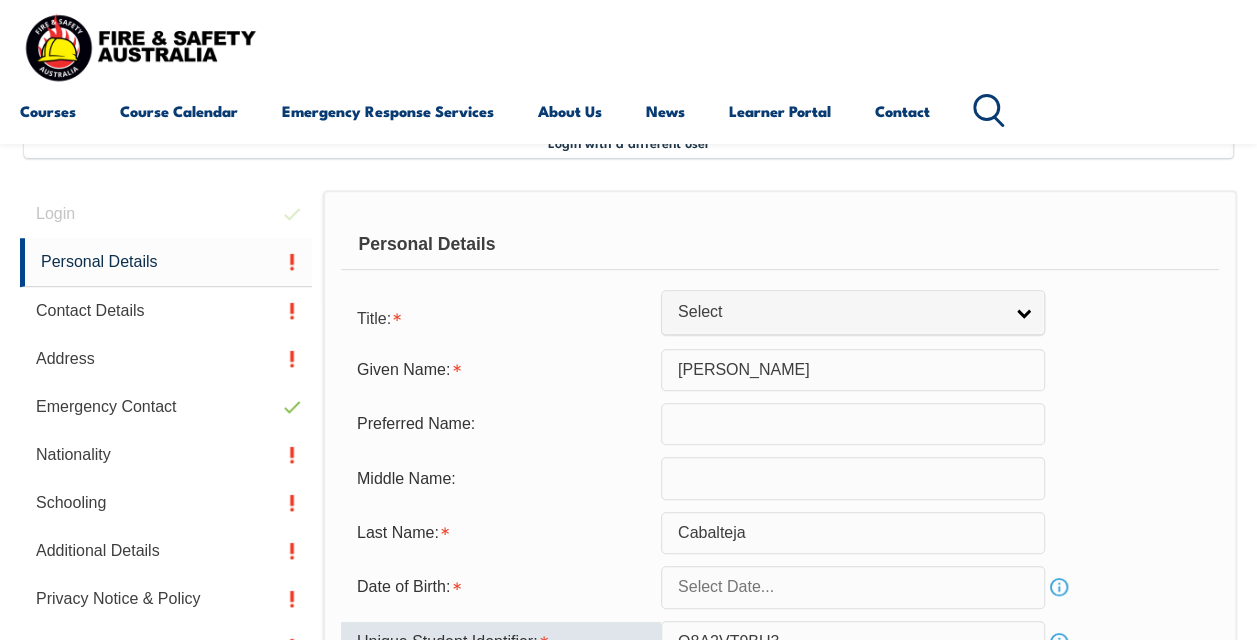 click at bounding box center [853, 424] 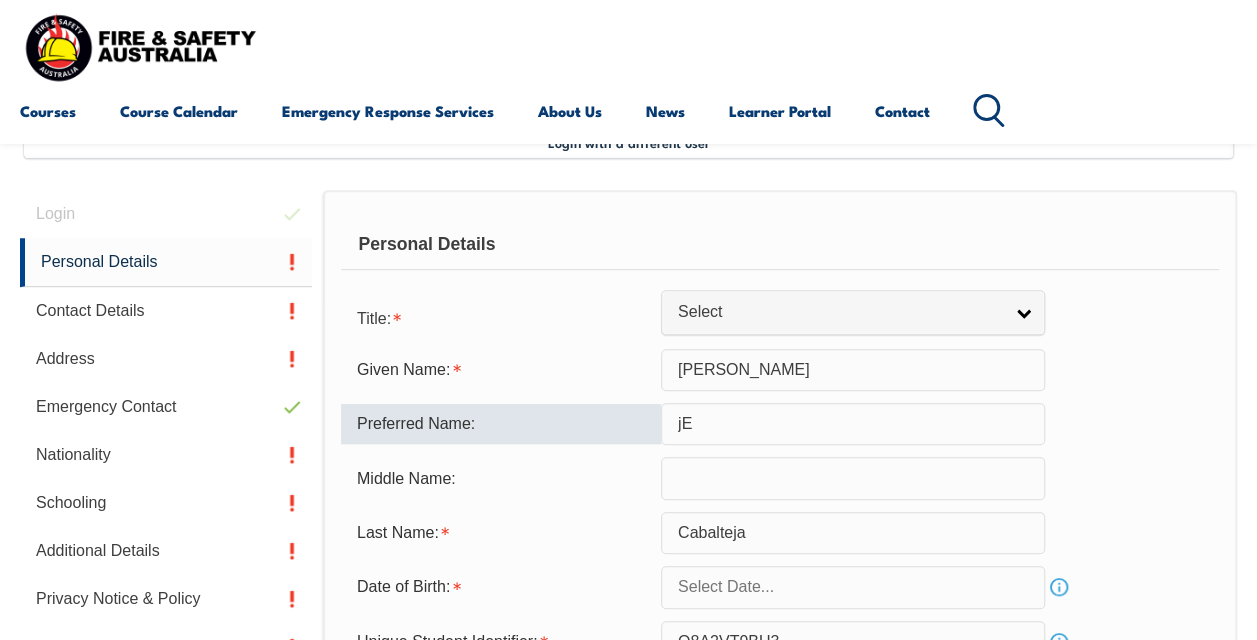 type on "j" 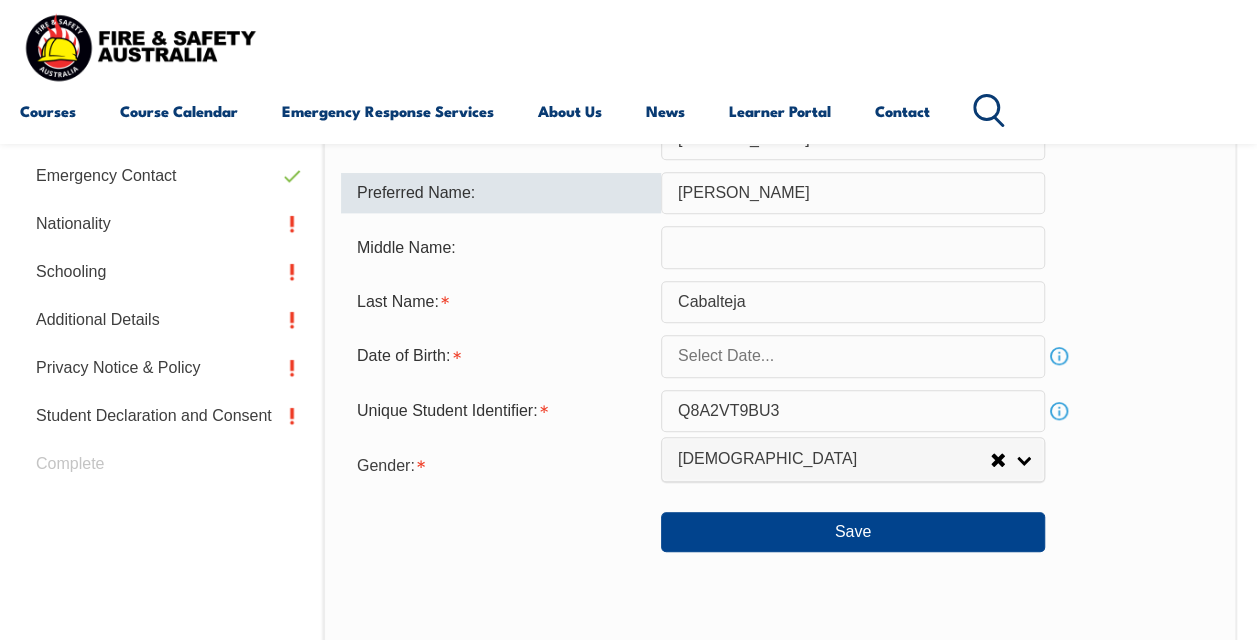 scroll, scrollTop: 692, scrollLeft: 0, axis: vertical 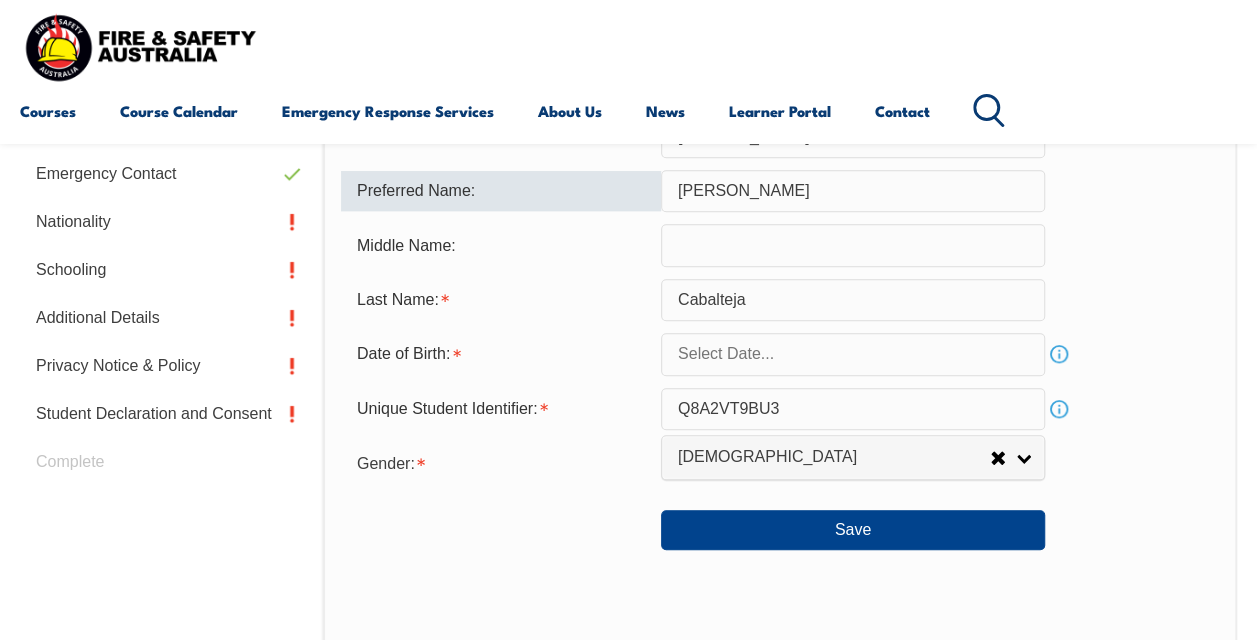 type on "[PERSON_NAME]" 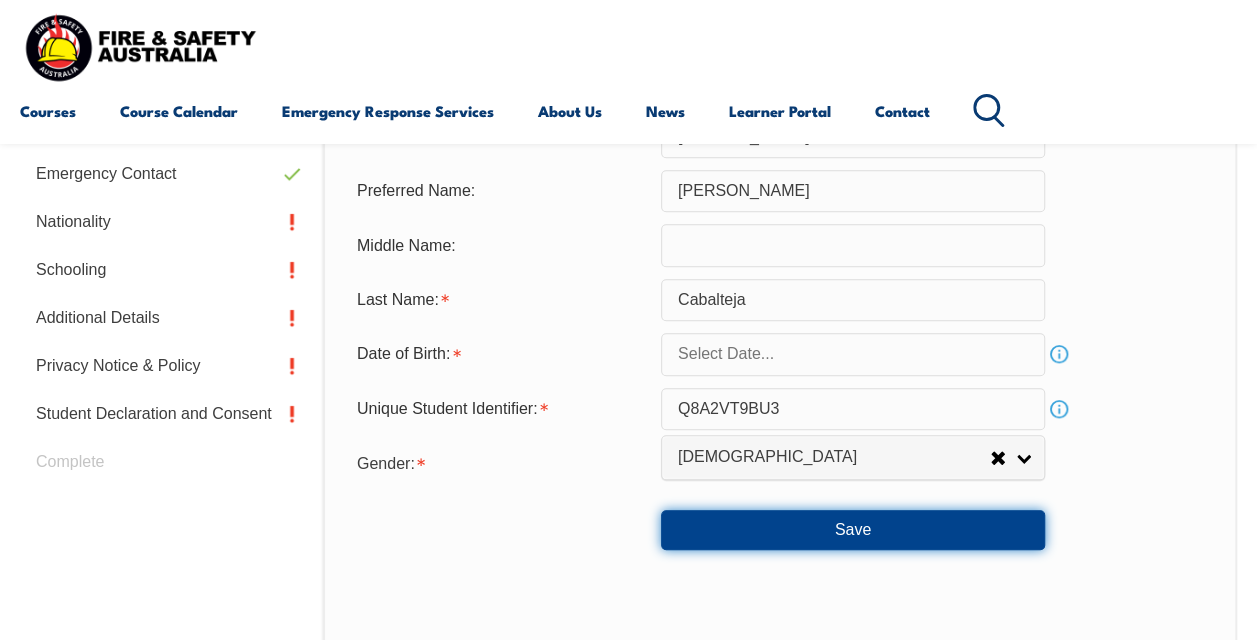 click on "Save" at bounding box center (853, 530) 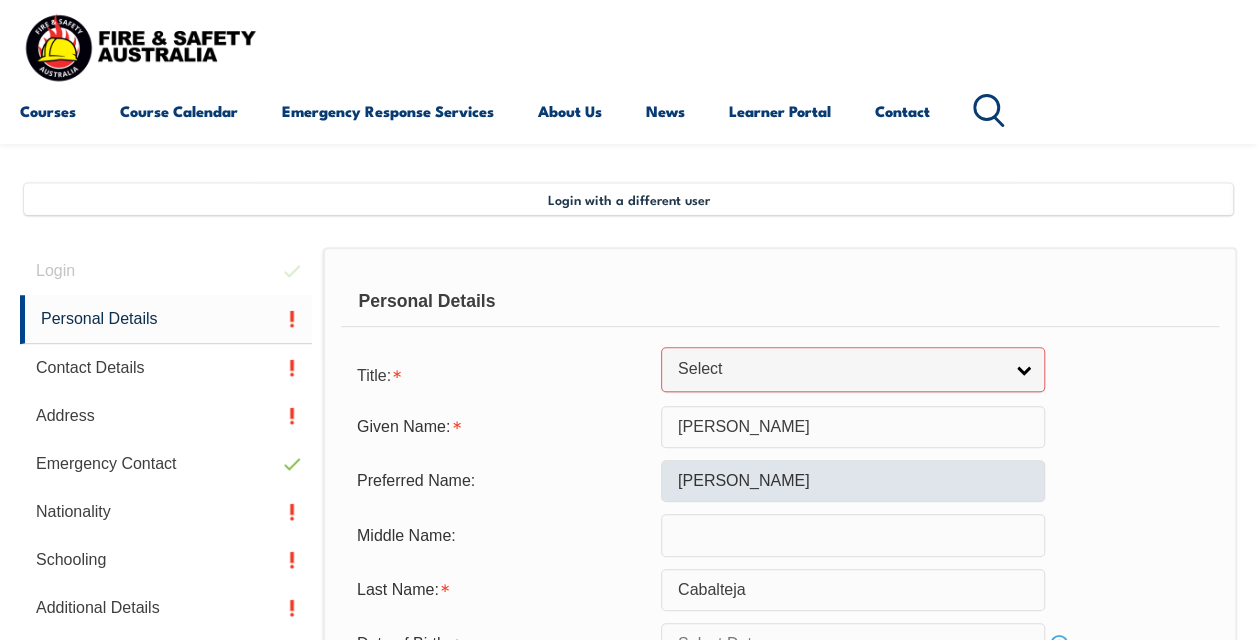 scroll, scrollTop: 404, scrollLeft: 0, axis: vertical 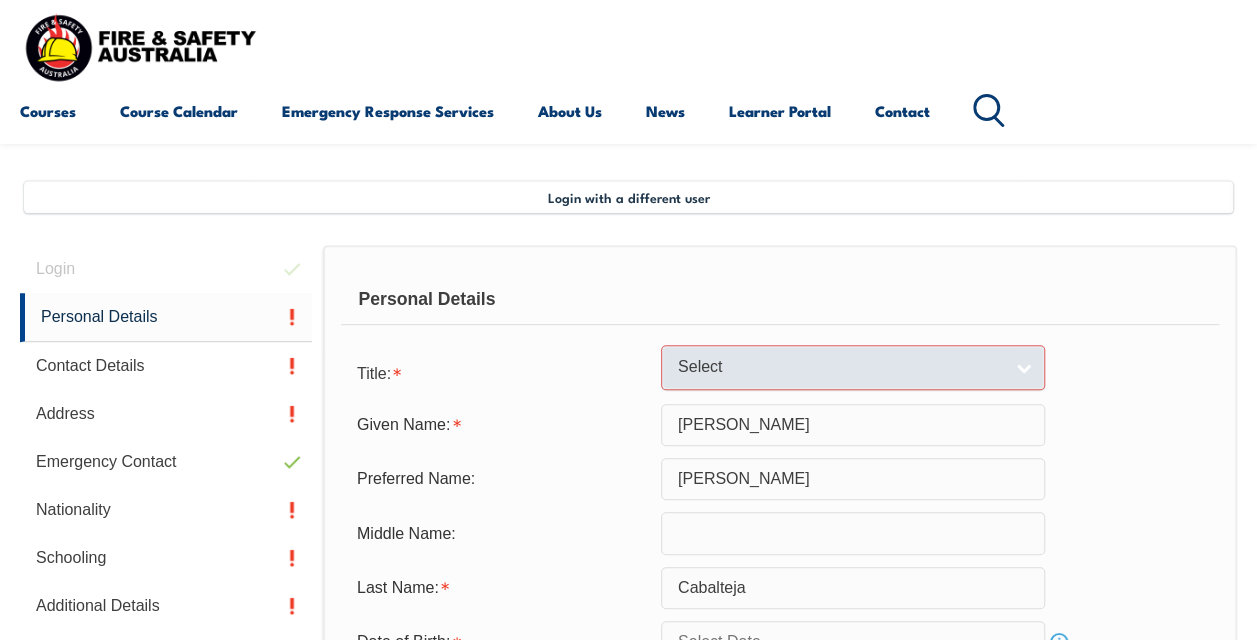 click on "Select" at bounding box center [840, 367] 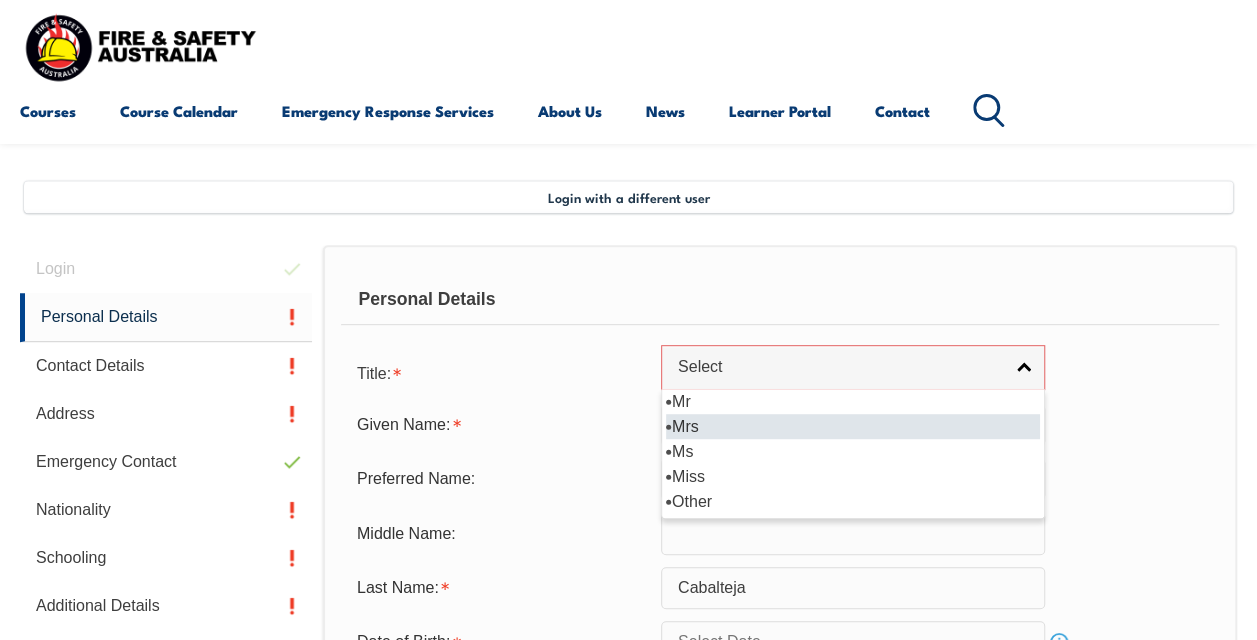 click on "Mrs" at bounding box center (853, 426) 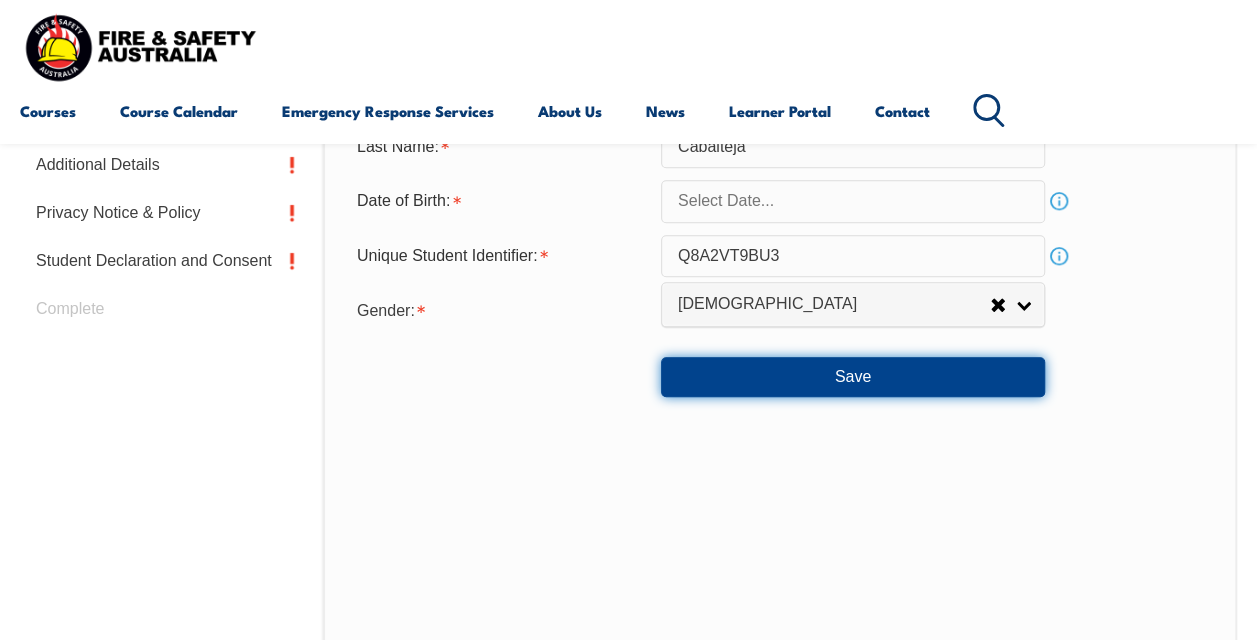 click on "Save" at bounding box center (853, 377) 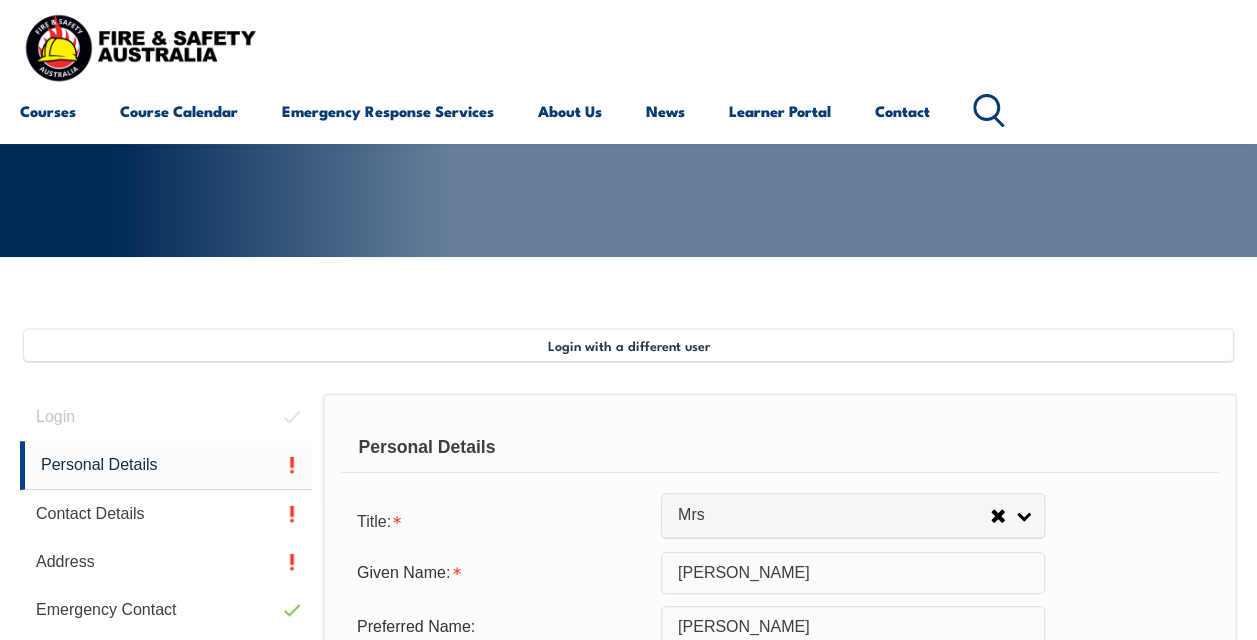 scroll, scrollTop: 257, scrollLeft: 0, axis: vertical 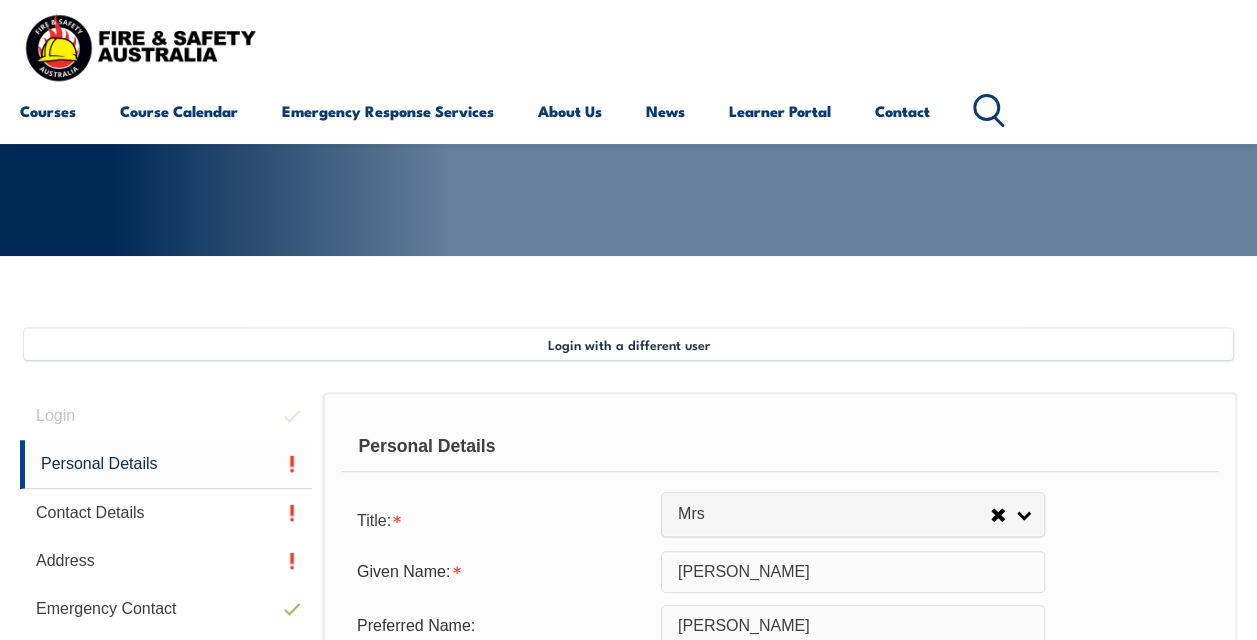drag, startPoint x: 96, startPoint y: 477, endPoint x: 719, endPoint y: 457, distance: 623.3209 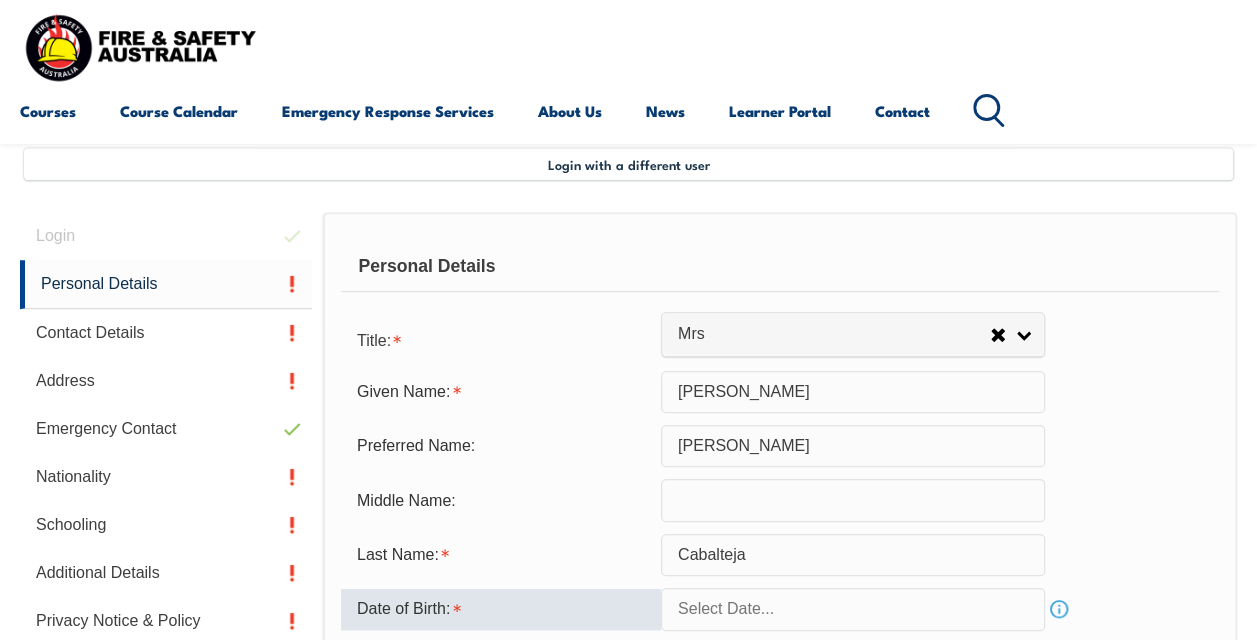 scroll, scrollTop: 439, scrollLeft: 0, axis: vertical 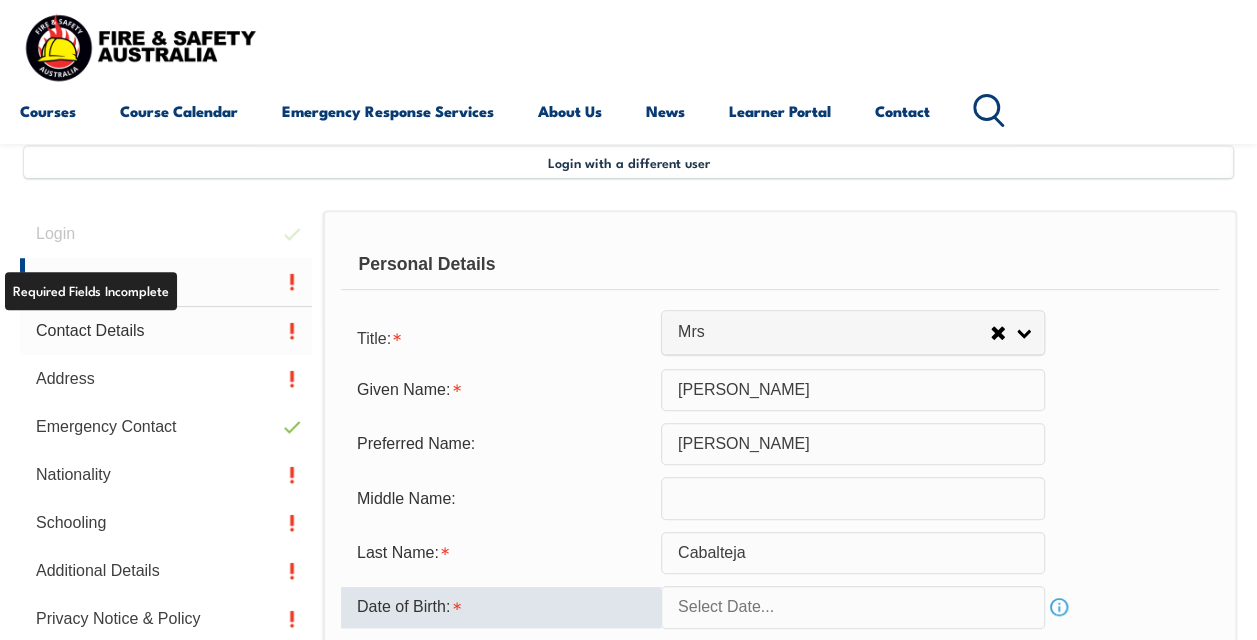 click on "Contact Details" at bounding box center (166, 331) 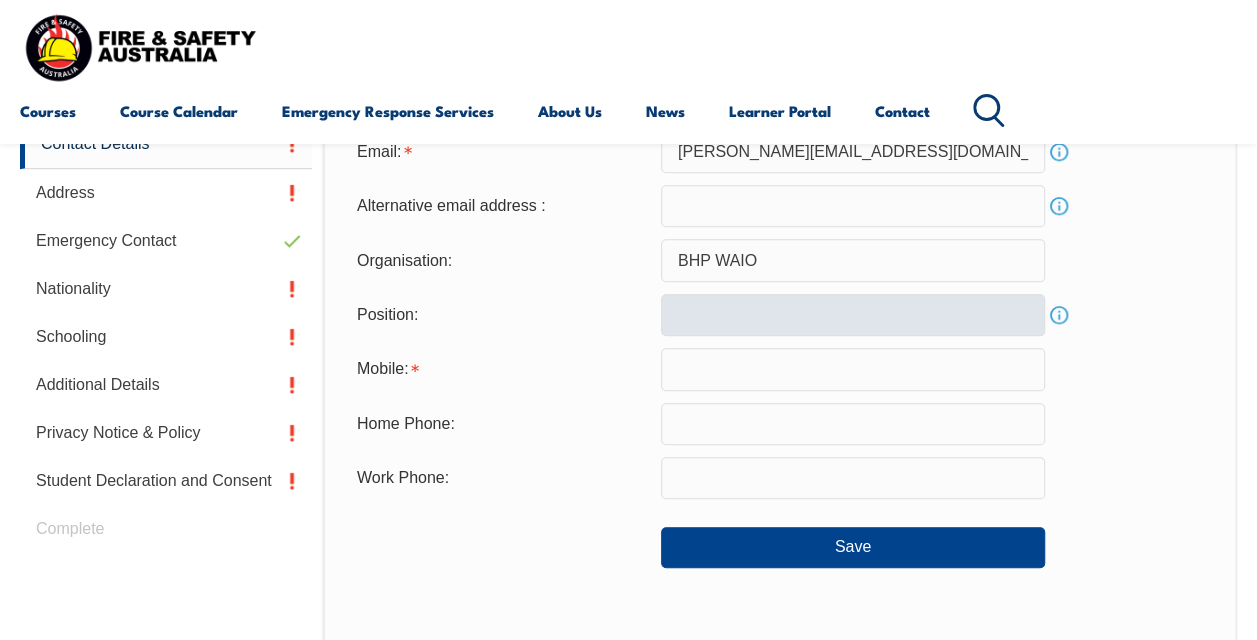 scroll, scrollTop: 587, scrollLeft: 0, axis: vertical 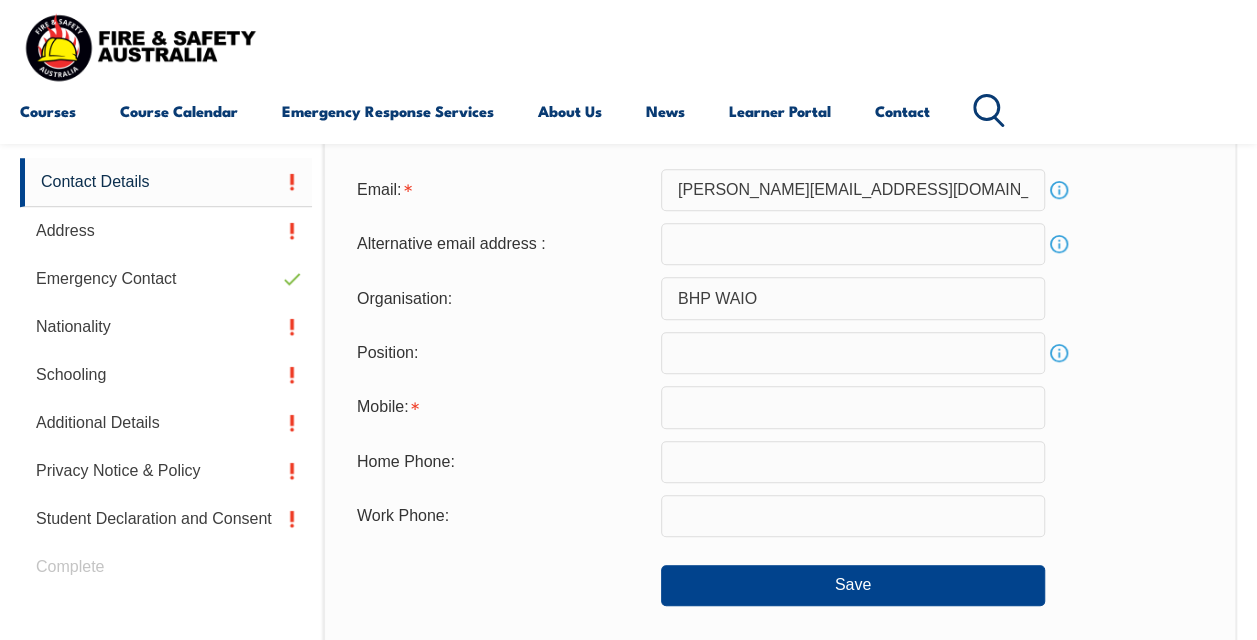 click at bounding box center [853, 244] 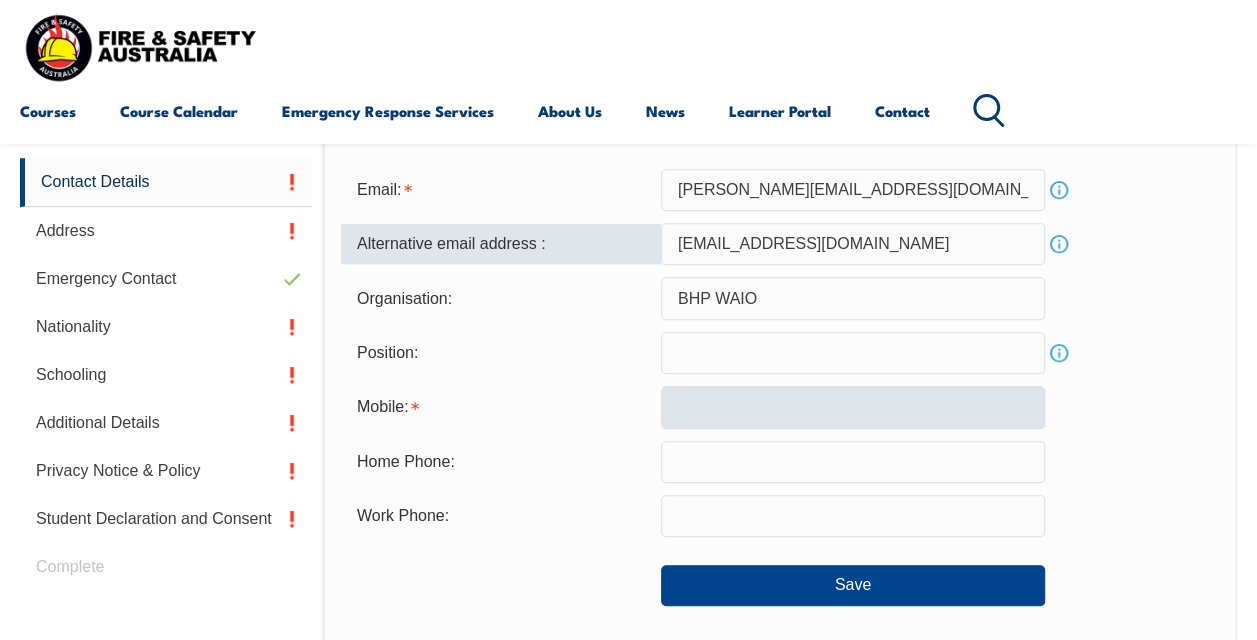 type on "[EMAIL_ADDRESS][DOMAIN_NAME]" 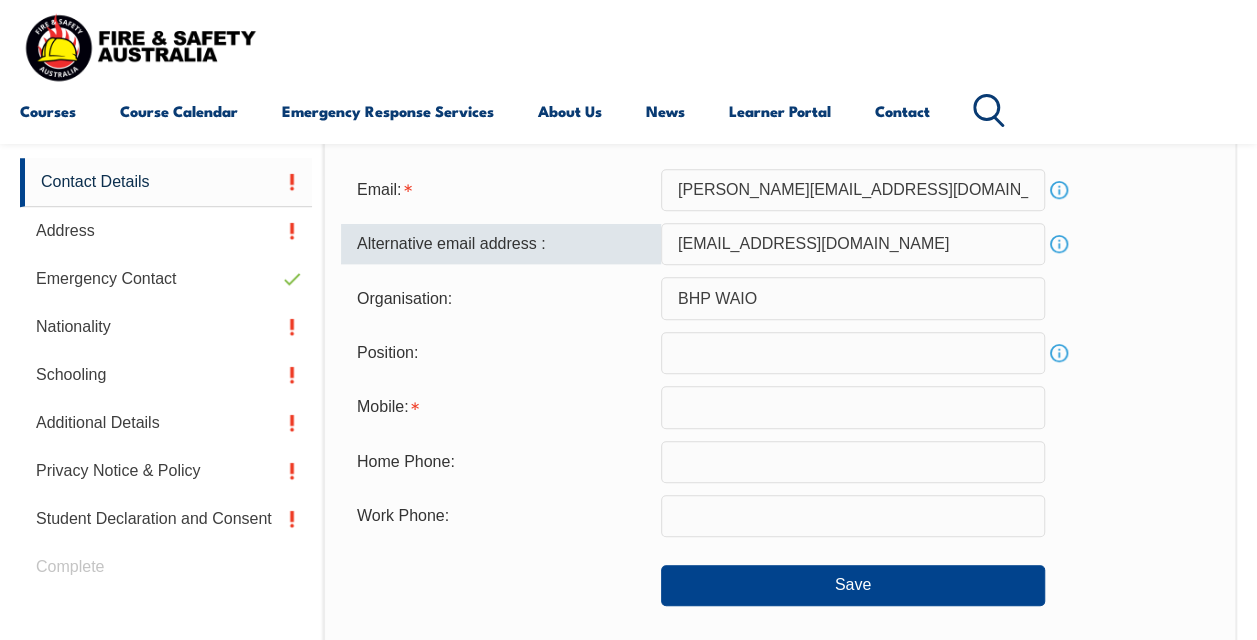 click at bounding box center [853, 407] 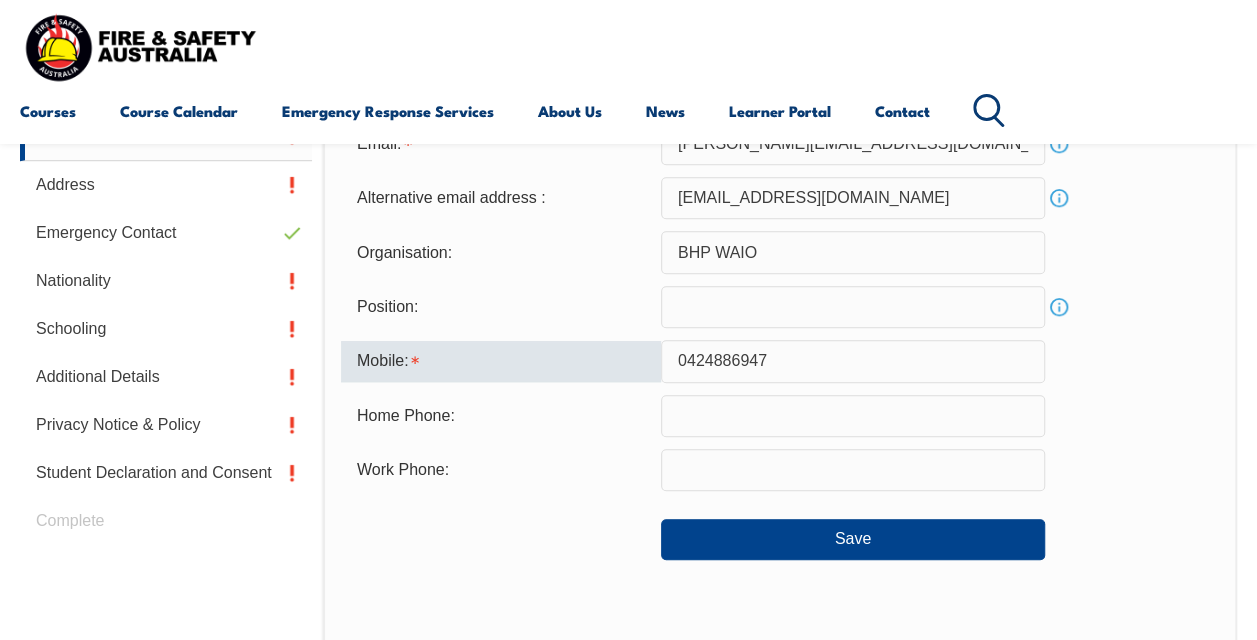 scroll, scrollTop: 552, scrollLeft: 0, axis: vertical 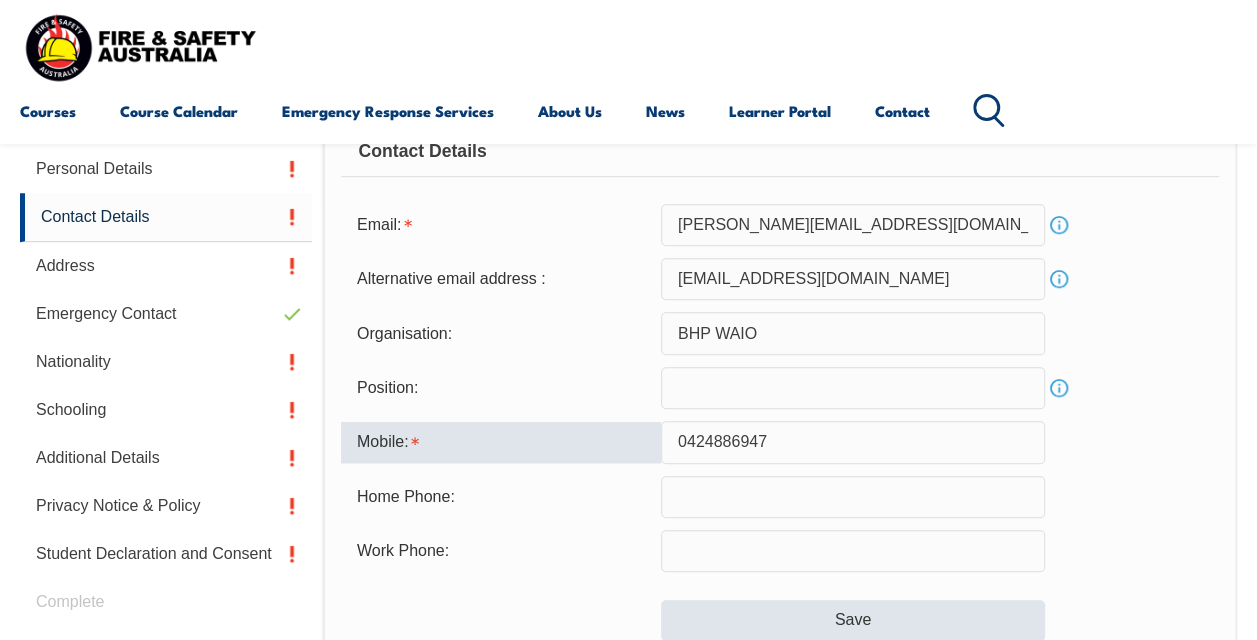 type on "0424886947" 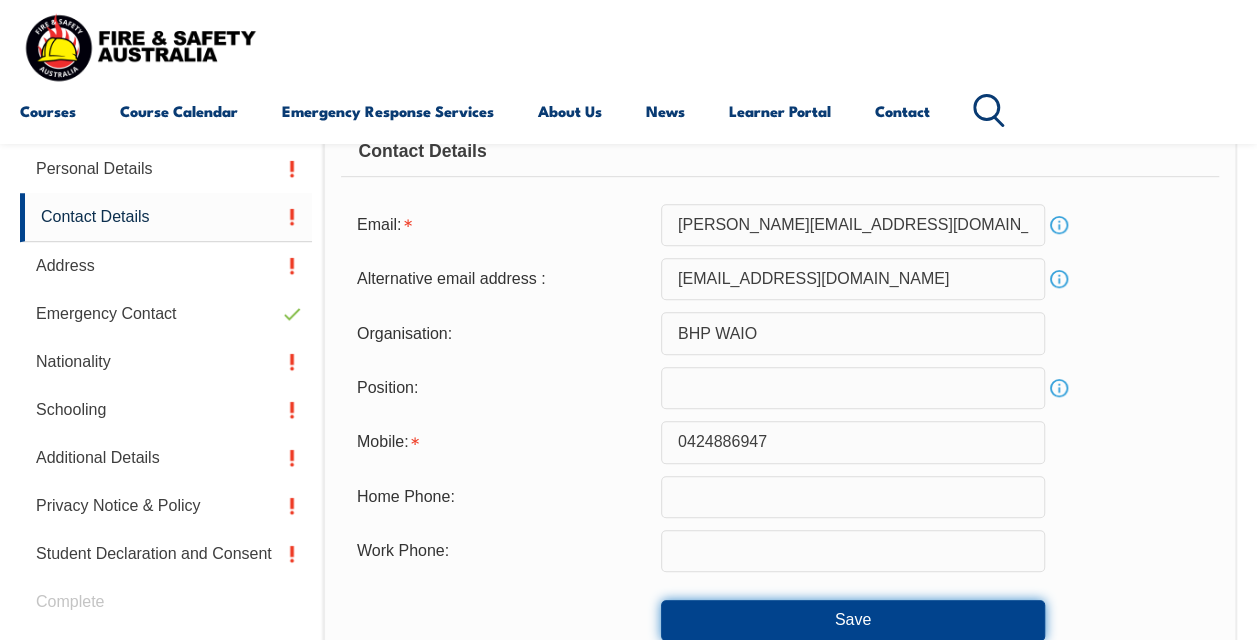 click on "Save" at bounding box center (853, 620) 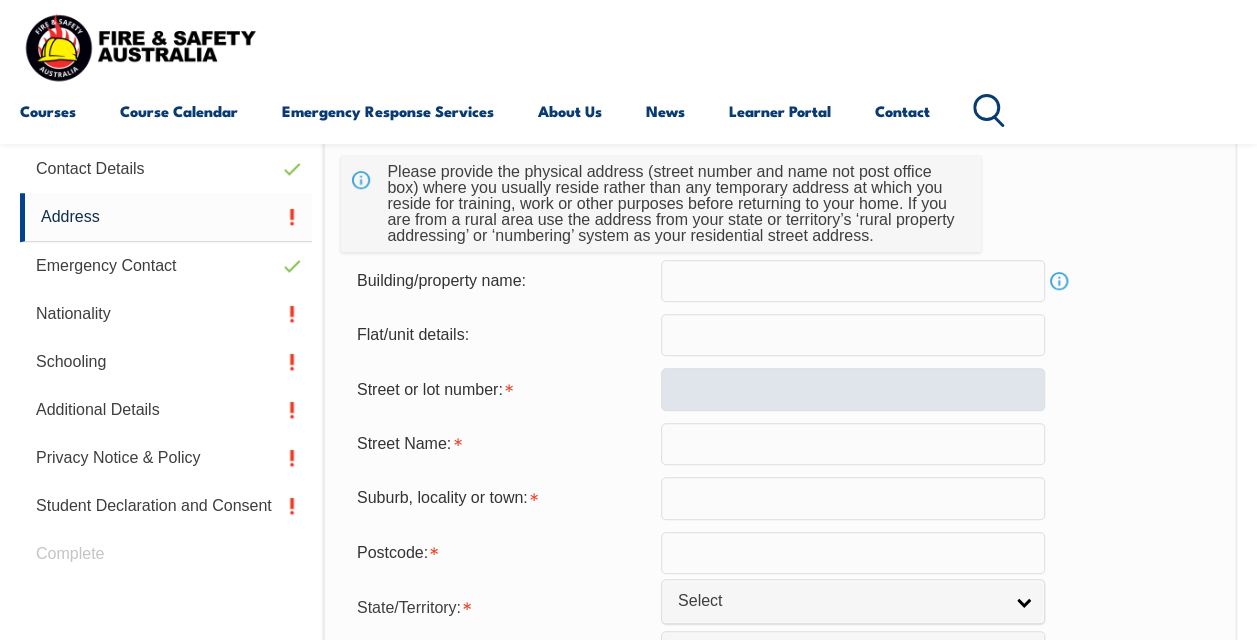 scroll, scrollTop: 601, scrollLeft: 0, axis: vertical 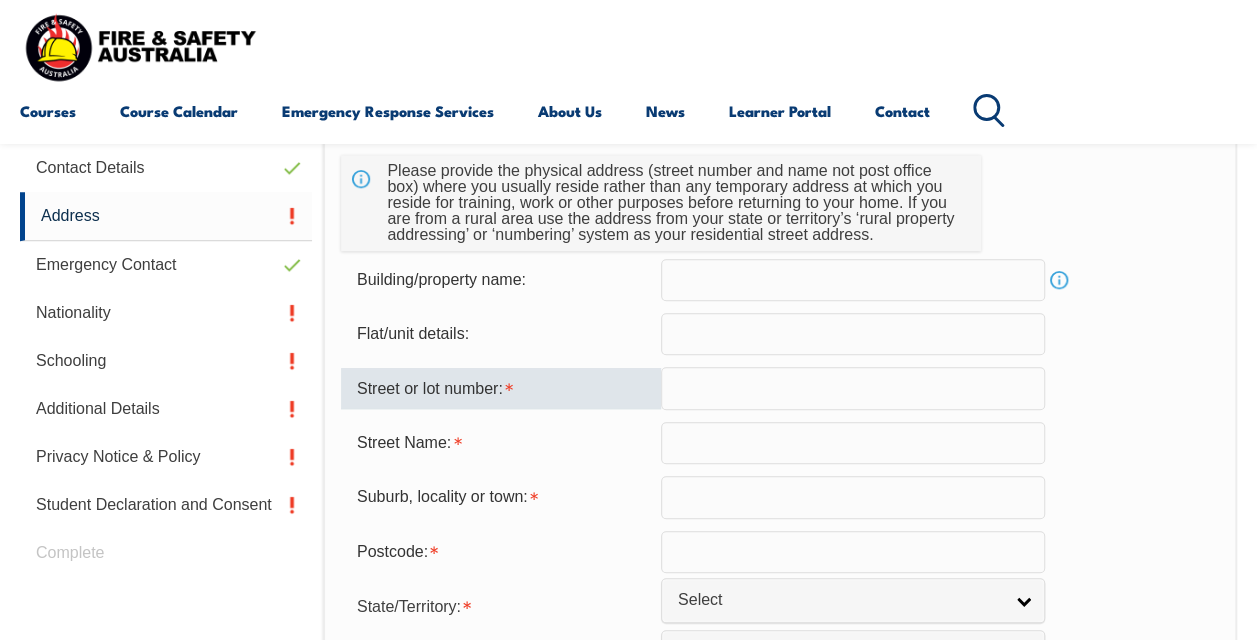 click at bounding box center (853, 388) 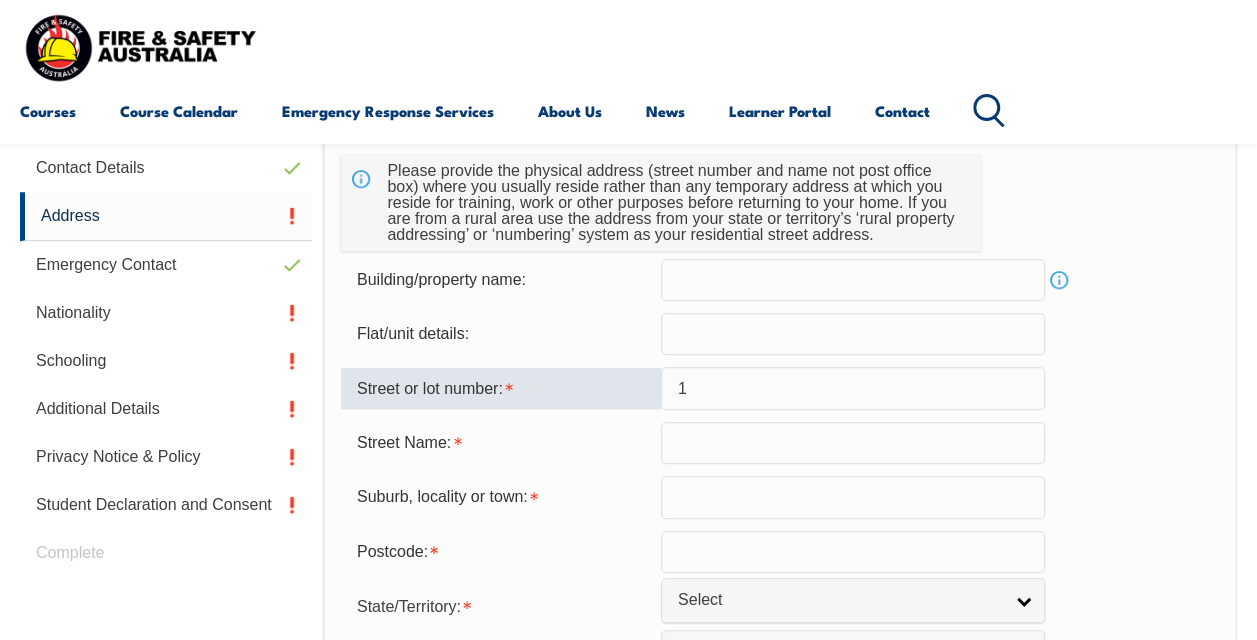 type on "1" 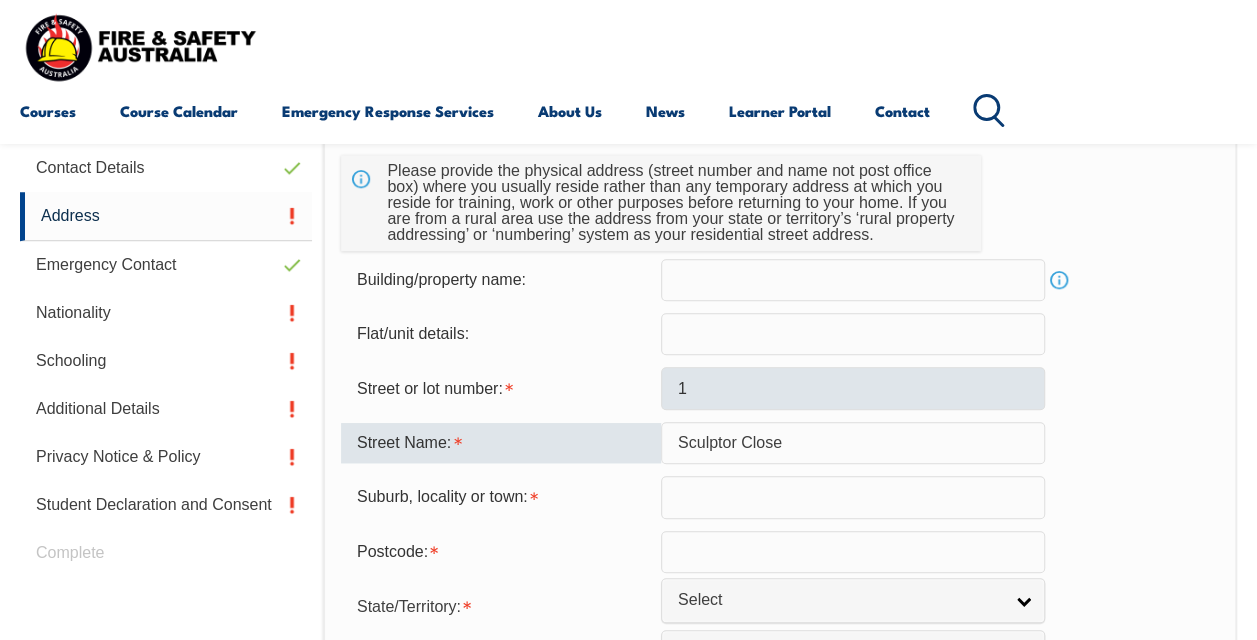 type on "Sculptor Close" 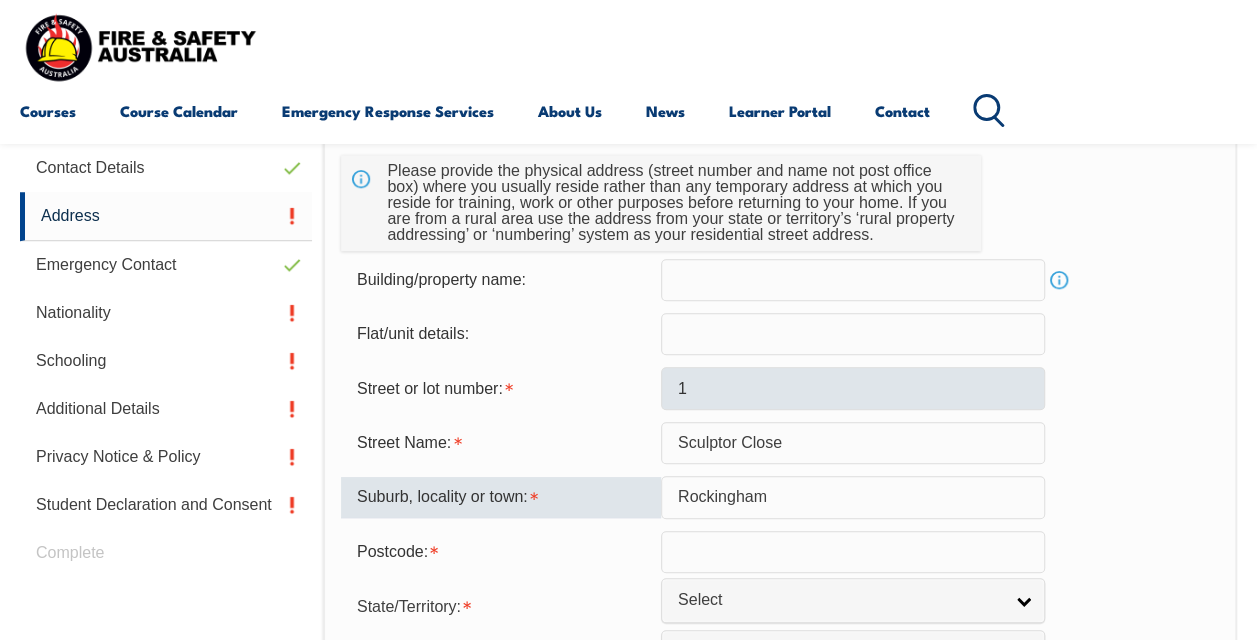 type on "Rockingham" 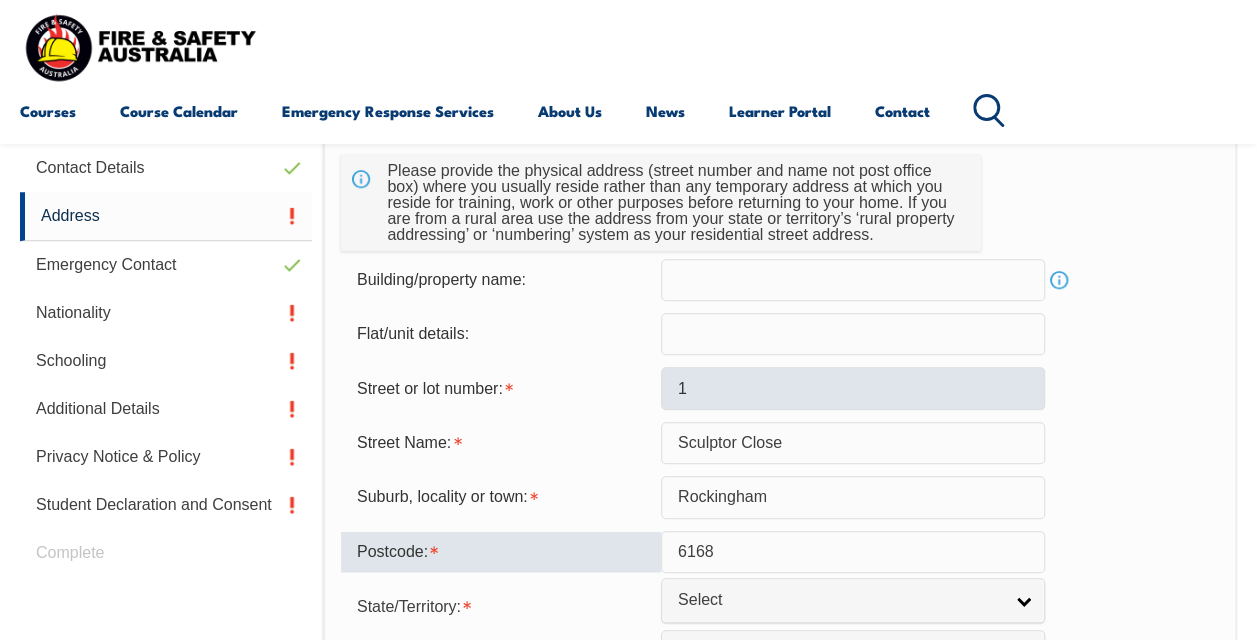 scroll, scrollTop: 854, scrollLeft: 0, axis: vertical 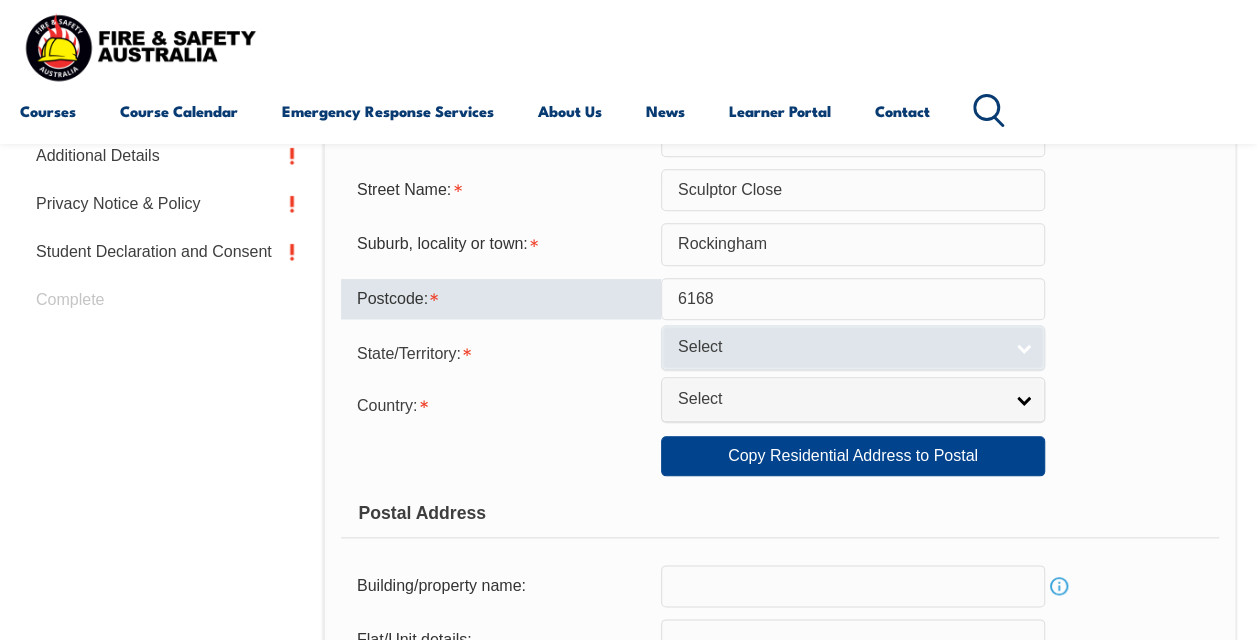 type on "6168" 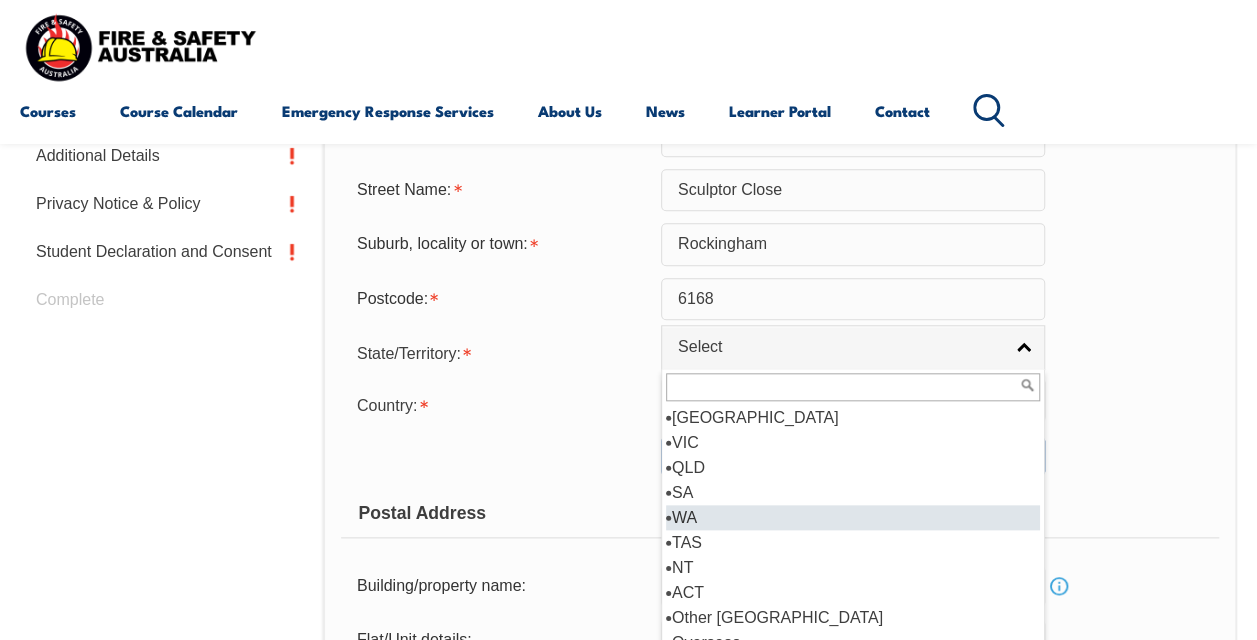 click on "WA" at bounding box center [853, 517] 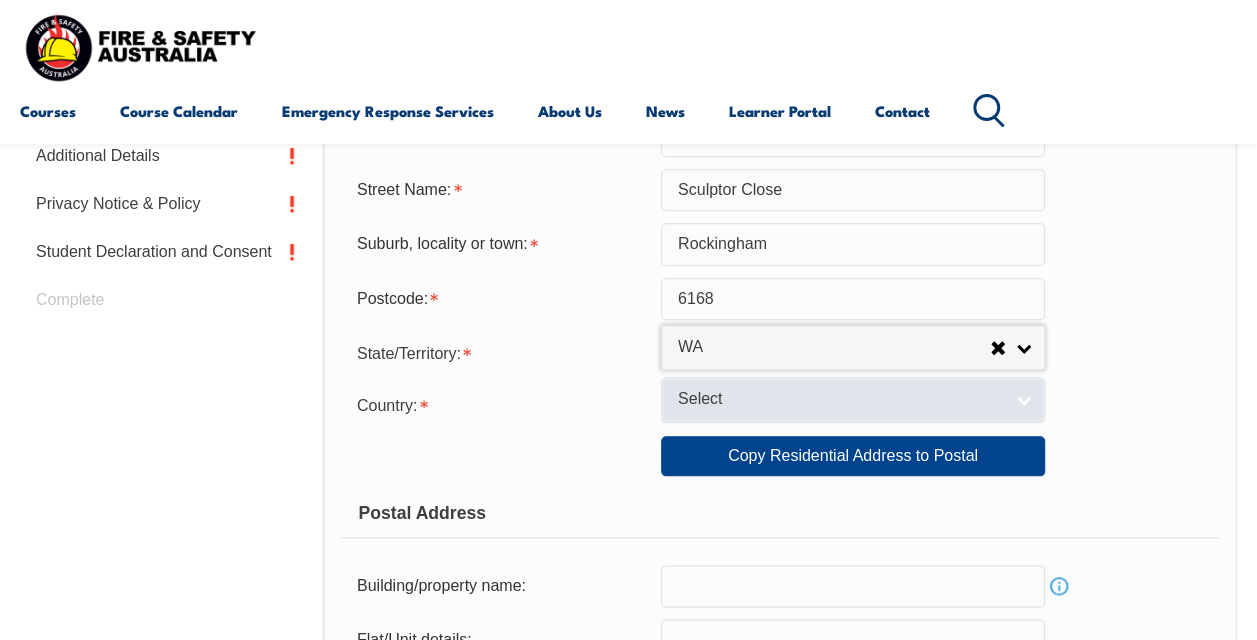 click on "Select" at bounding box center (840, 399) 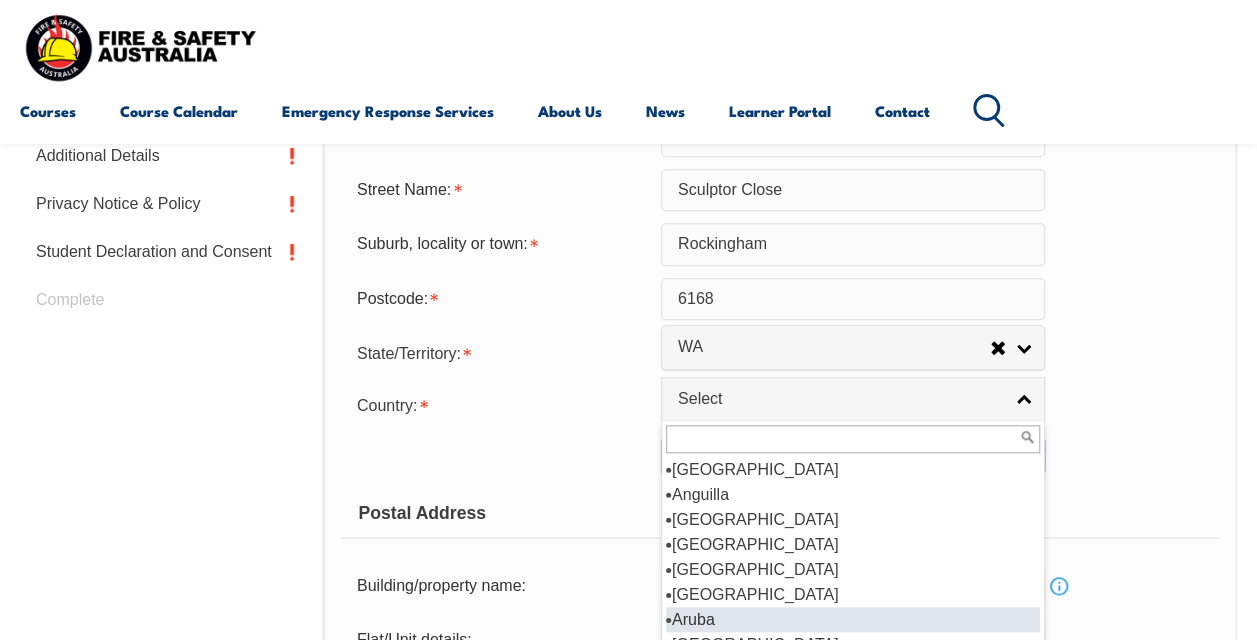 scroll, scrollTop: 207, scrollLeft: 0, axis: vertical 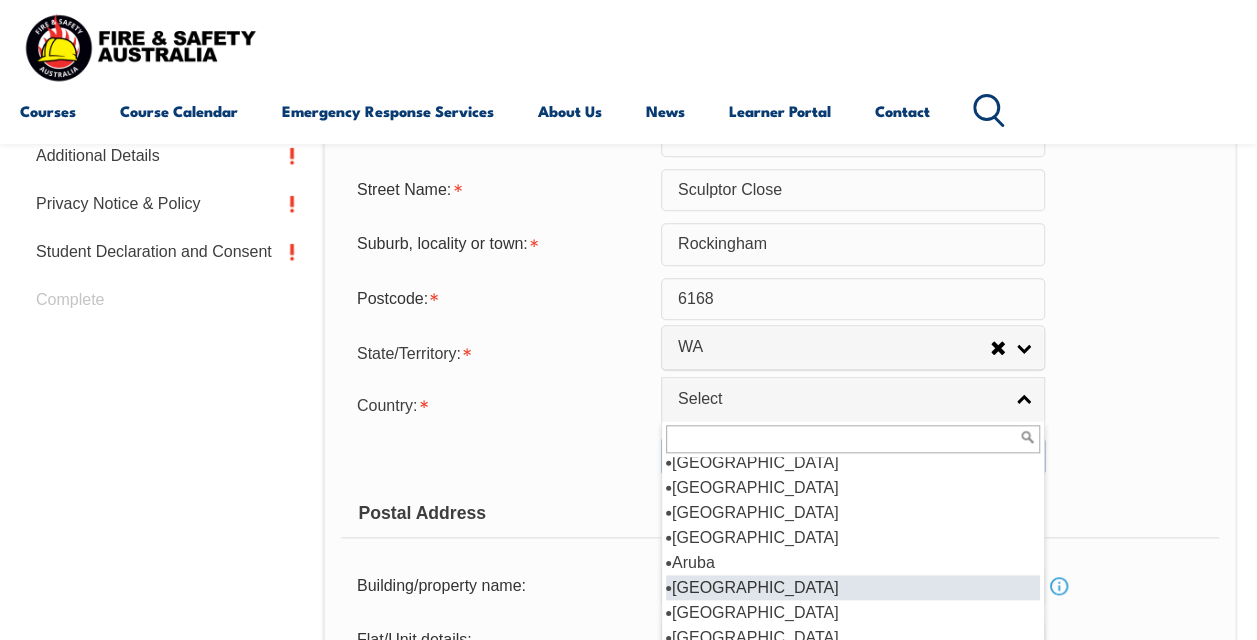 click on "[GEOGRAPHIC_DATA]" at bounding box center [853, 587] 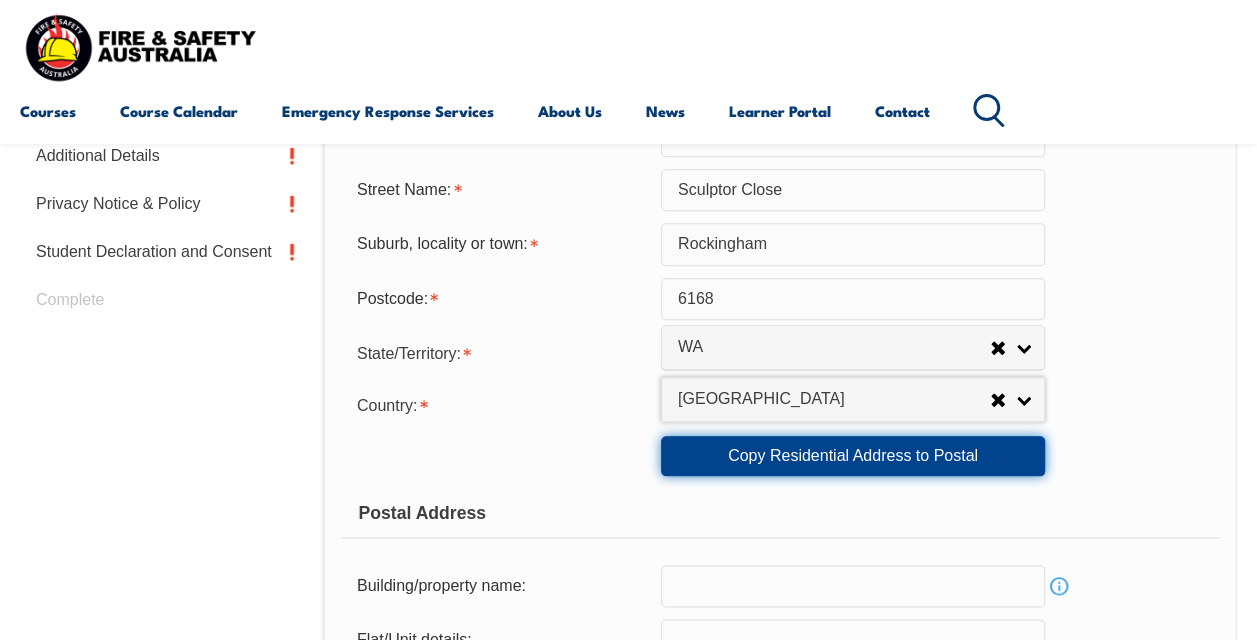 click on "Copy Residential Address to Postal" at bounding box center [853, 456] 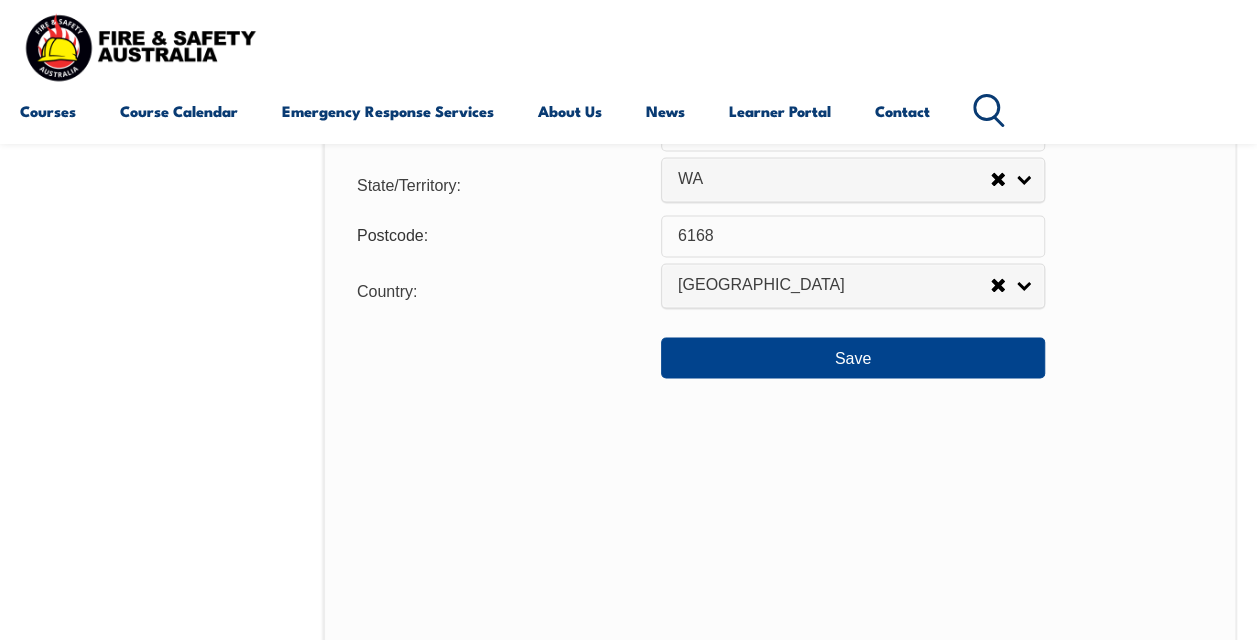 scroll, scrollTop: 1582, scrollLeft: 0, axis: vertical 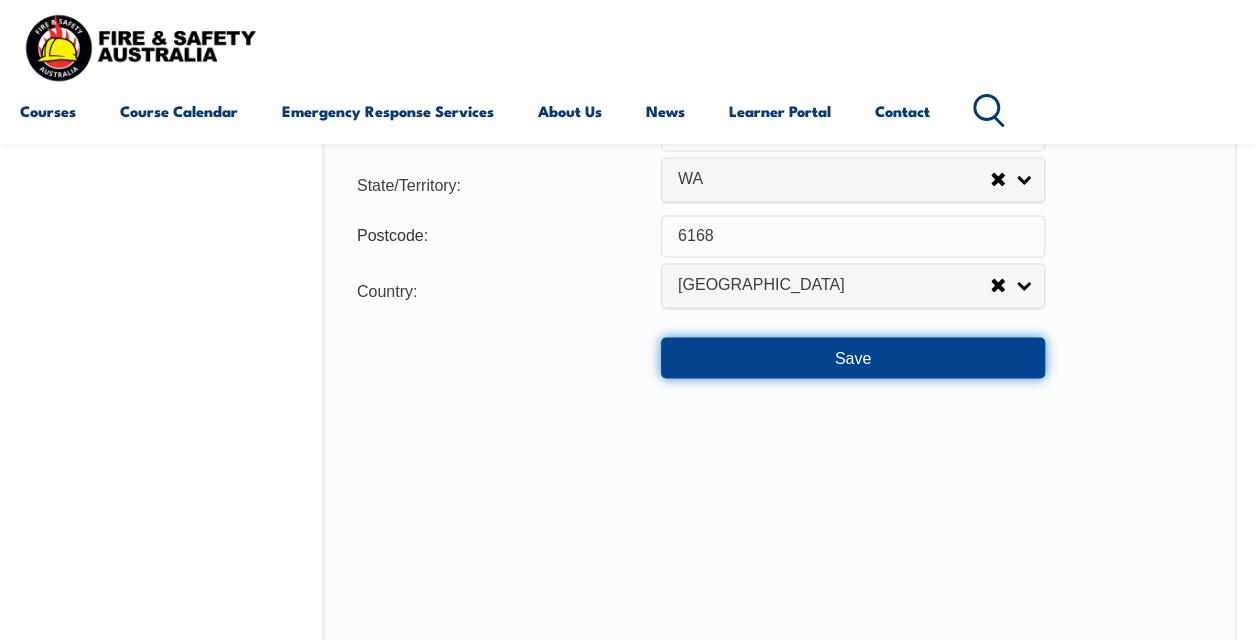 click on "Save" at bounding box center (853, 357) 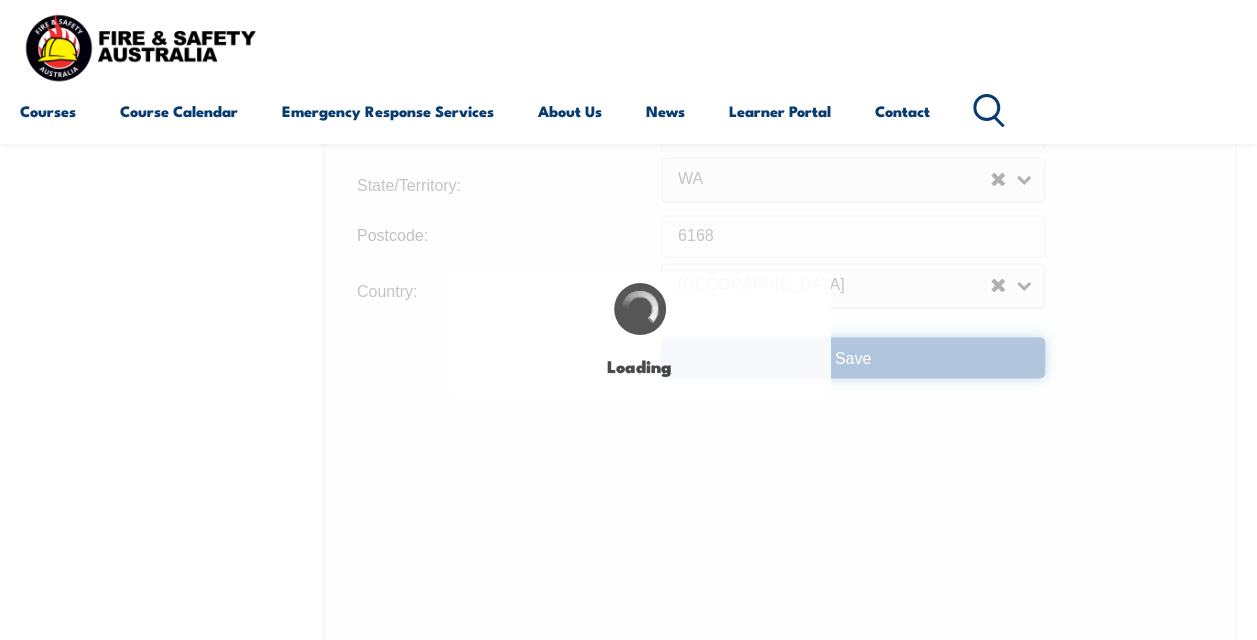 scroll, scrollTop: 0, scrollLeft: 0, axis: both 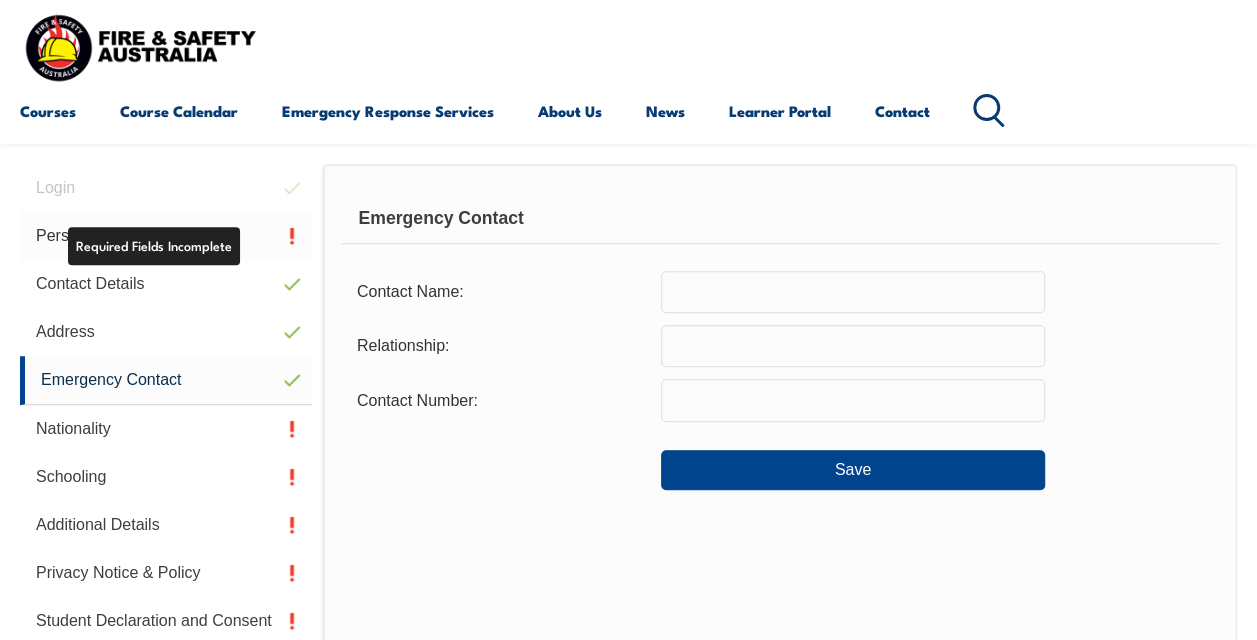 click on "Personal Details" at bounding box center (166, 236) 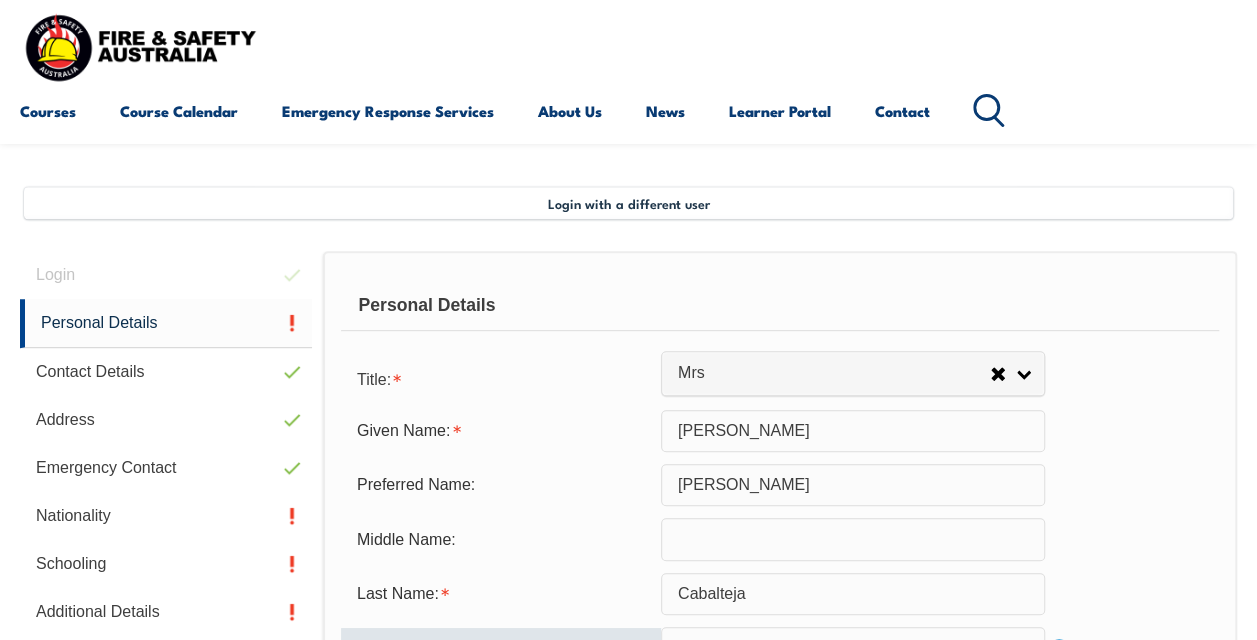 scroll, scrollTop: 400, scrollLeft: 0, axis: vertical 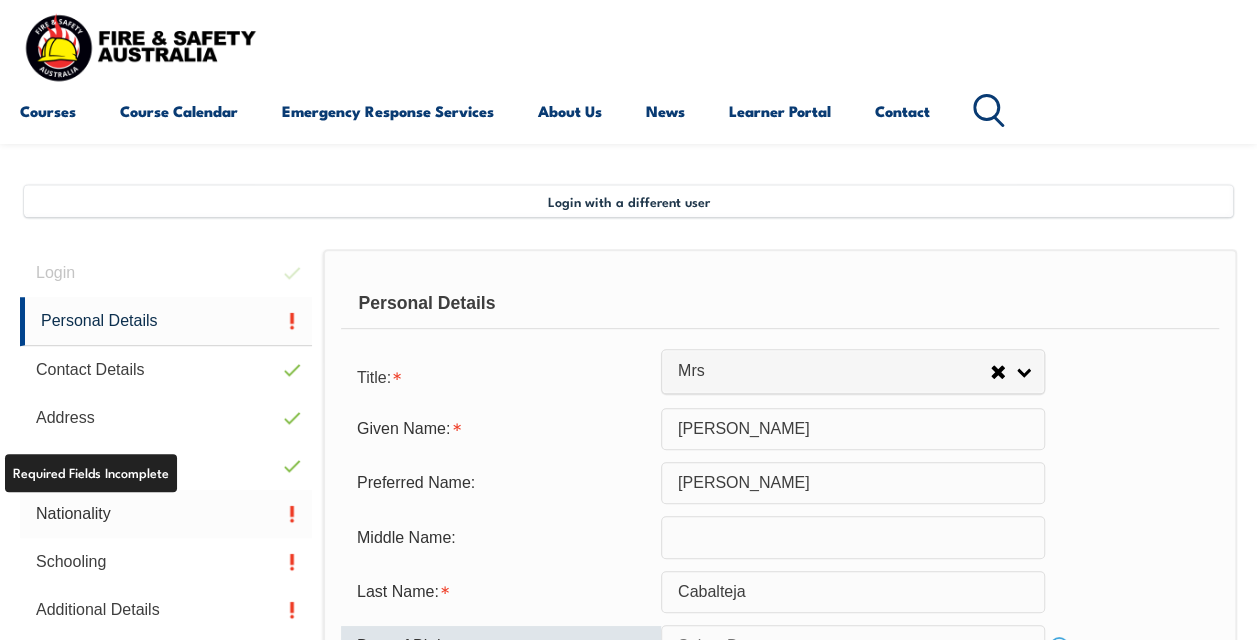 click on "Nationality" at bounding box center [166, 514] 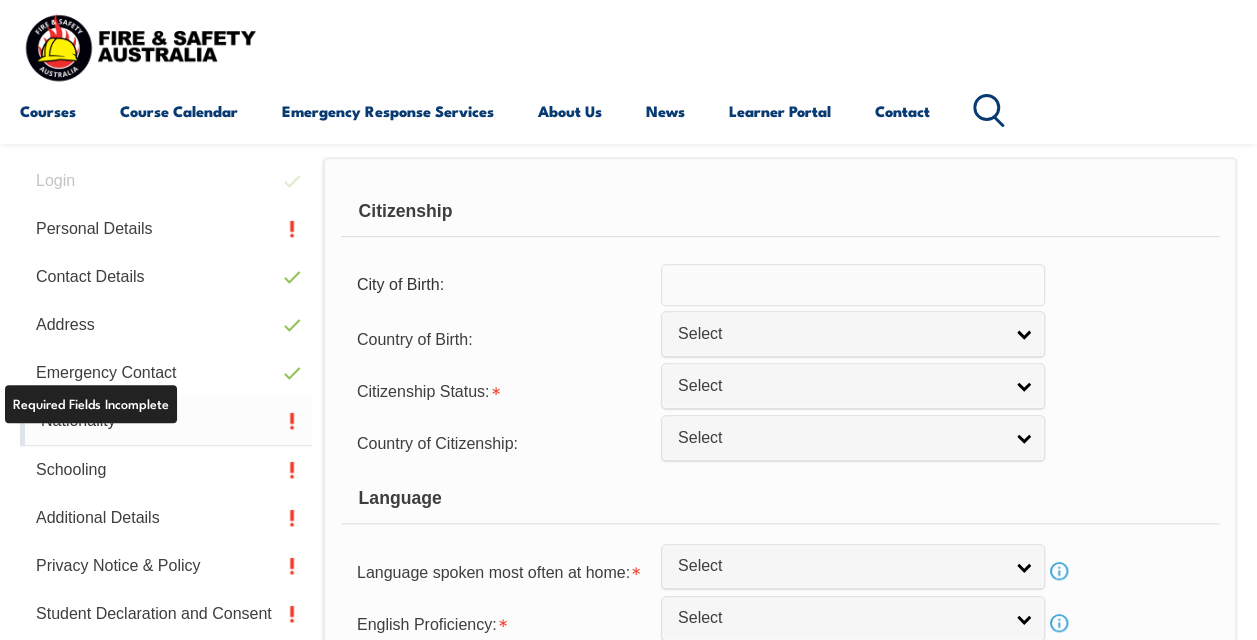 scroll, scrollTop: 485, scrollLeft: 0, axis: vertical 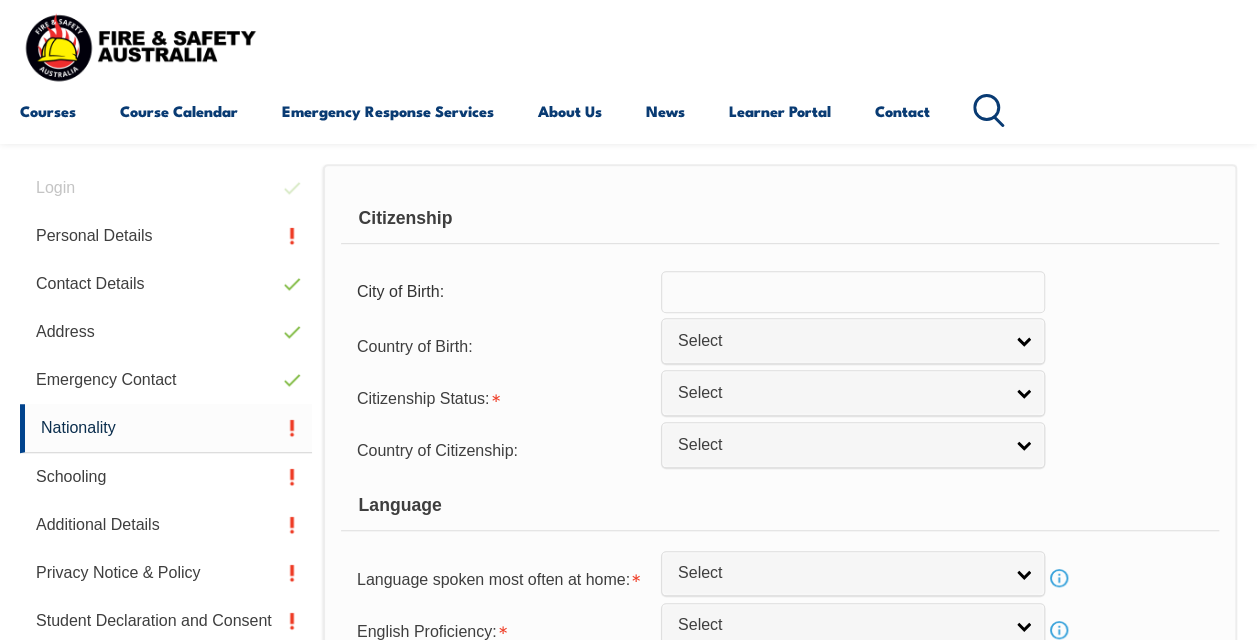 click at bounding box center (853, 292) 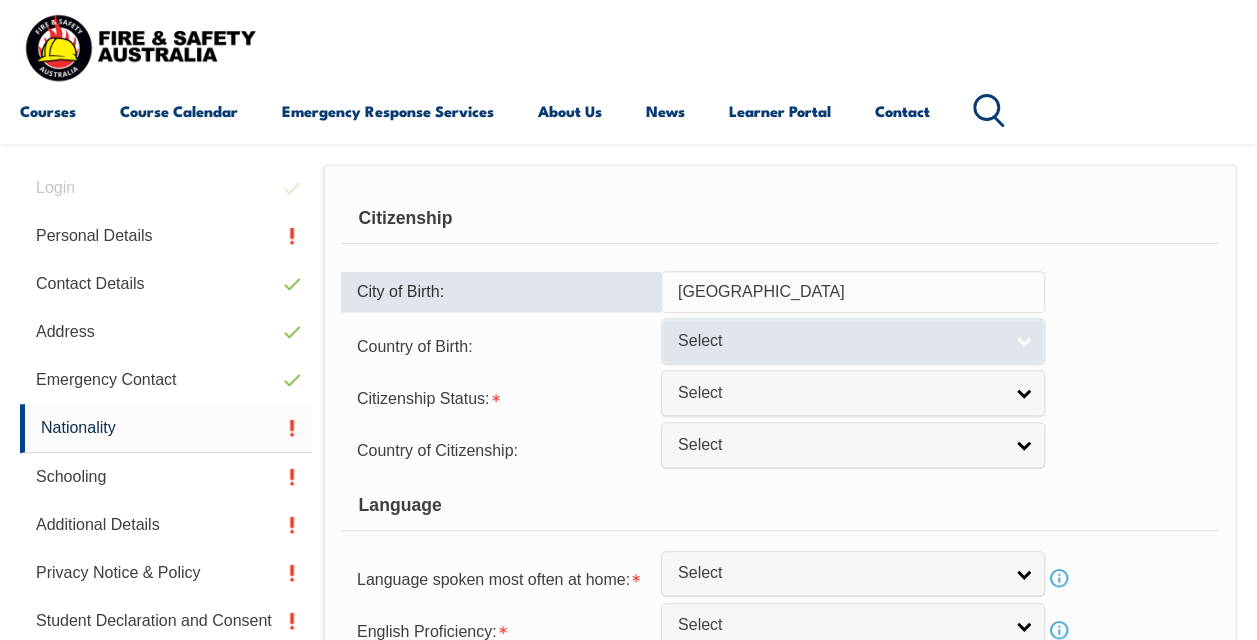 click on "Select" at bounding box center [853, 340] 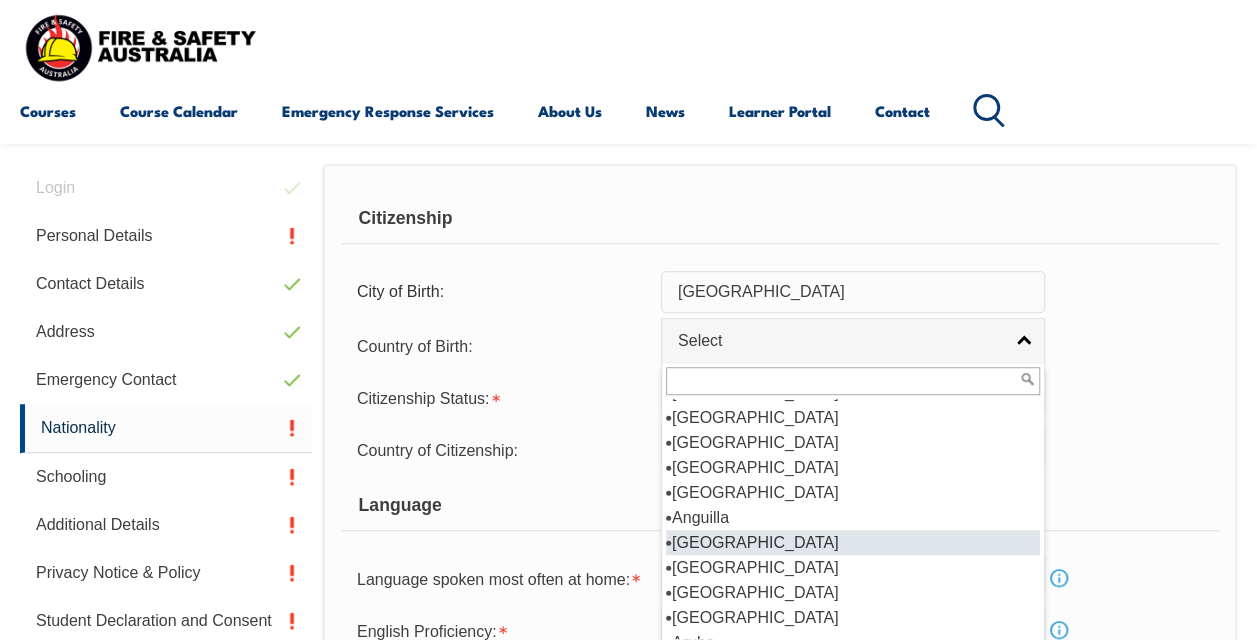 scroll, scrollTop: 0, scrollLeft: 0, axis: both 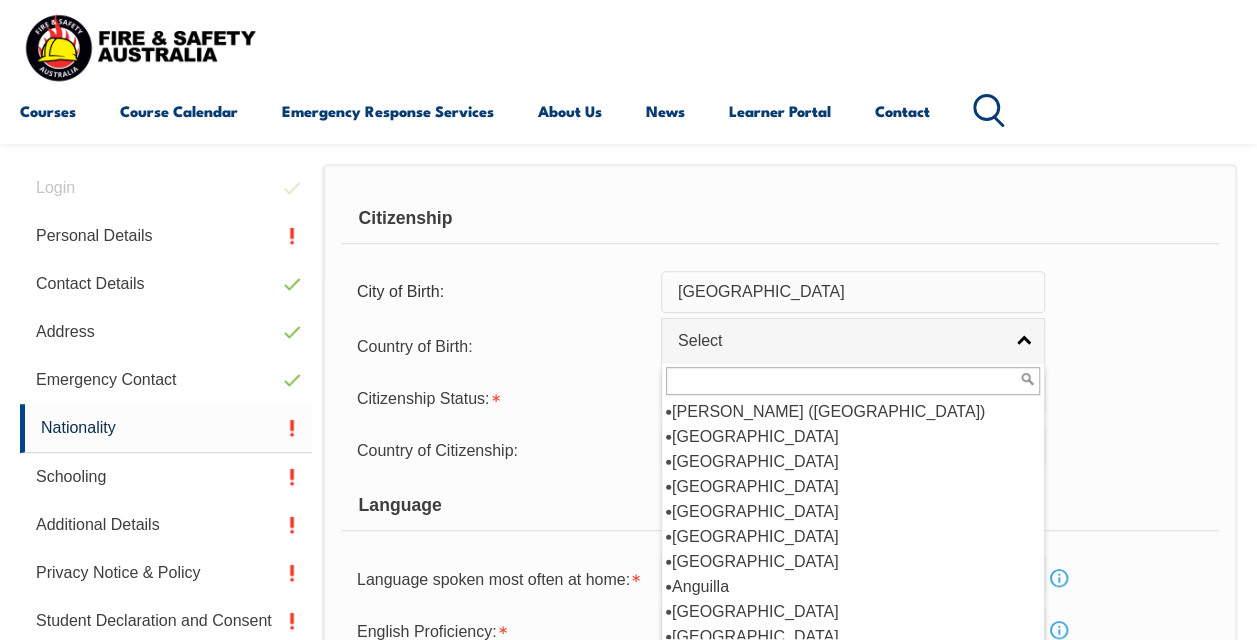 click on "[GEOGRAPHIC_DATA]" at bounding box center [853, 292] 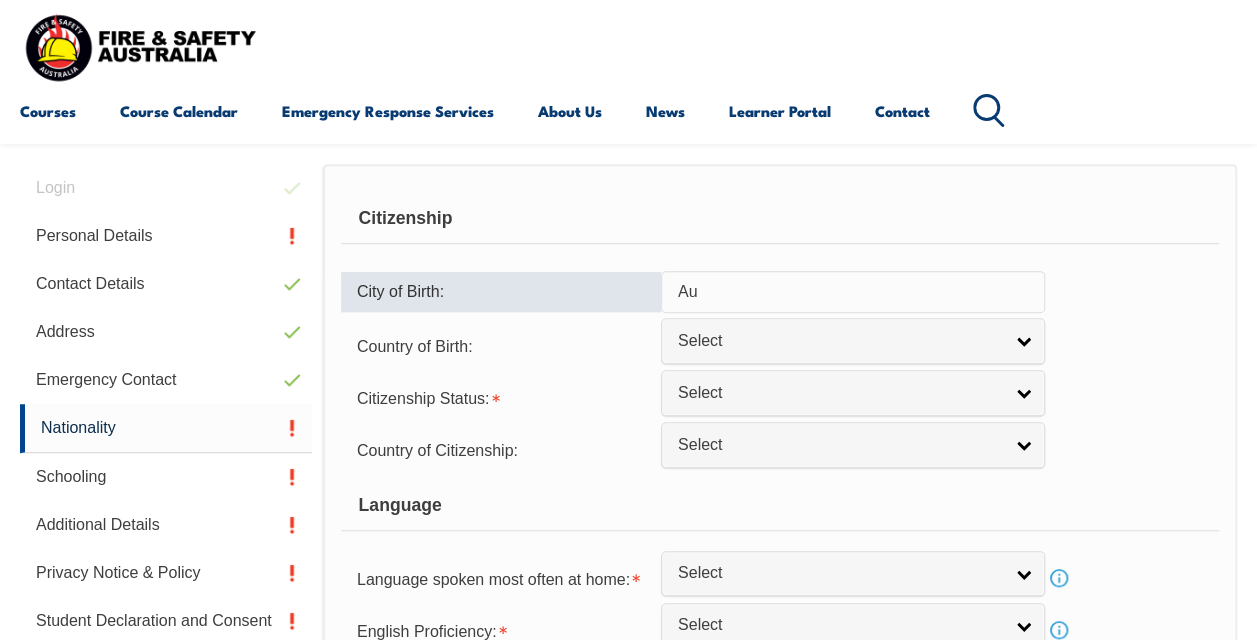 type on "A" 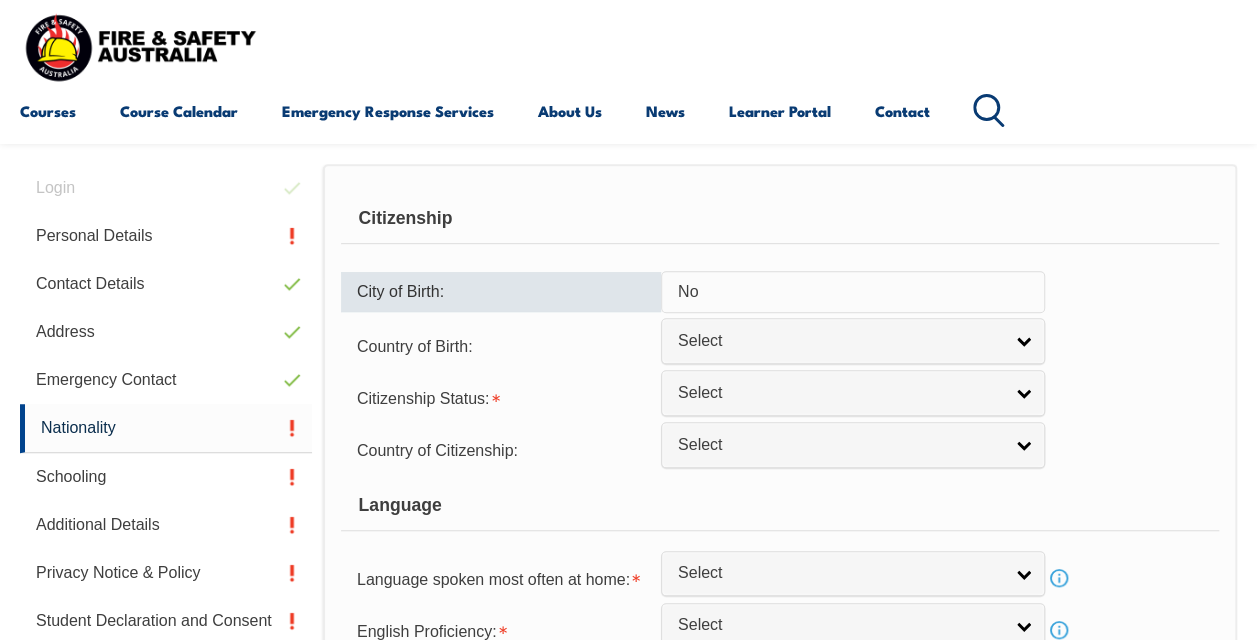 type on "N" 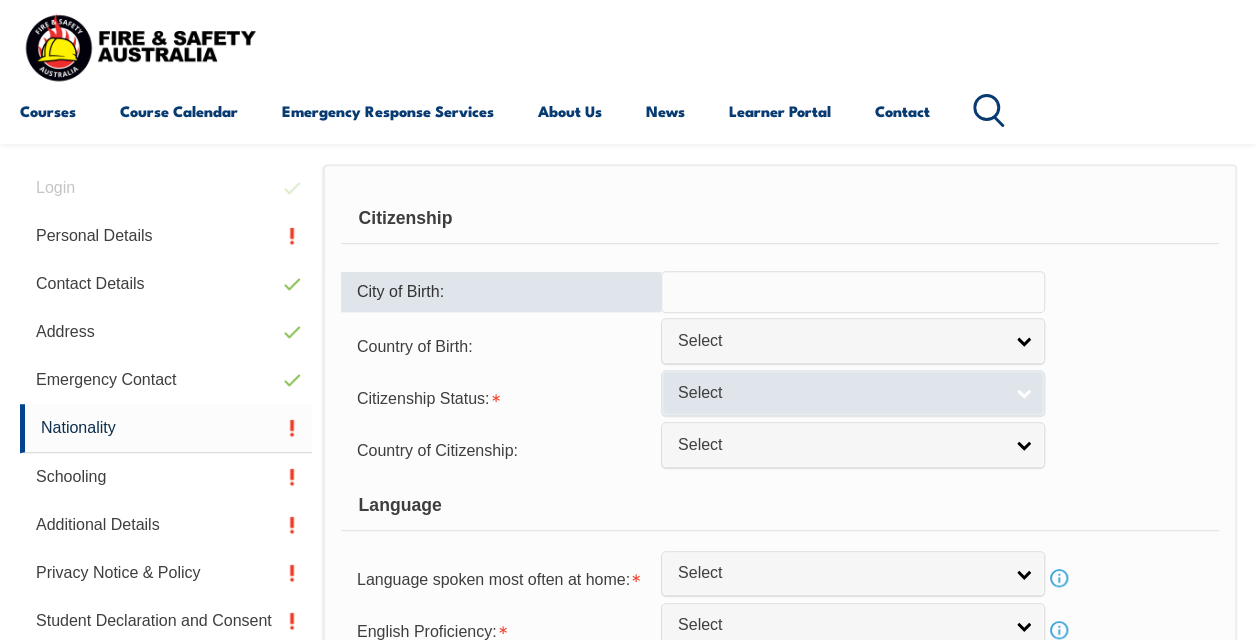 type 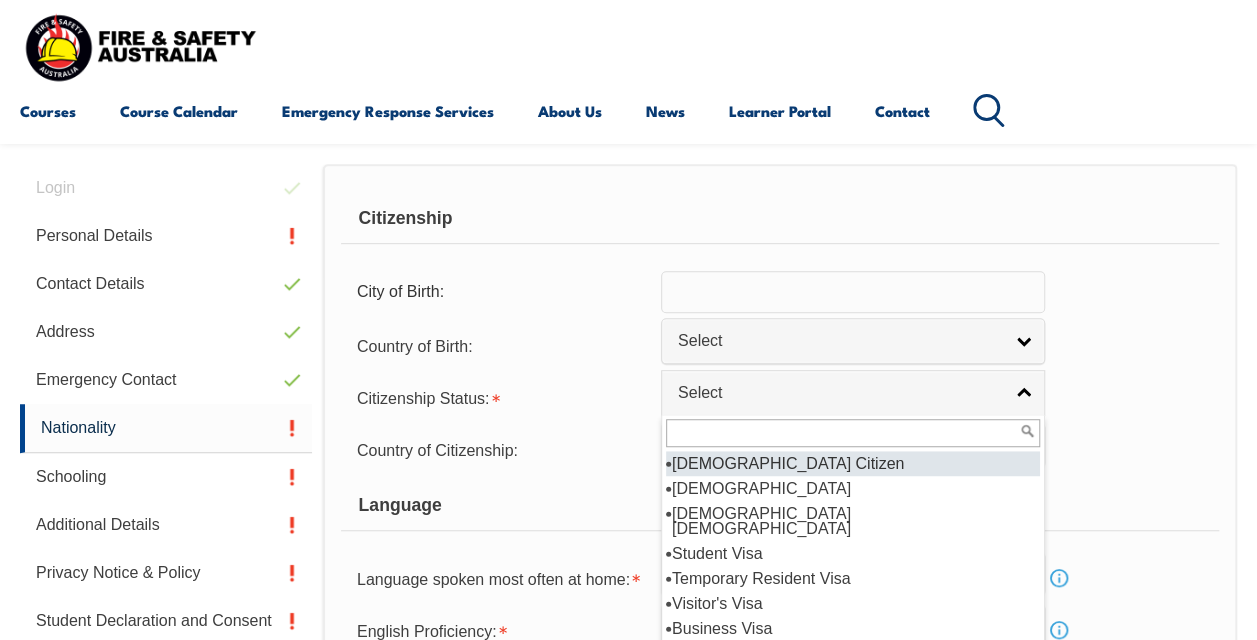 click on "[DEMOGRAPHIC_DATA] Citizen" at bounding box center [853, 463] 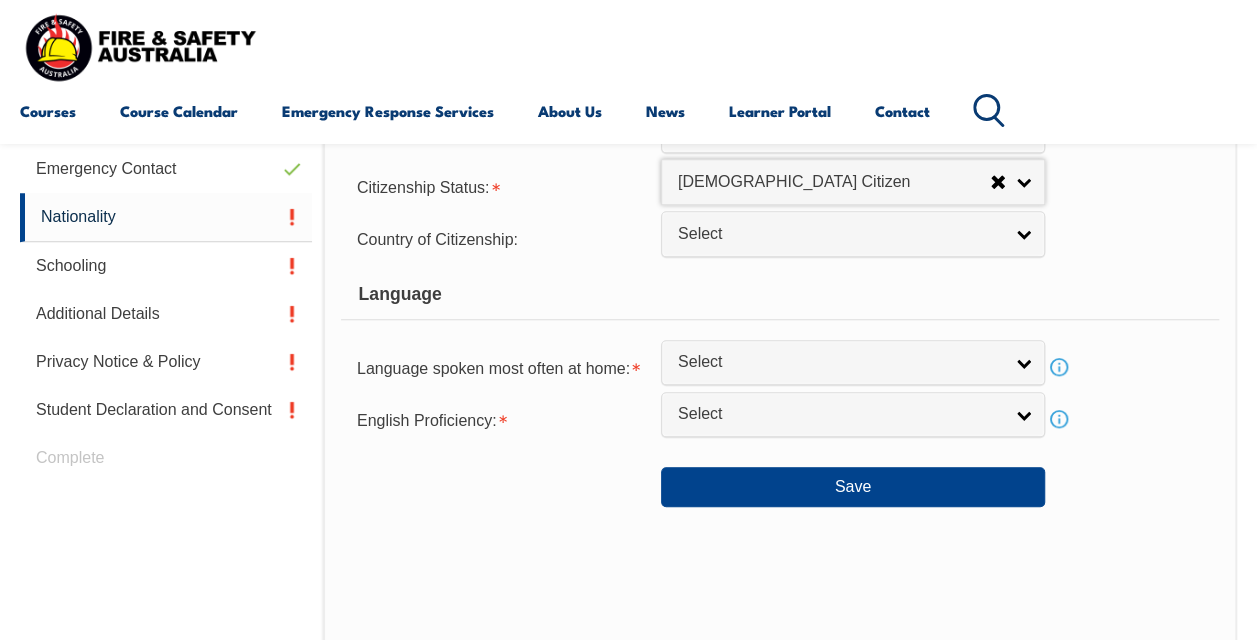 scroll, scrollTop: 695, scrollLeft: 0, axis: vertical 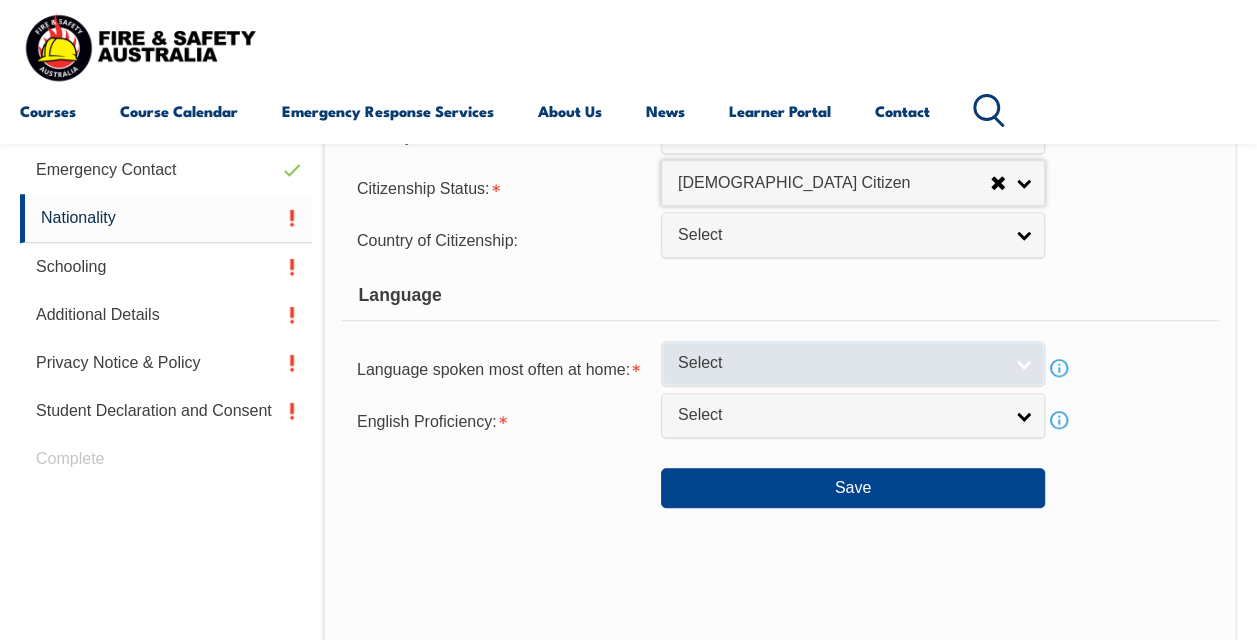 click on "Select" at bounding box center (840, 363) 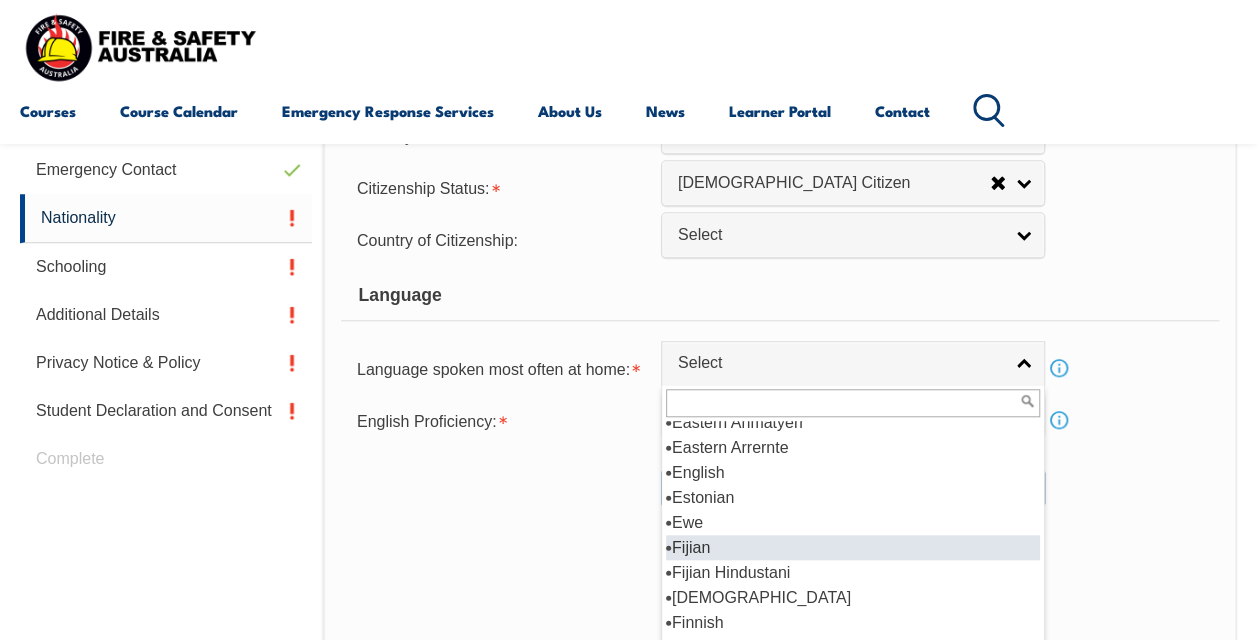 scroll, scrollTop: 2476, scrollLeft: 0, axis: vertical 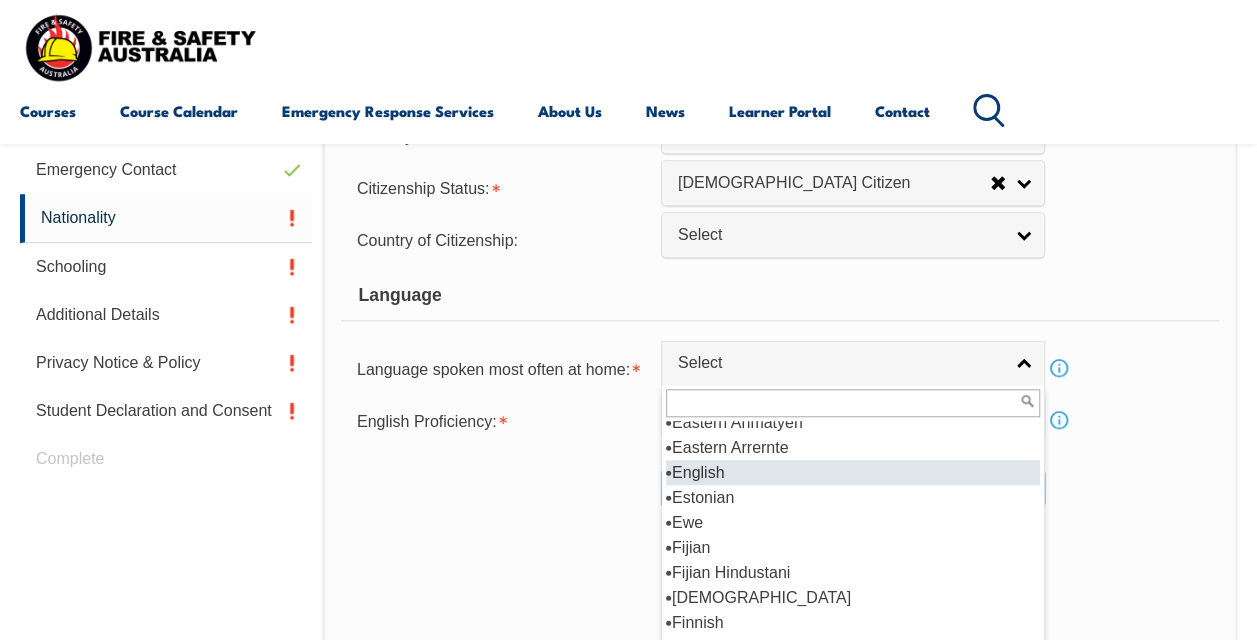 click on "Aboriginal English, so described Acehnese Acholi Adnymathanha African Languages, nec Afrikaans Akan Alawa Albanian Alngith Alyawarr American Languages Amharic Amurdak Anindilyakwa Anmatyerr, nec Antekerrepenh Antikarinya Anuak Arabana Arabic Arandic, nec Armenian Arnhem Land and [PERSON_NAME][GEOGRAPHIC_DATA] Languages, nec Aromunian ([GEOGRAPHIC_DATA]-Romanian) Arrernte, nec Assamese Assyrian Neo-Aramaic Auslan Azeri Baanbay Badimaya Balinese Balochi Bandjalang Banyjima [GEOGRAPHIC_DATA] [GEOGRAPHIC_DATA][PERSON_NAME][GEOGRAPHIC_DATA] [GEOGRAPHIC_DATA] Batjala Belorussian [GEOGRAPHIC_DATA] Bengali Bidjara Bikol Bilinarra Bisaya Bislama Bosnian Bulgarian Bunuba Burarra Burarran, nec Burmese Burmese and Related Languages, nec Cantonese [GEOGRAPHIC_DATA] Languages, nec Catalan Cebuano Celtic, nec Central Anmatyerr Chaldean Neo-Aramaic Chin Haka Chinese, nec Croatian Czech Czechoslovakian, so described [PERSON_NAME] (Gio-[PERSON_NAME]) Danish Dari Dhalwangu Dhanggatti Dhangu, nec Dharawal Dhay'yi, [GEOGRAPHIC_DATA], [GEOGRAPHIC_DATA], nec Dhuwaya Dinka Diyari Djabugay Djabwurrung Djangu Ga" at bounding box center [851, 541] 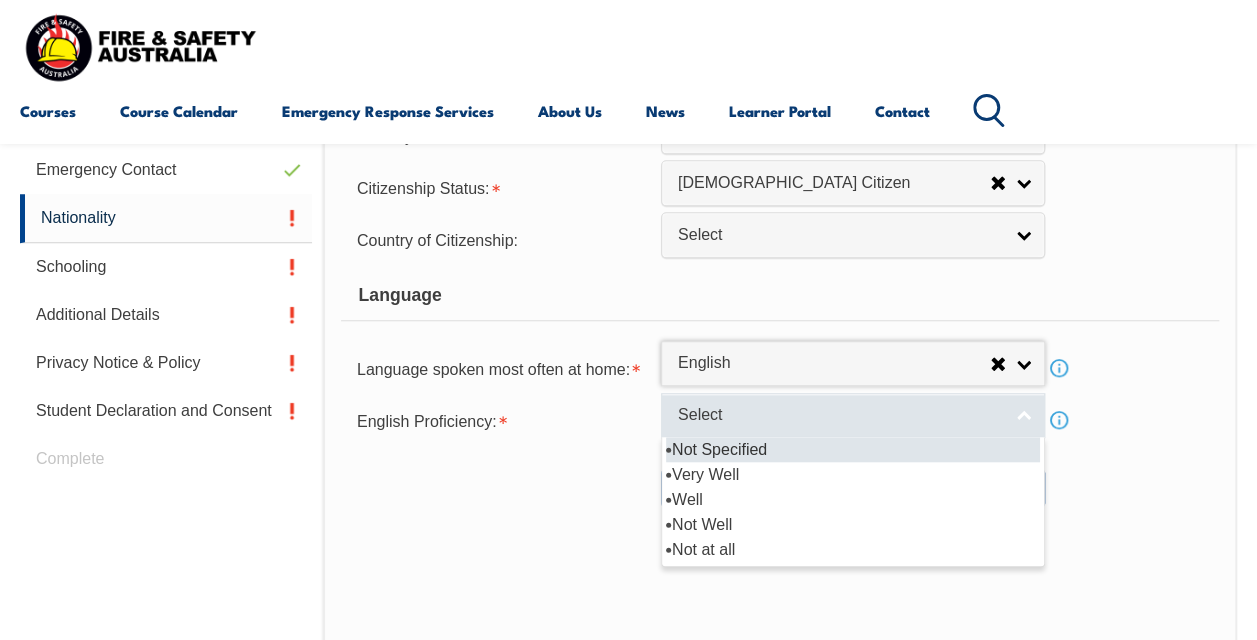 click on "Select" at bounding box center [840, 415] 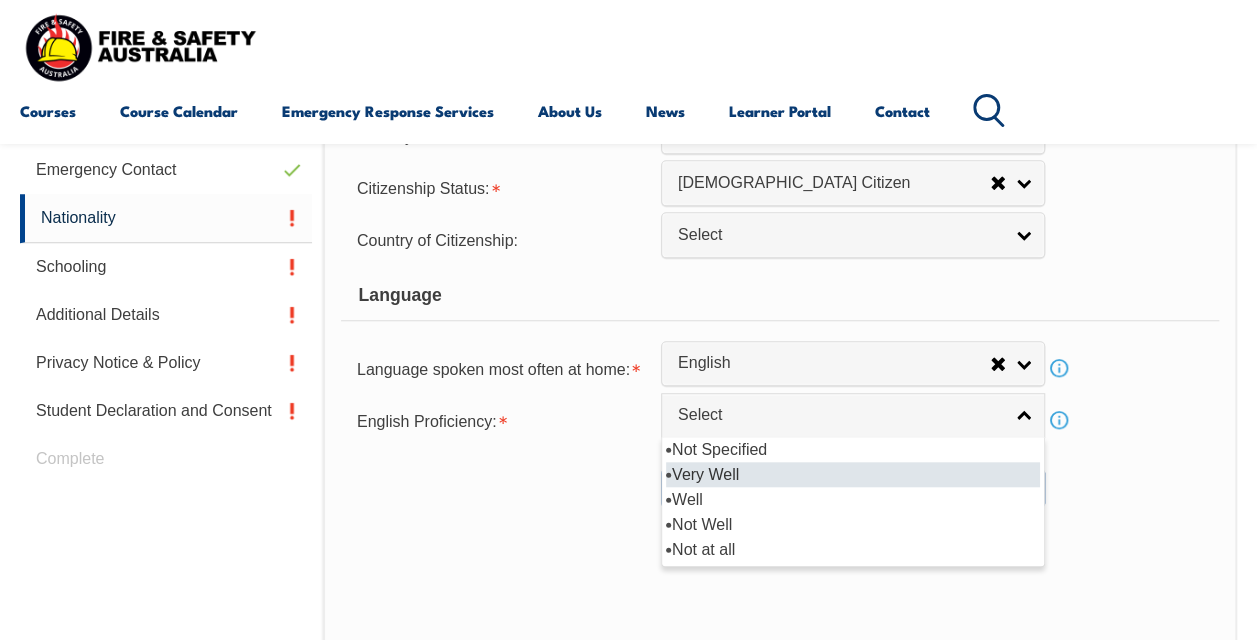 click on "Very Well" at bounding box center [853, 474] 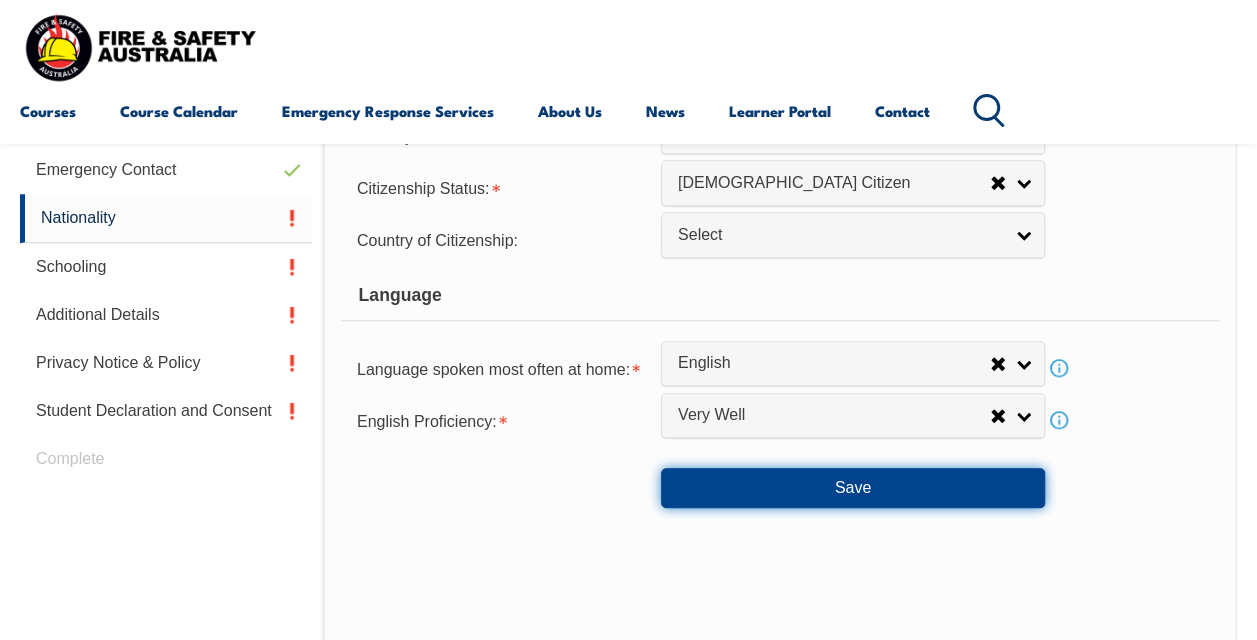 drag, startPoint x: 824, startPoint y: 480, endPoint x: 754, endPoint y: 502, distance: 73.37575 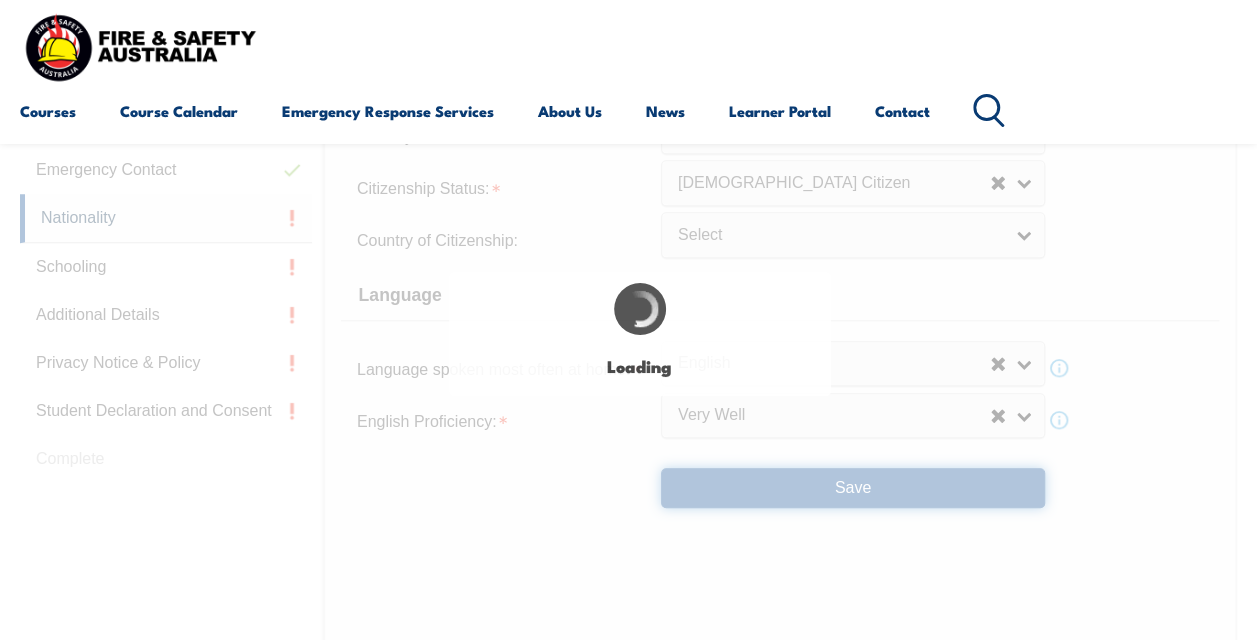 select on "false" 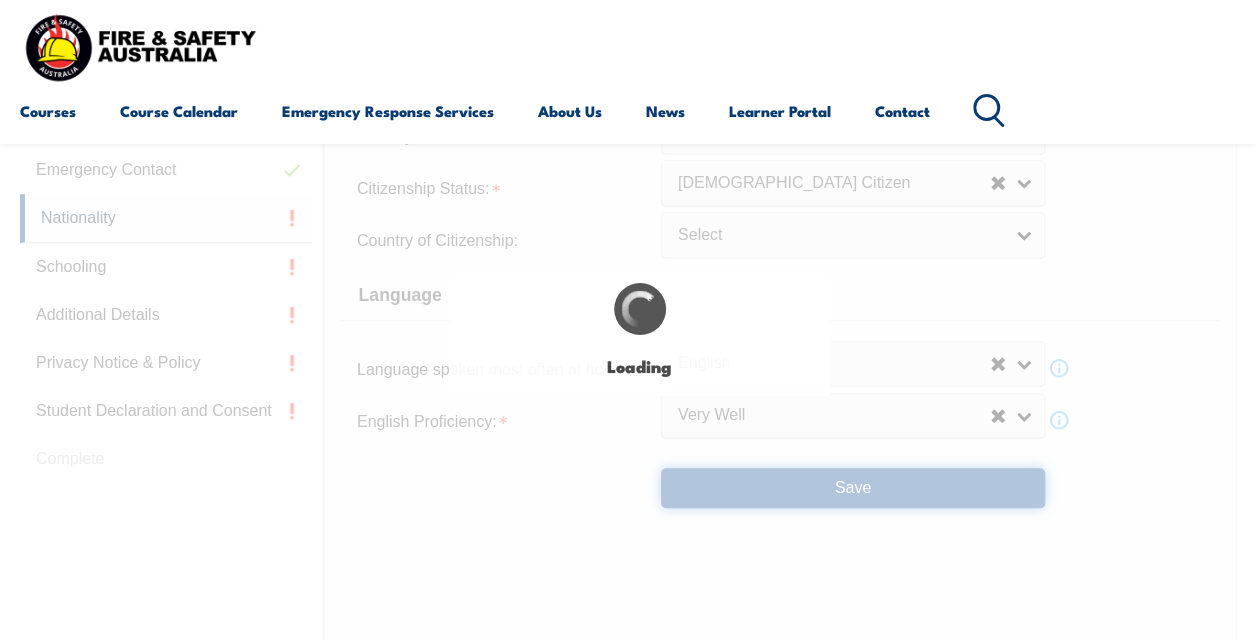 scroll, scrollTop: 0, scrollLeft: 0, axis: both 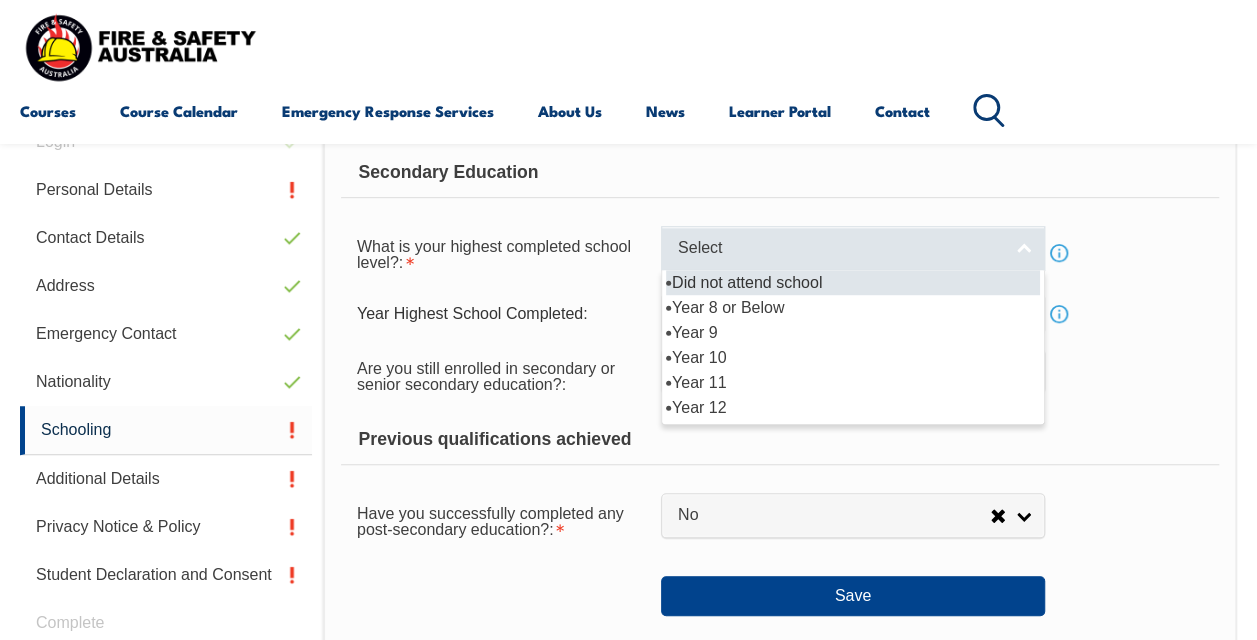 click on "Select" at bounding box center [853, 248] 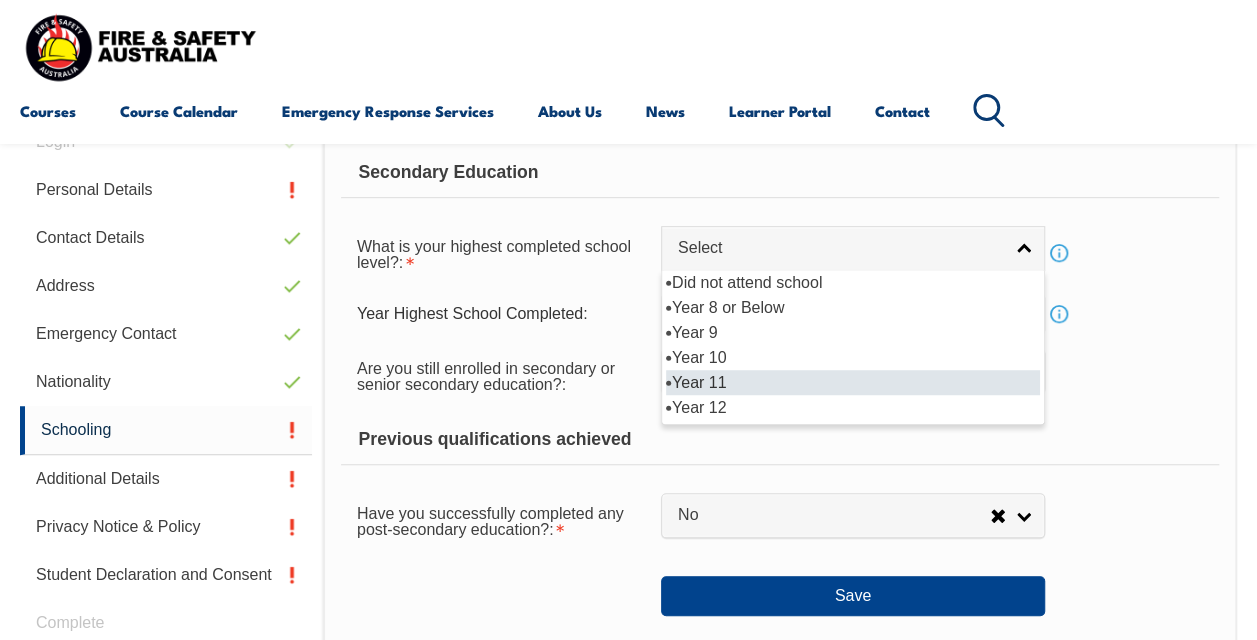click on "Year 11" at bounding box center (853, 382) 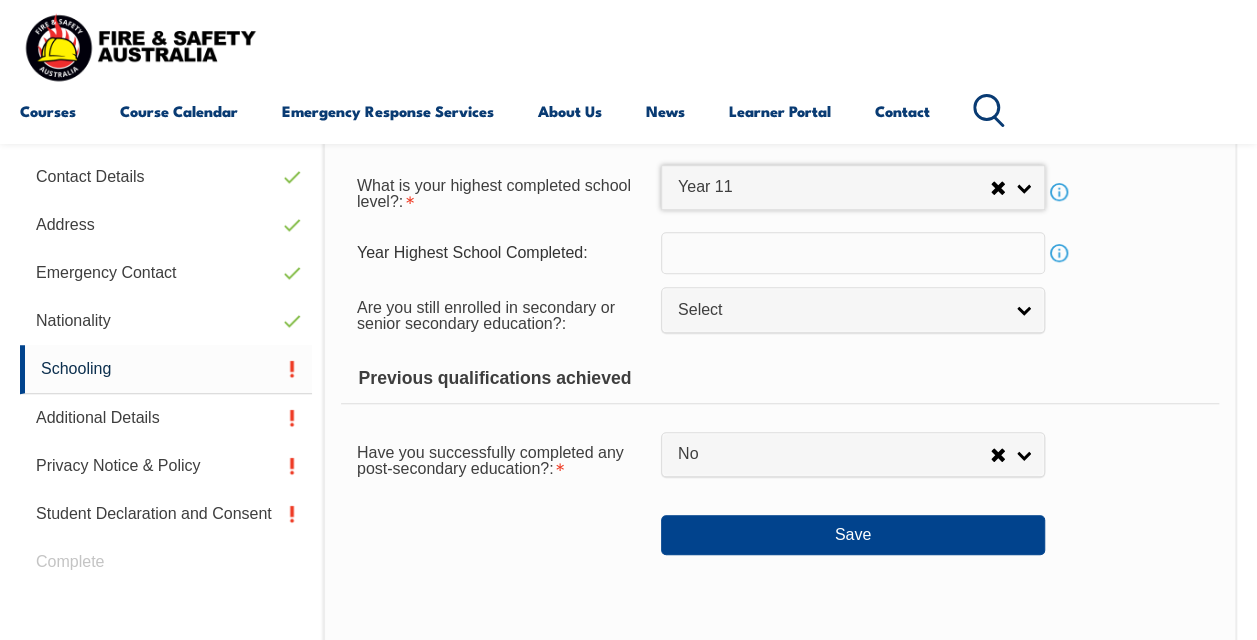 scroll, scrollTop: 608, scrollLeft: 0, axis: vertical 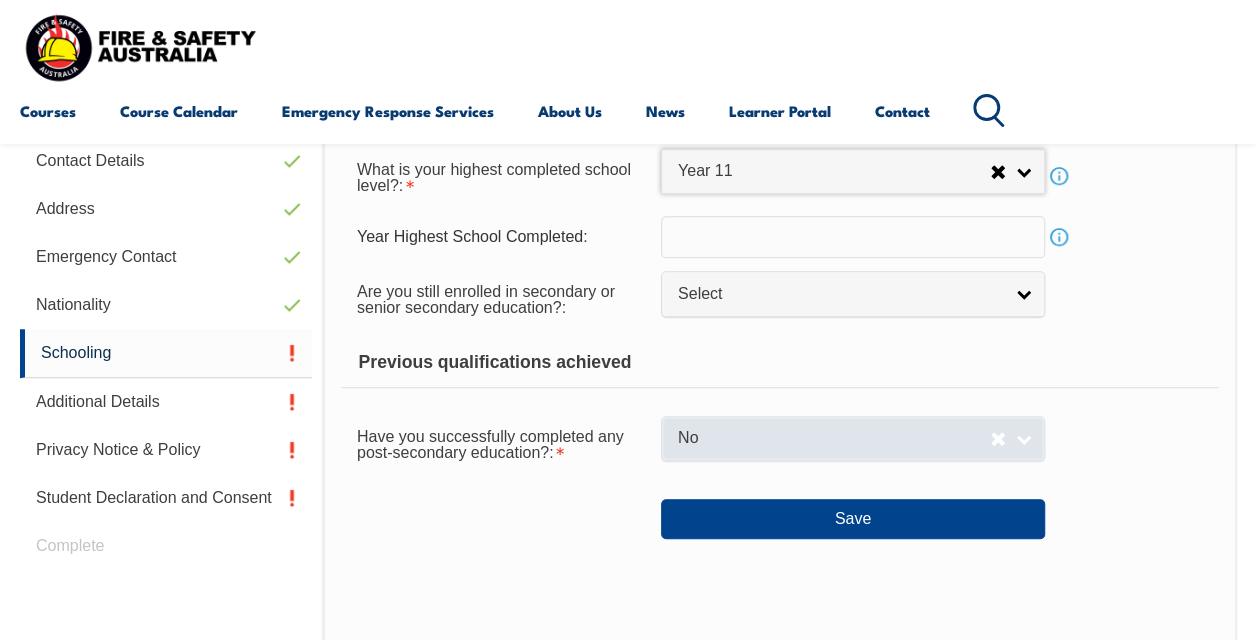 click on "No" at bounding box center (834, 438) 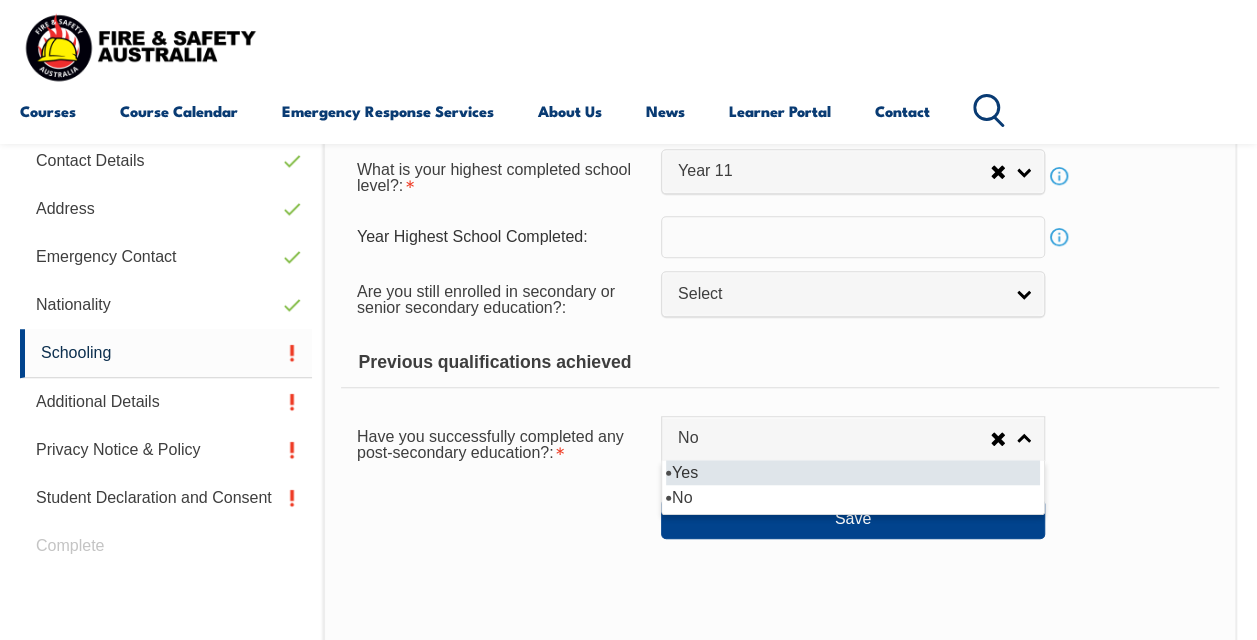 click on "Yes" at bounding box center (853, 472) 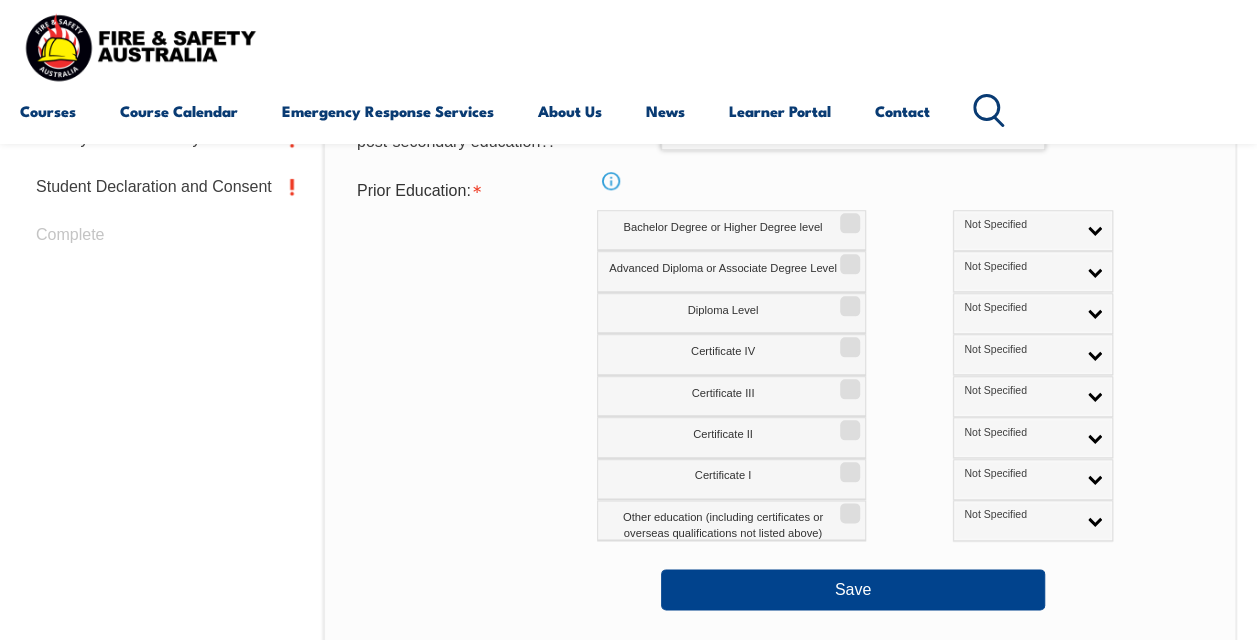 scroll, scrollTop: 938, scrollLeft: 0, axis: vertical 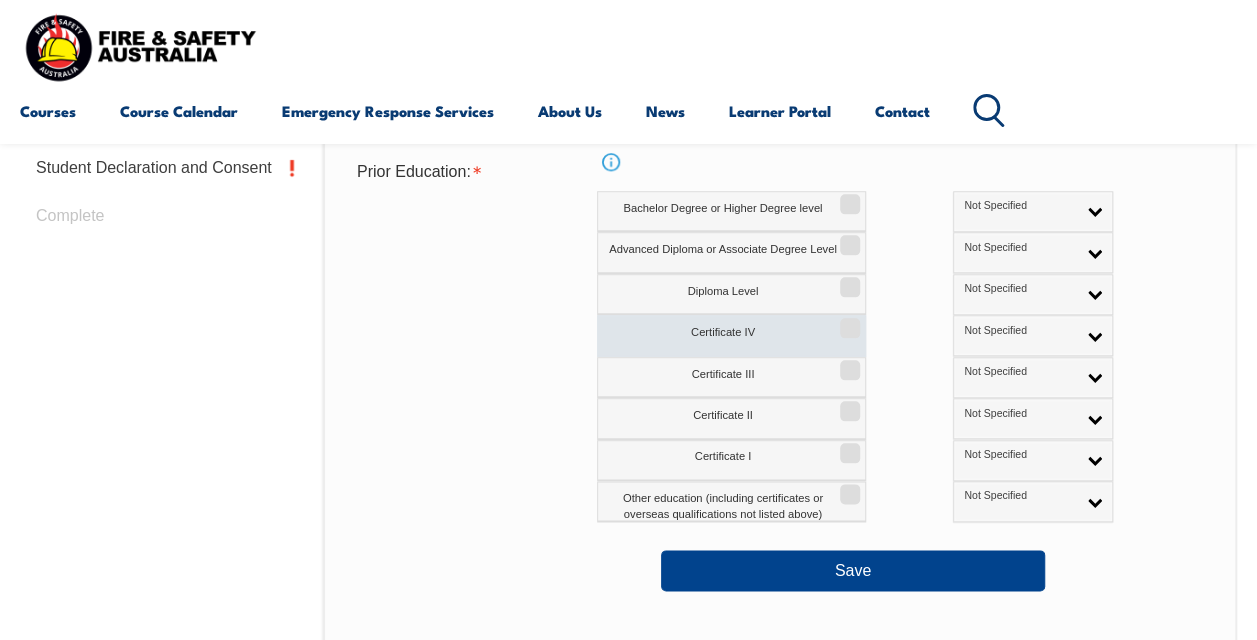 click on "Certificate IV" at bounding box center (847, 321) 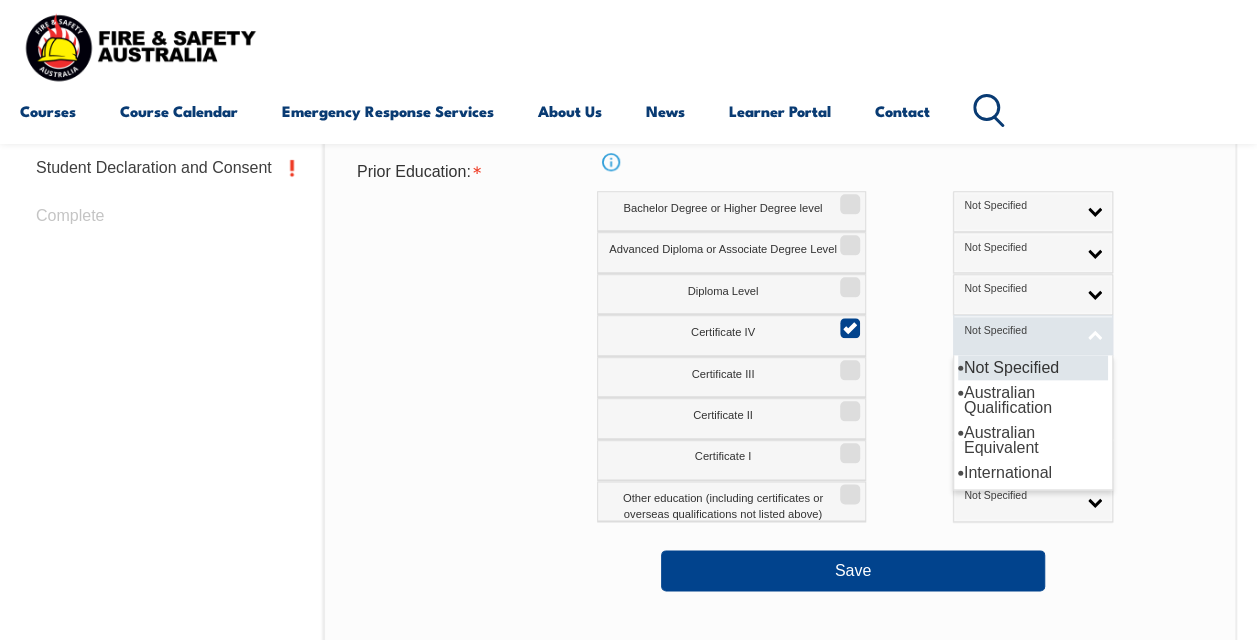 click on "Not Specified" at bounding box center (1019, 331) 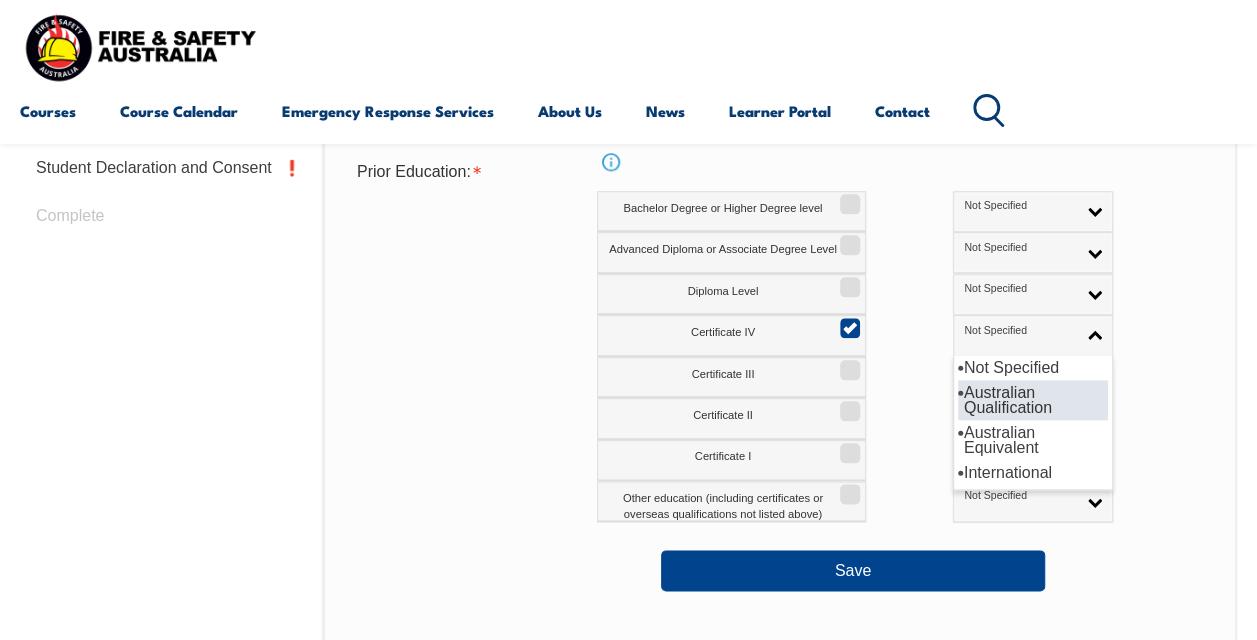 click on "Australian Qualification" at bounding box center [1033, 400] 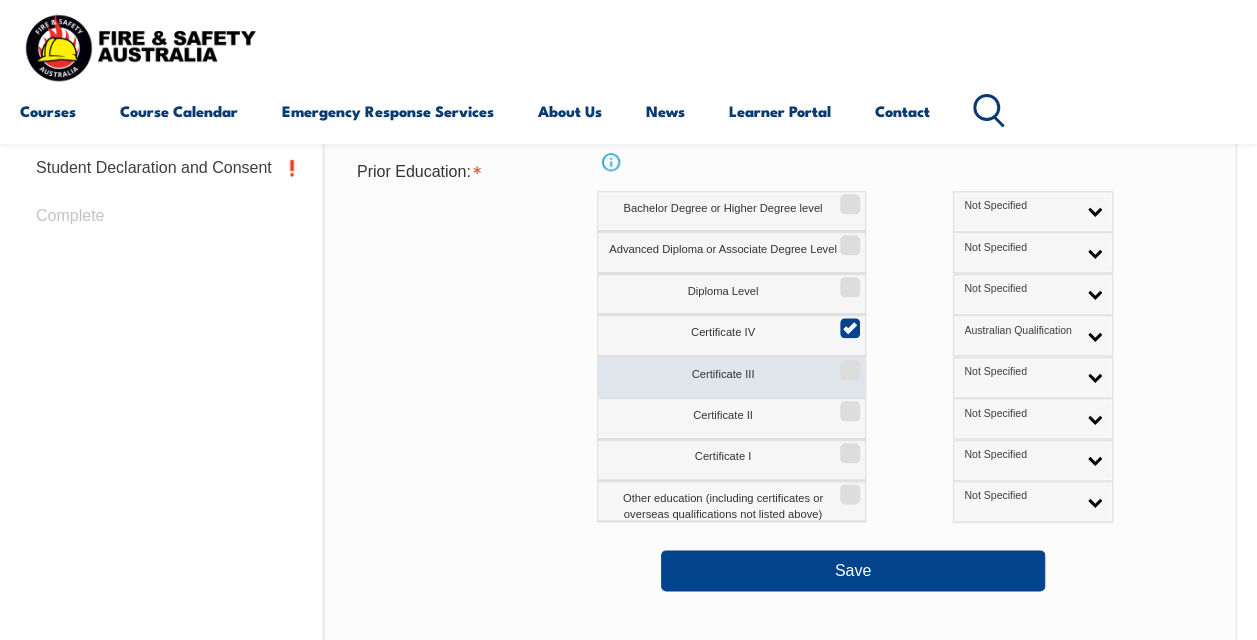 click on "Certificate III" at bounding box center [731, 377] 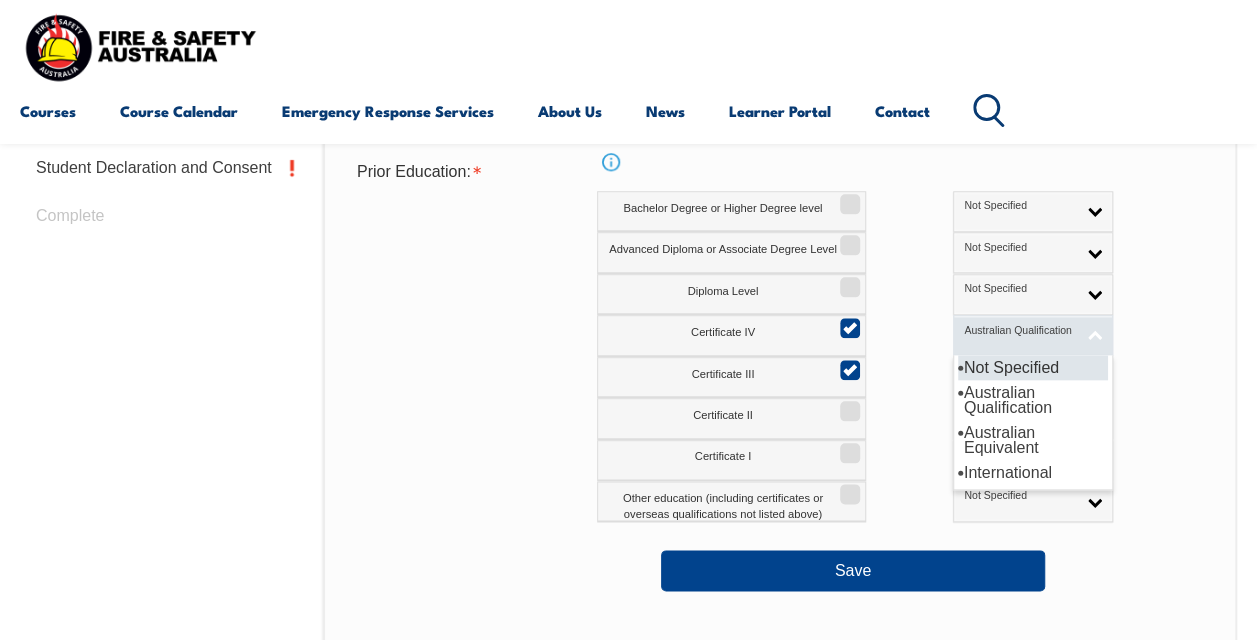 click on "Australian Qualification
Not Specified Australian Qualification Australian Equivalent International" at bounding box center (1033, 335) 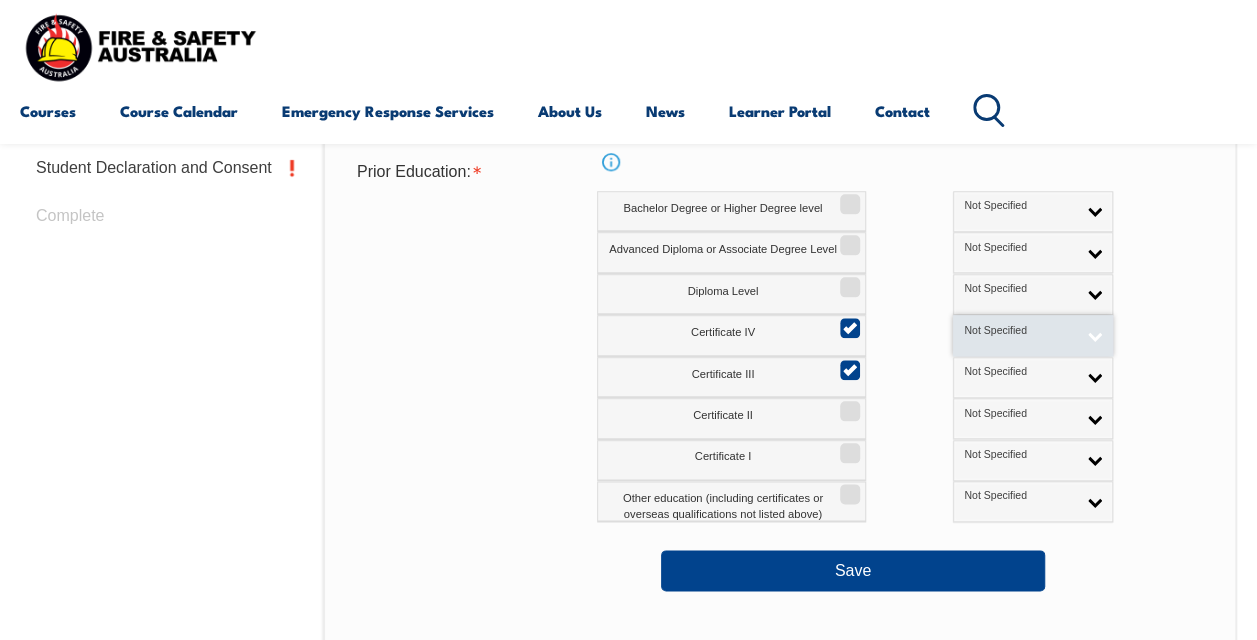 click on "Not Specified
Not Specified Australian Qualification Australian Equivalent International" at bounding box center [1033, 335] 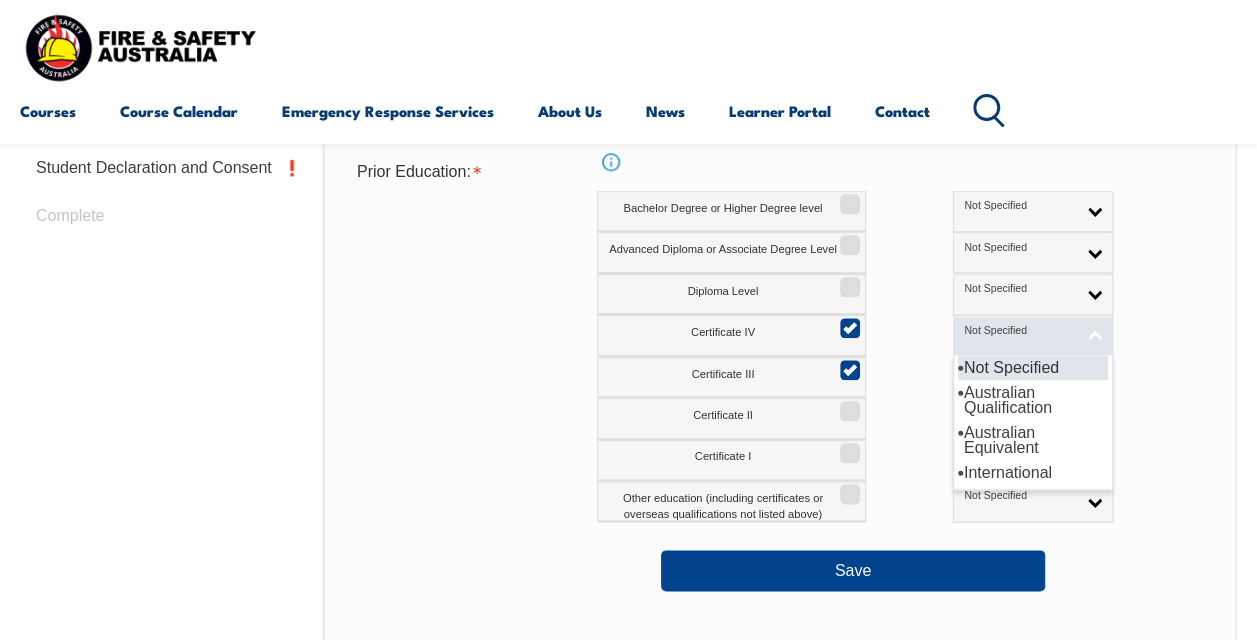 click on "Not Specified" at bounding box center [1033, 335] 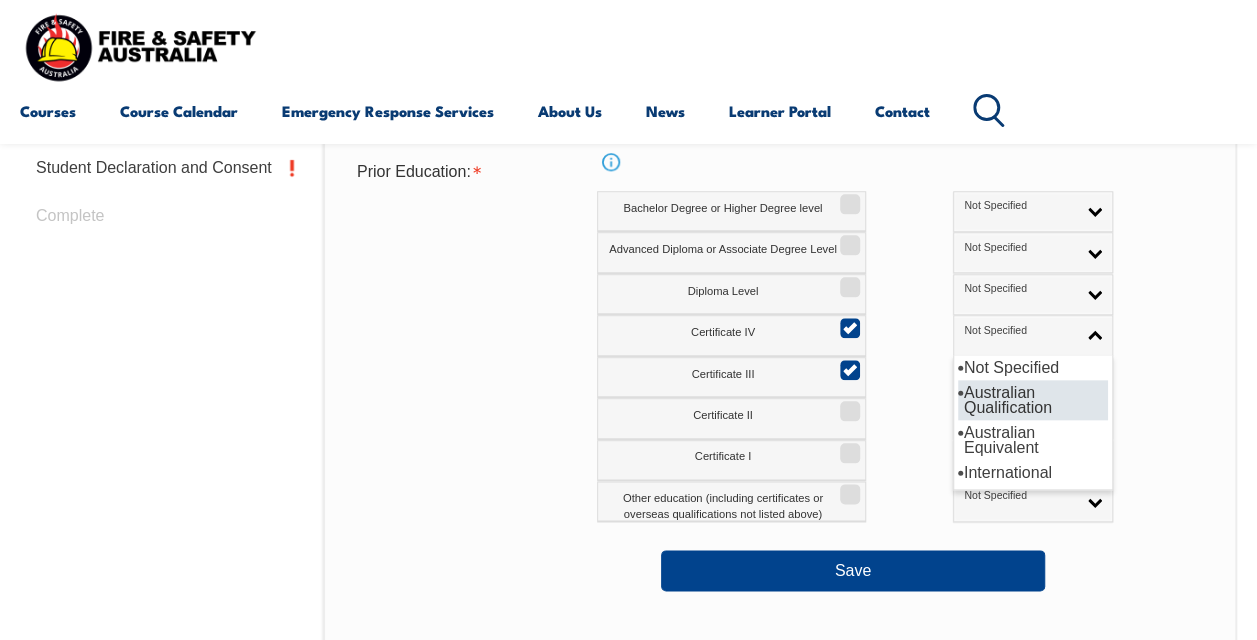 click on "Australian Qualification" at bounding box center [1033, 400] 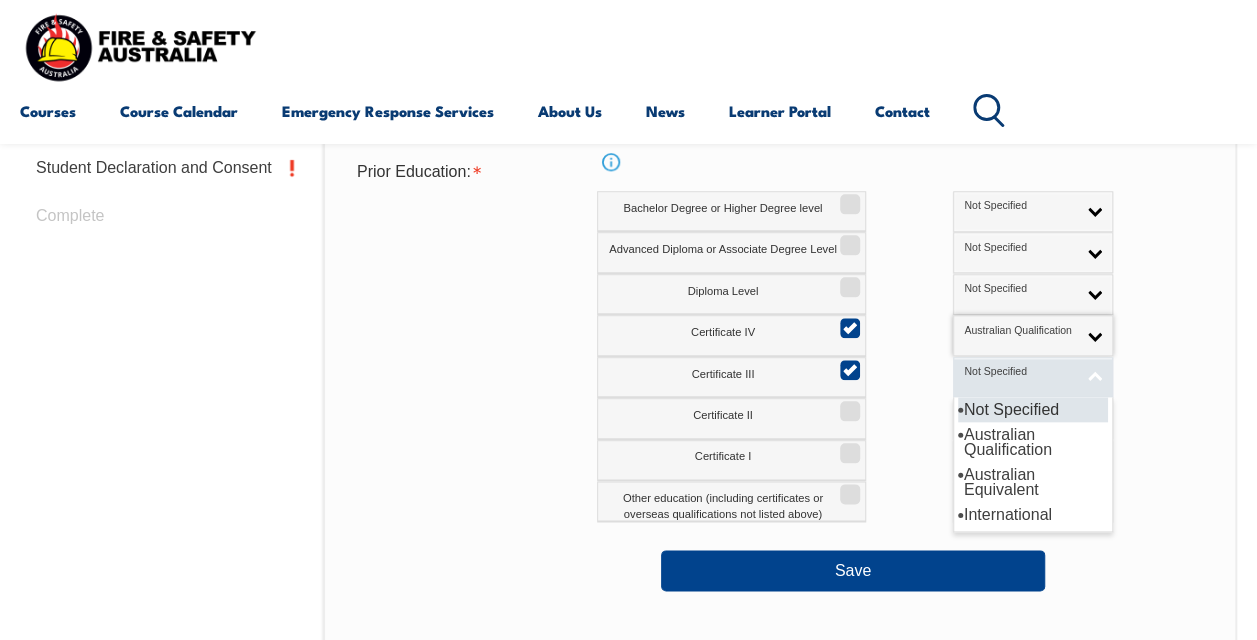 click on "Not Specified" at bounding box center [1019, 372] 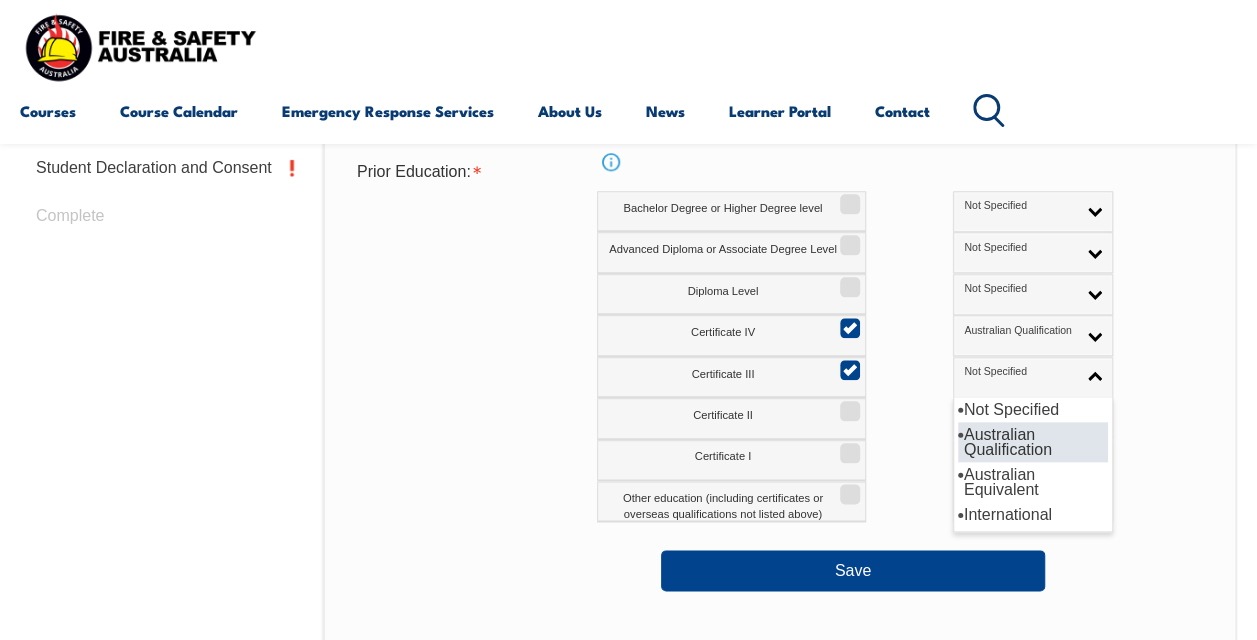 click on "Australian Qualification" at bounding box center (1033, 442) 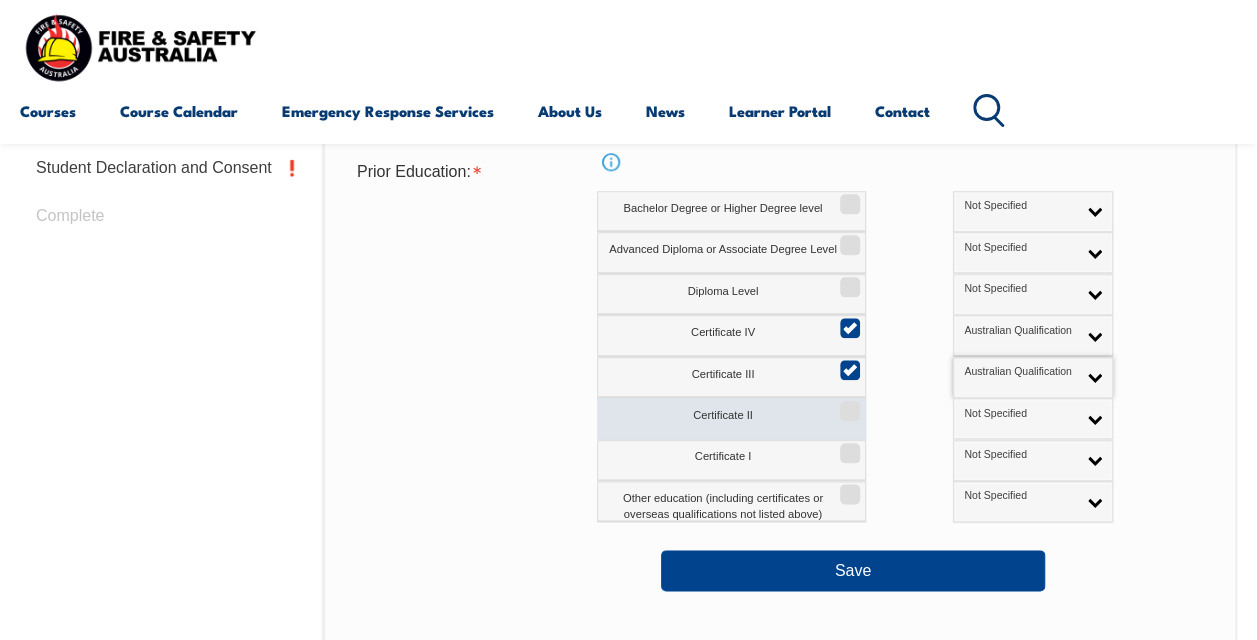 click on "Certificate II" at bounding box center [847, 404] 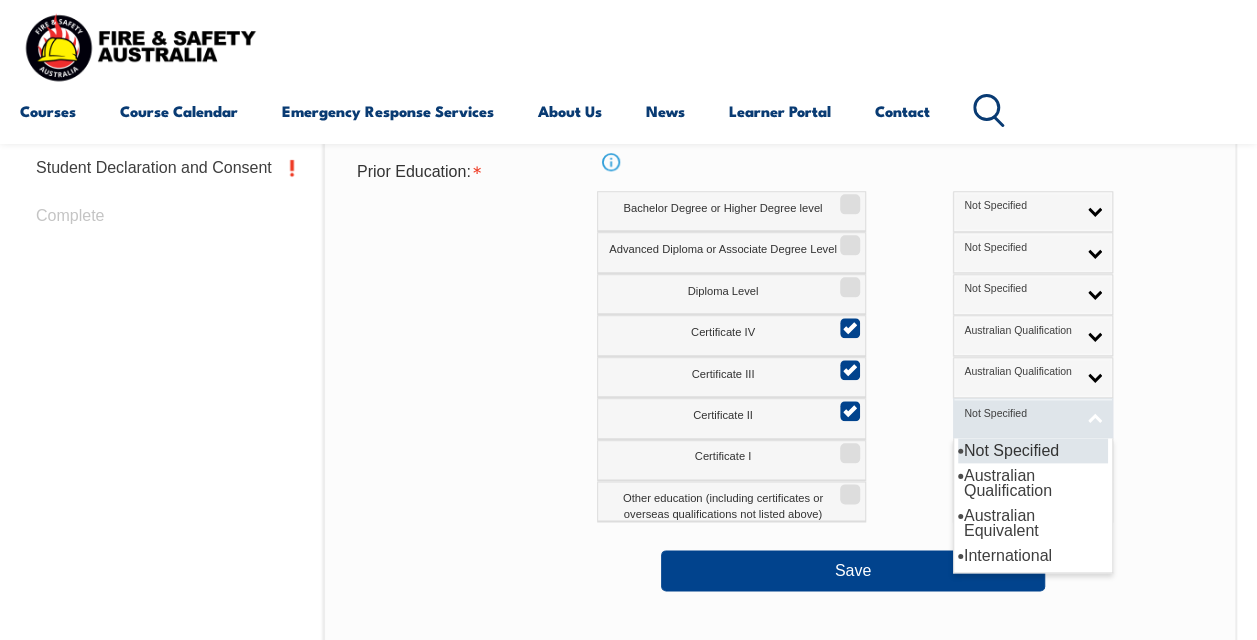 click on "Not Specified" at bounding box center [1019, 414] 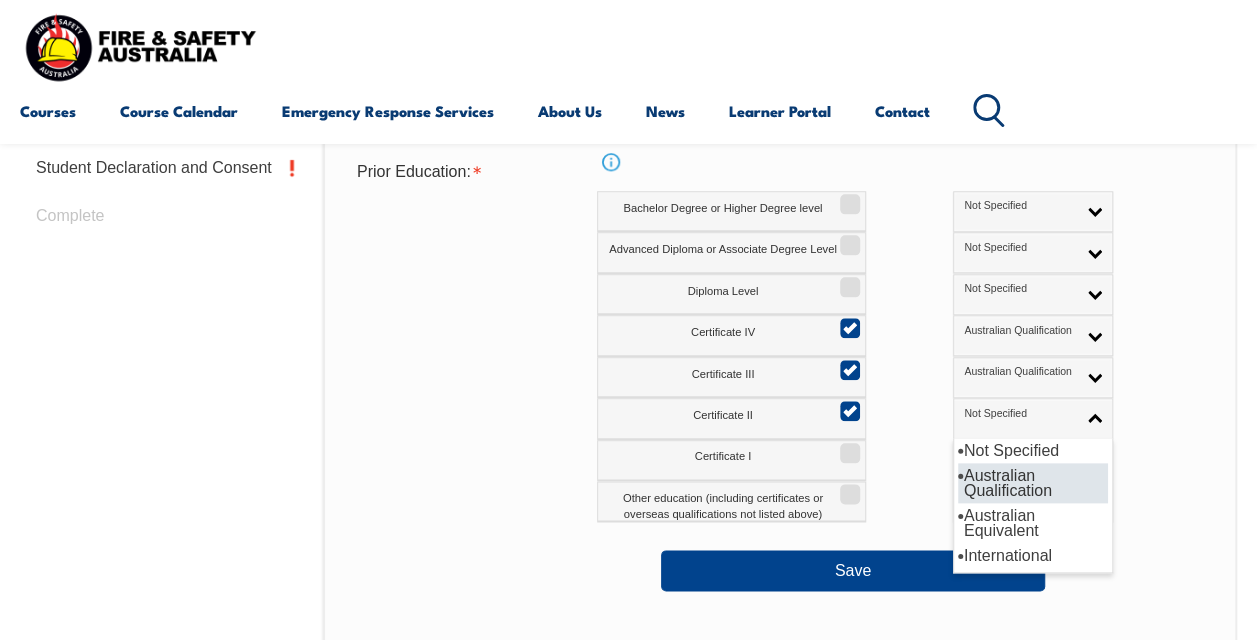 click on "Australian Qualification" at bounding box center [1033, 483] 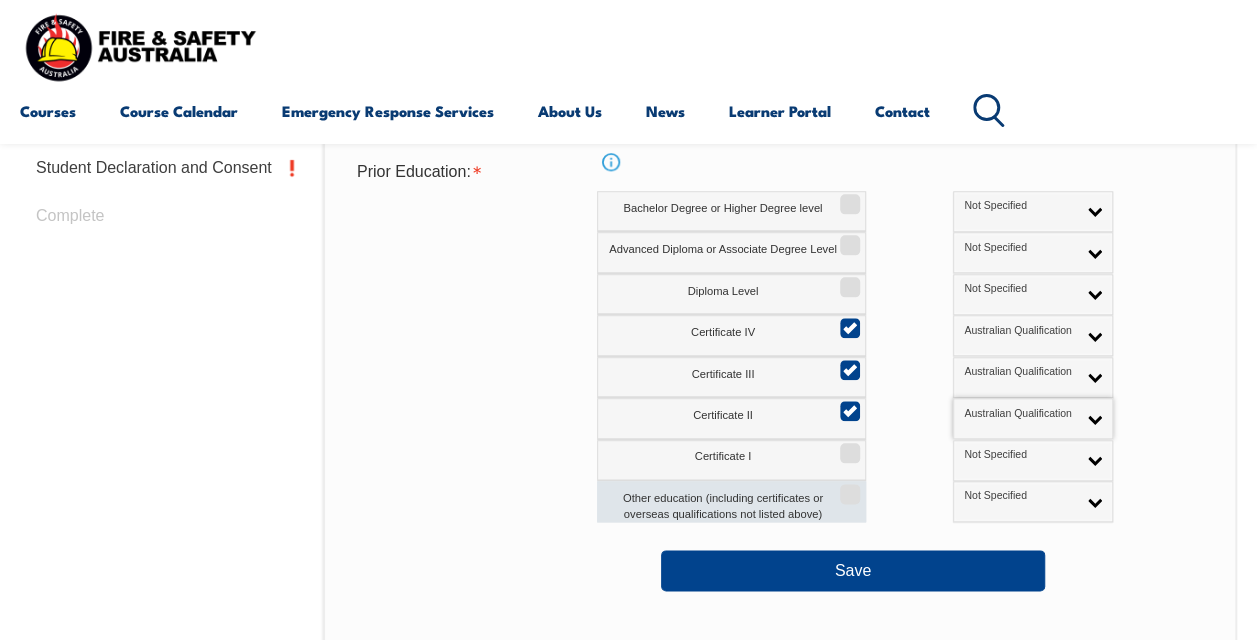 click on "Other education (including certificates or overseas qualifications not listed above)" at bounding box center [731, 501] 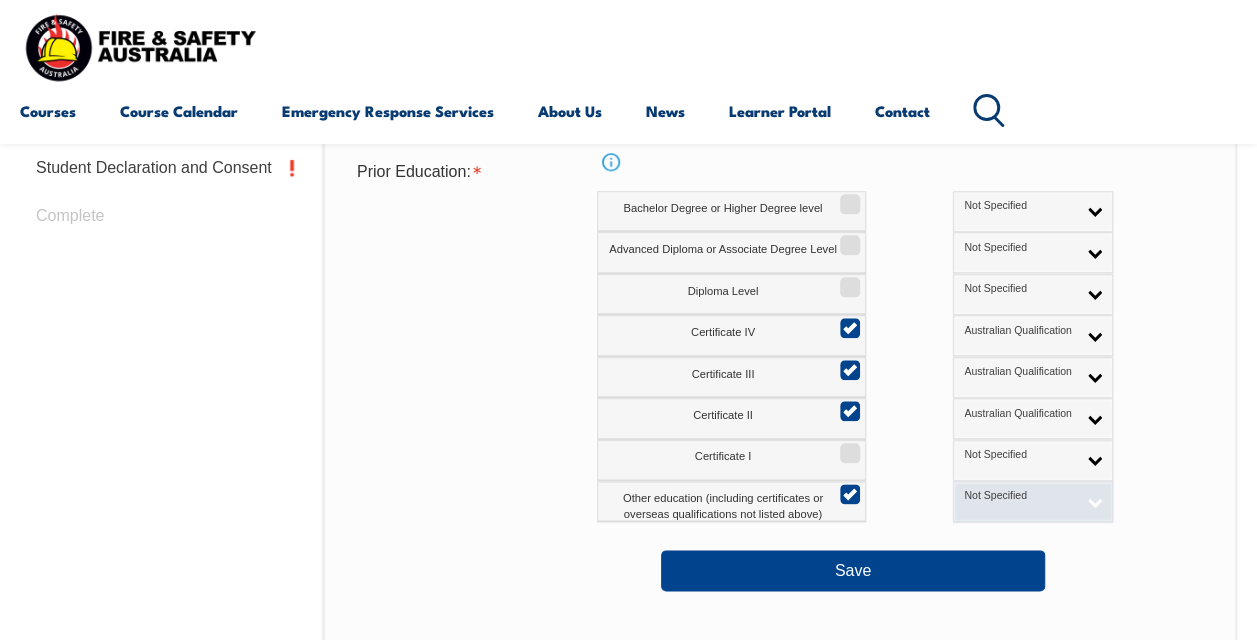 click on "Not Specified" at bounding box center [1019, 496] 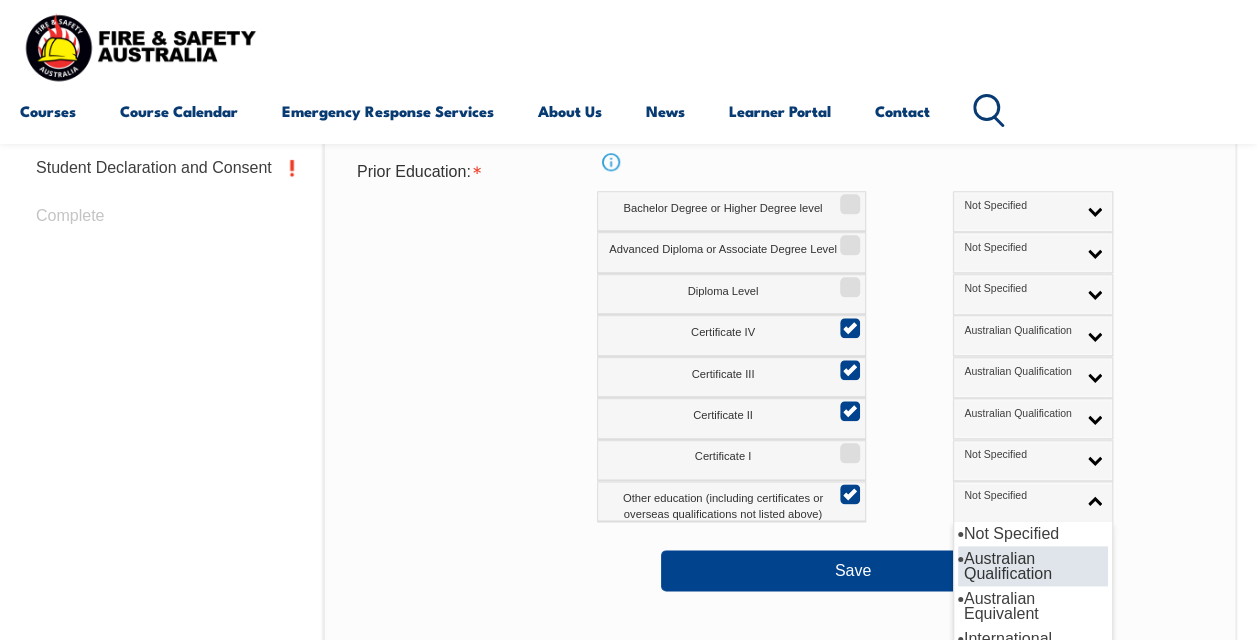 click on "Australian Qualification" at bounding box center [1033, 566] 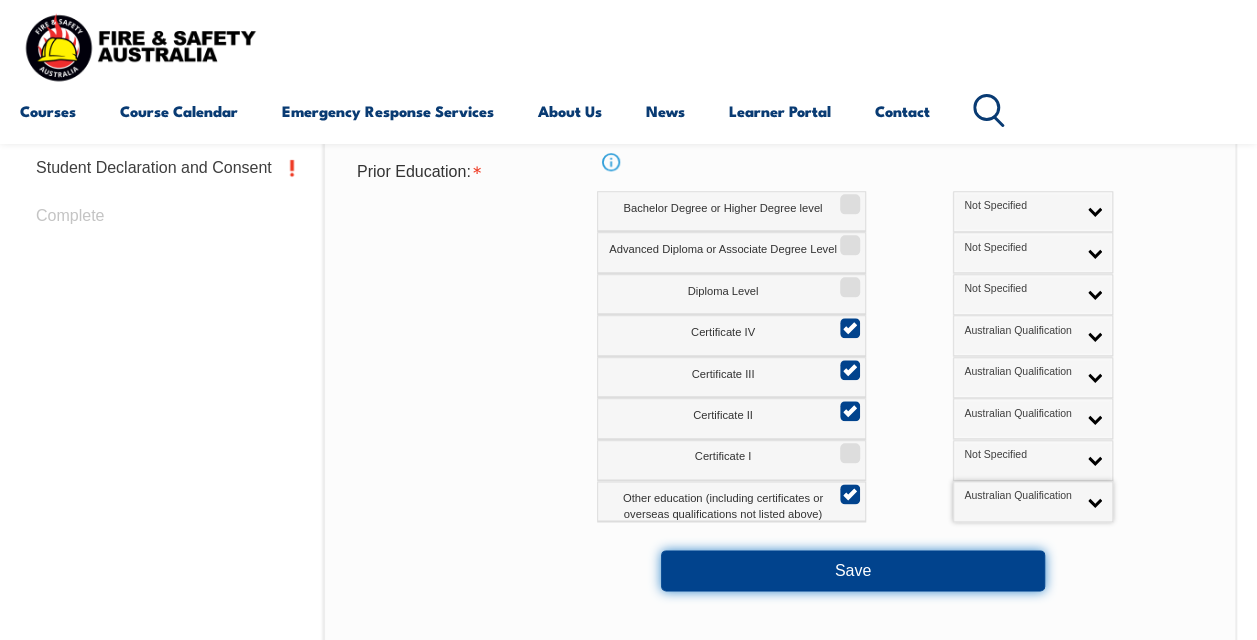 click on "Save" at bounding box center [853, 570] 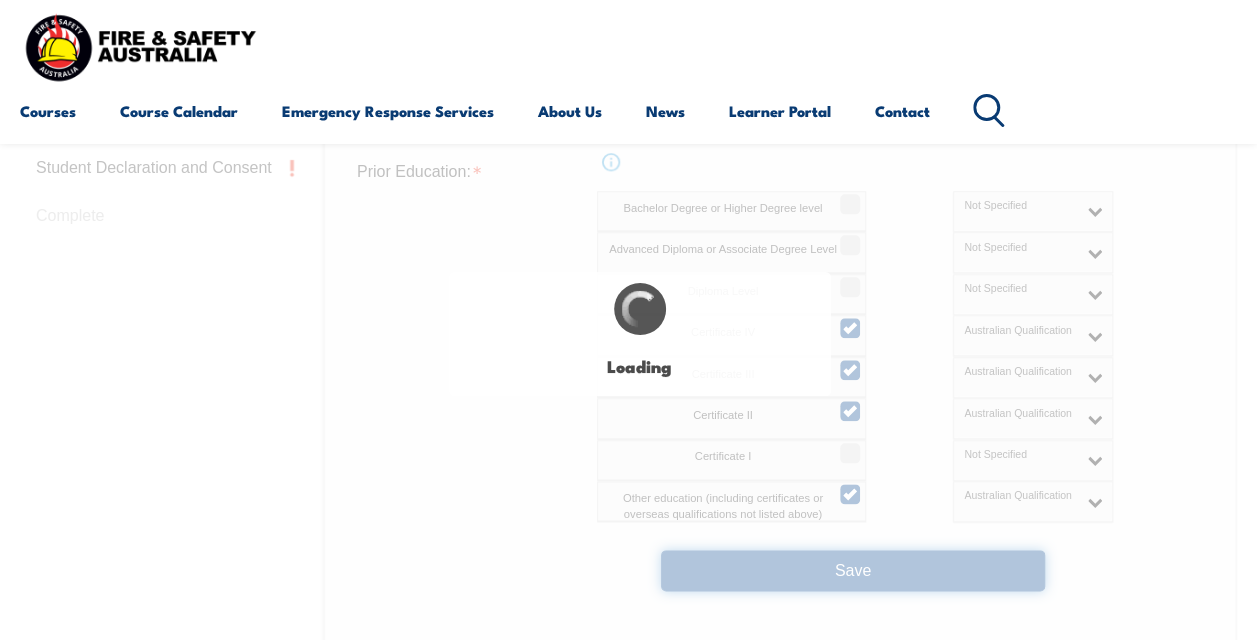 select 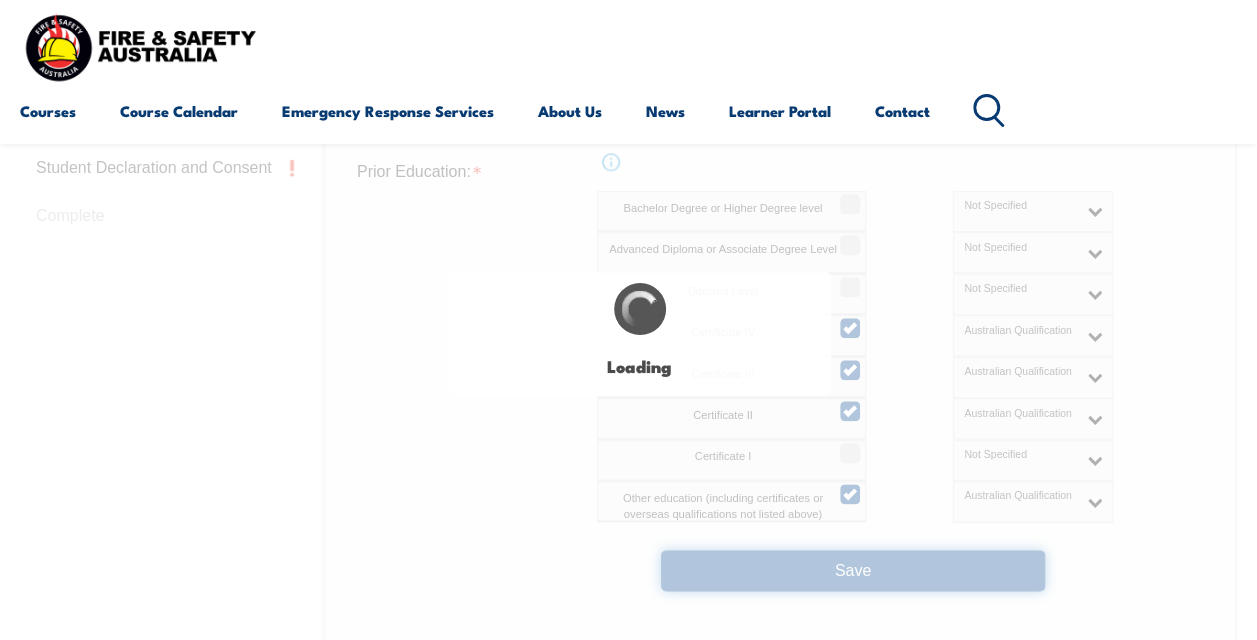 select on "true" 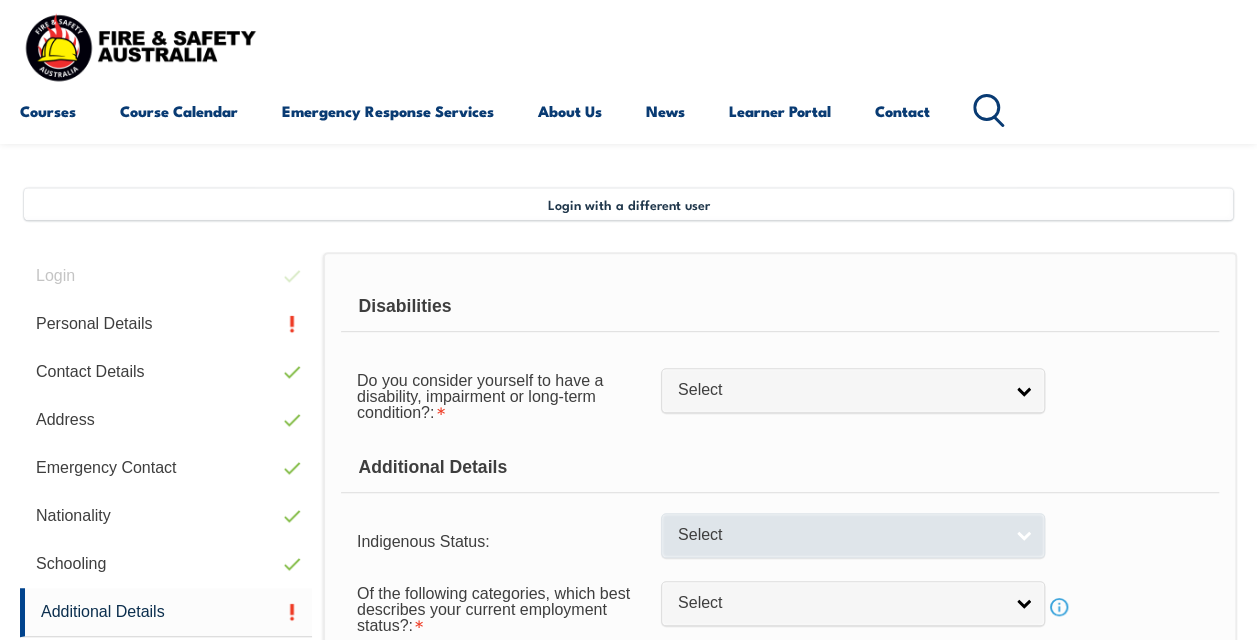 scroll, scrollTop: 400, scrollLeft: 0, axis: vertical 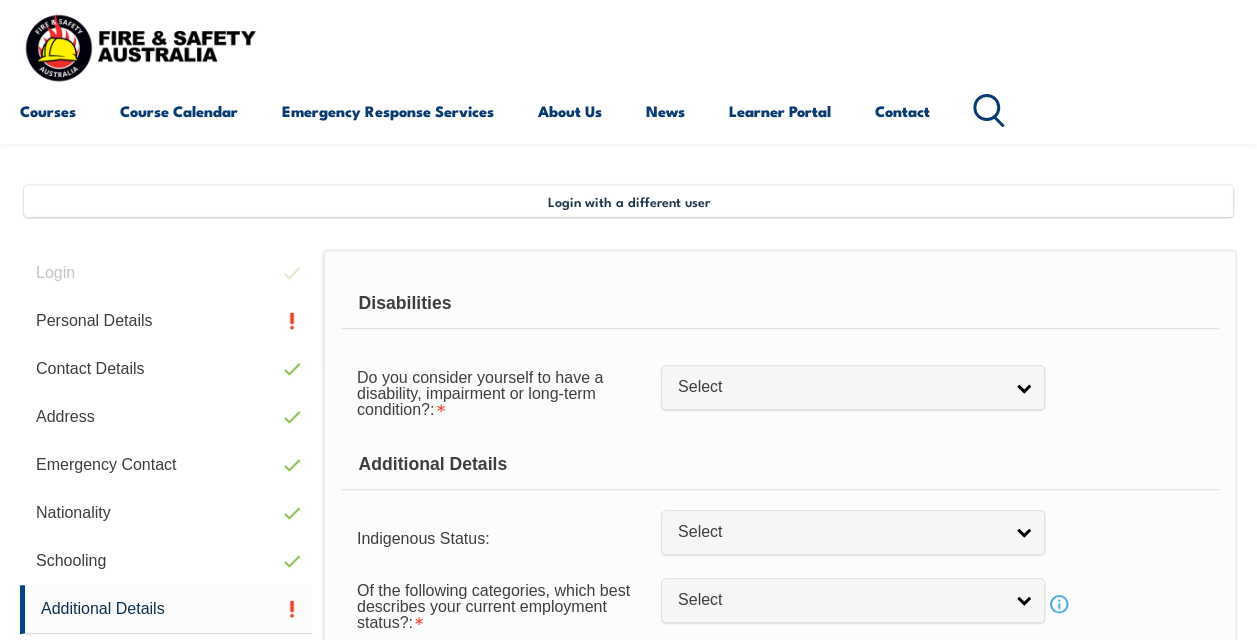click on "Do you consider yourself to have a disability, impairment or long-term condition?: No Yes
Select" at bounding box center [780, 392] 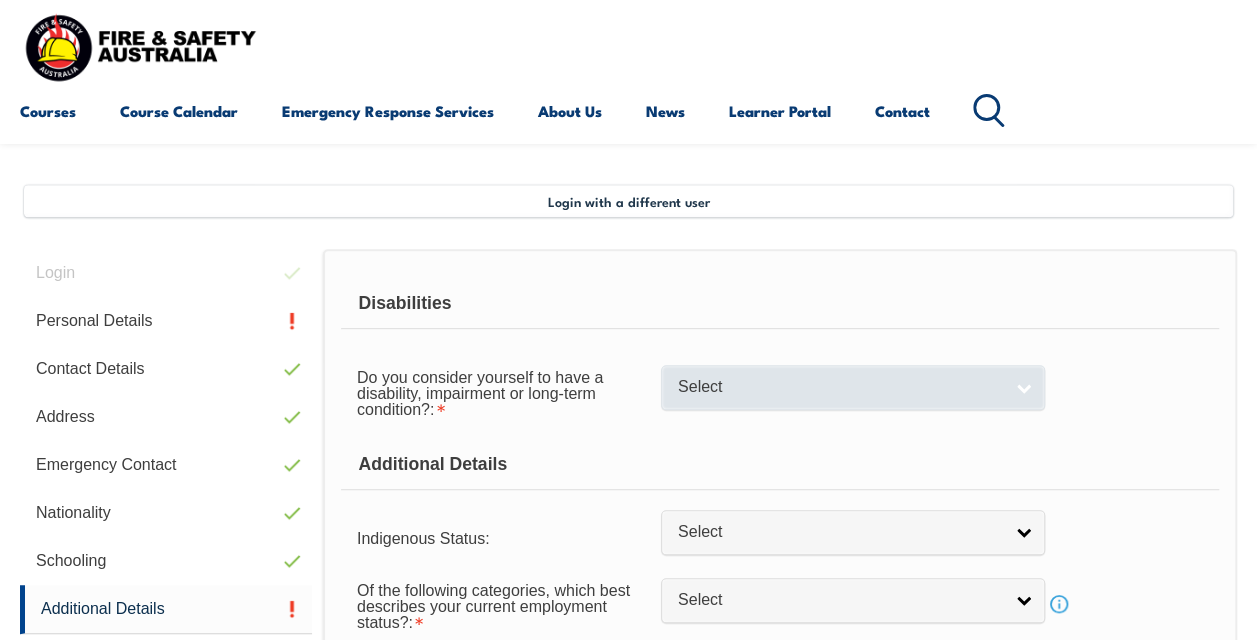 click on "Select" at bounding box center (853, 387) 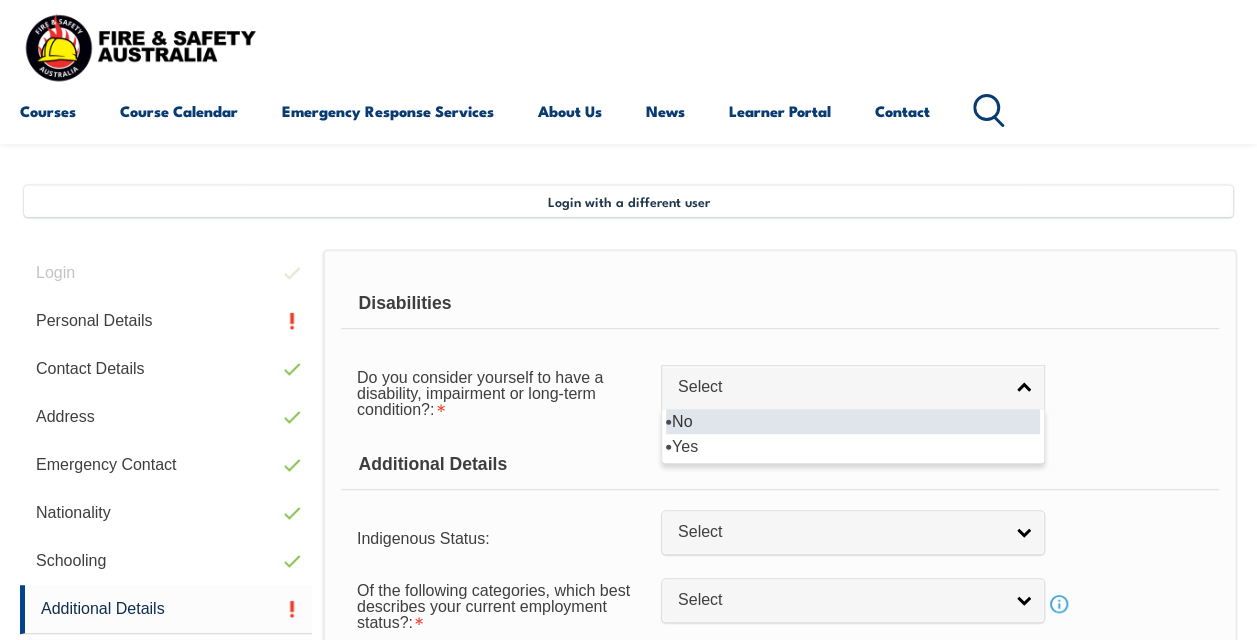 click on "No" at bounding box center [853, 421] 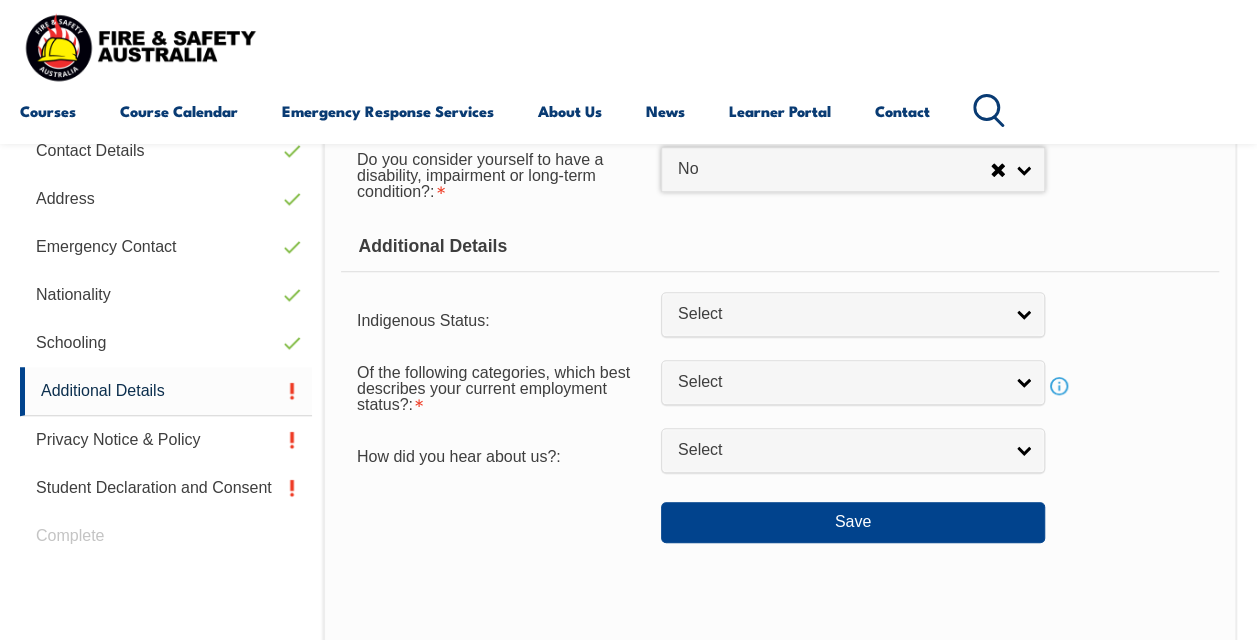 scroll, scrollTop: 619, scrollLeft: 0, axis: vertical 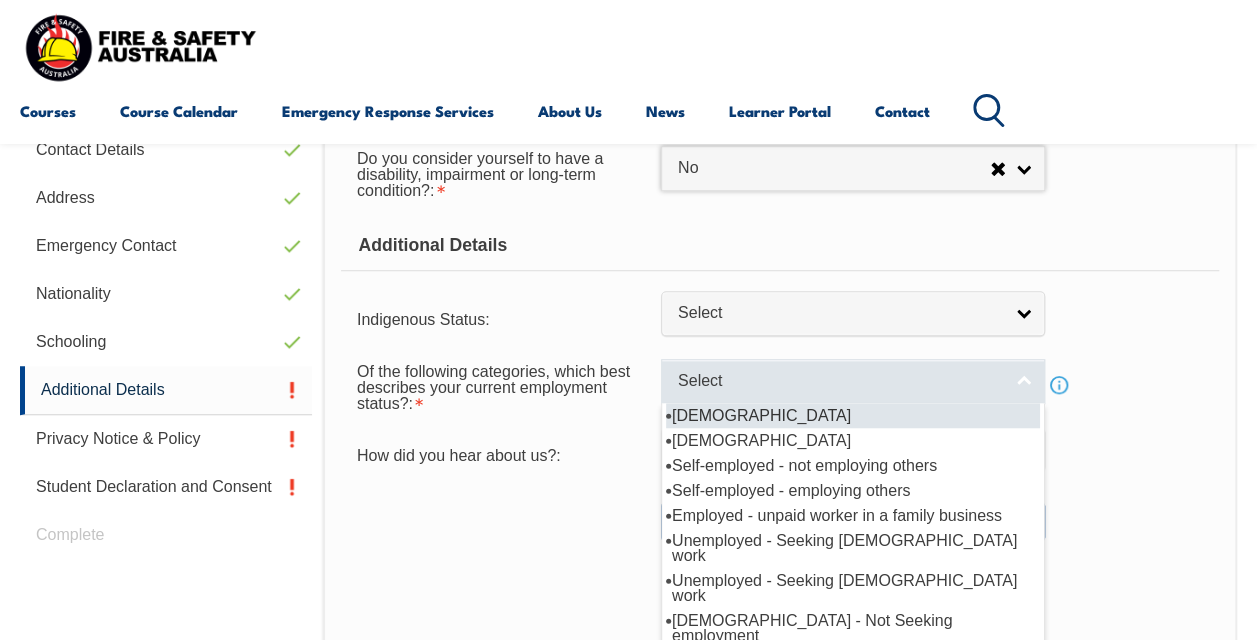 click on "Select" at bounding box center (853, 381) 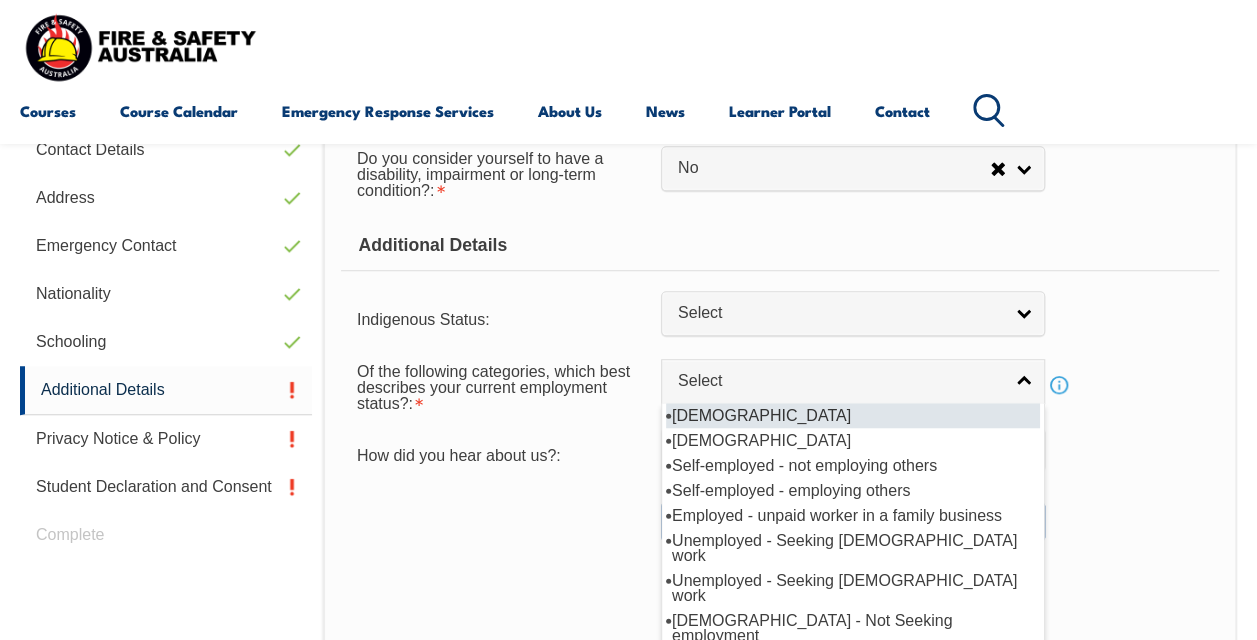 click on "[DEMOGRAPHIC_DATA]" at bounding box center (853, 415) 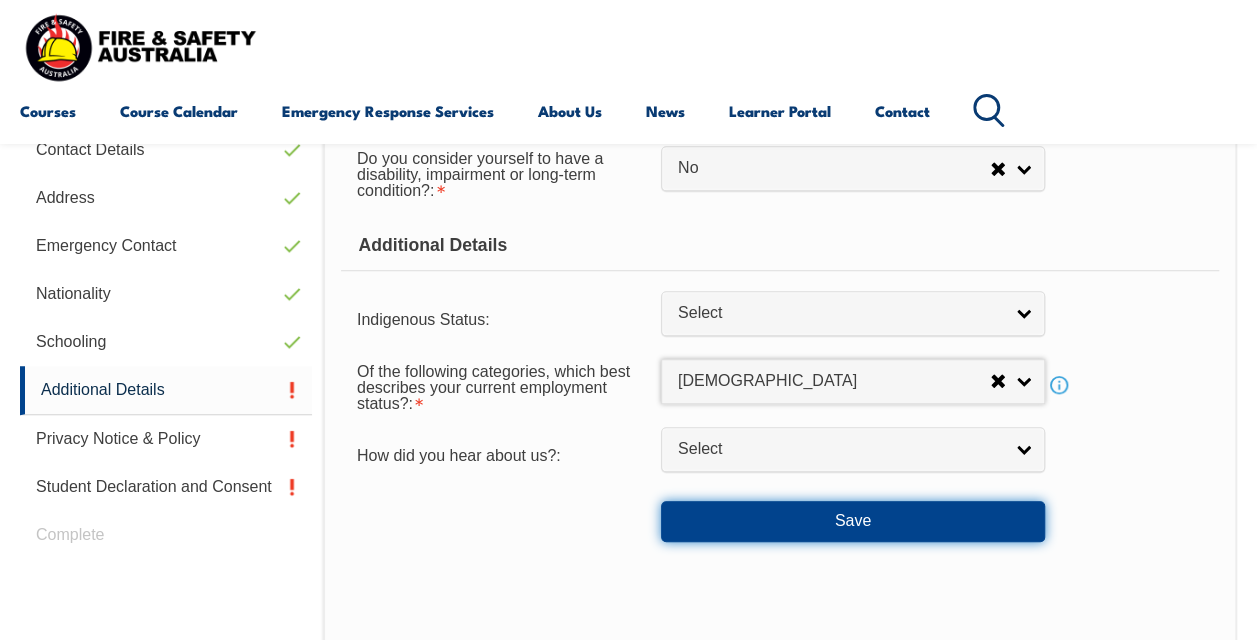 click on "Save" at bounding box center (853, 521) 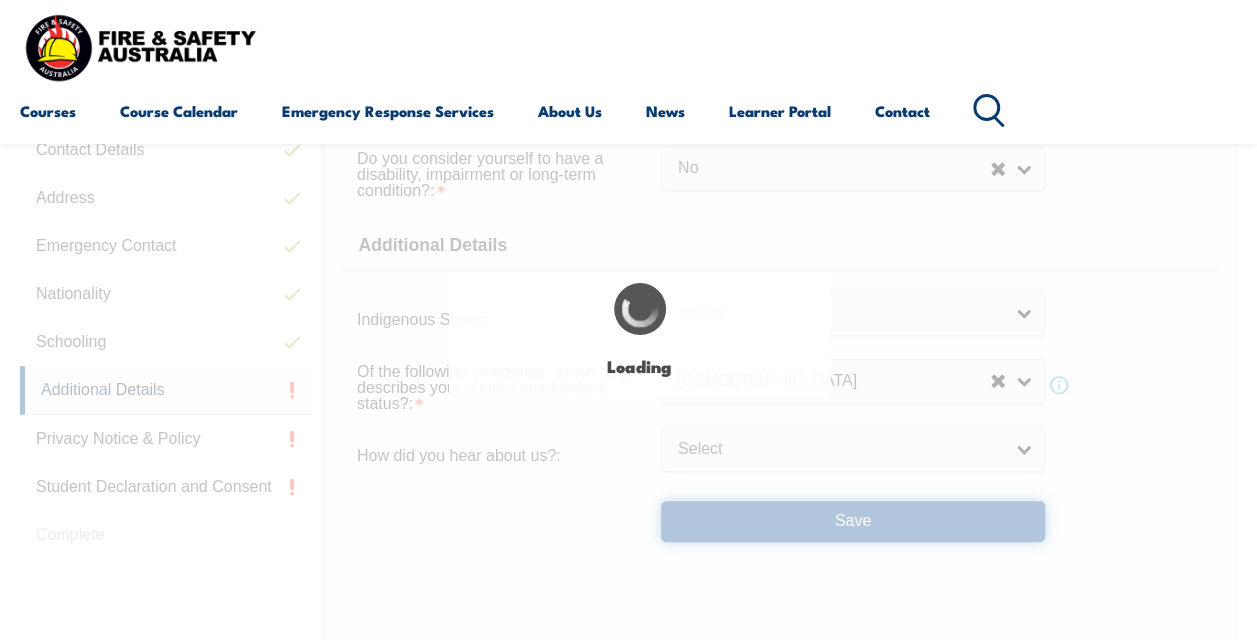 select on "false" 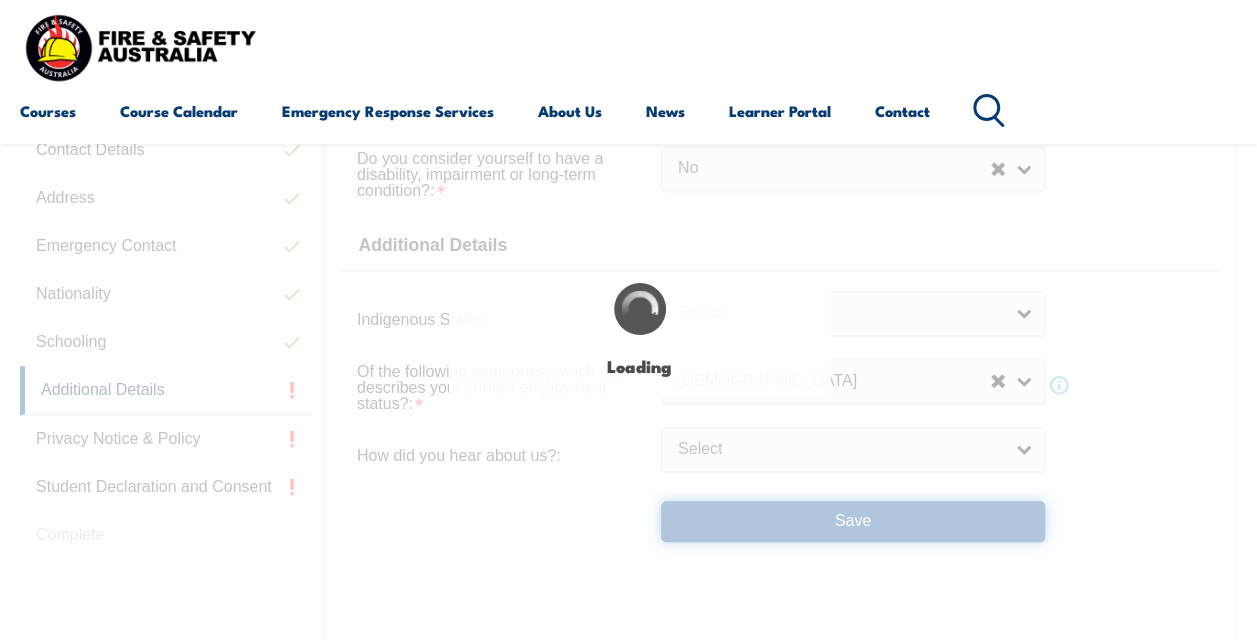 select 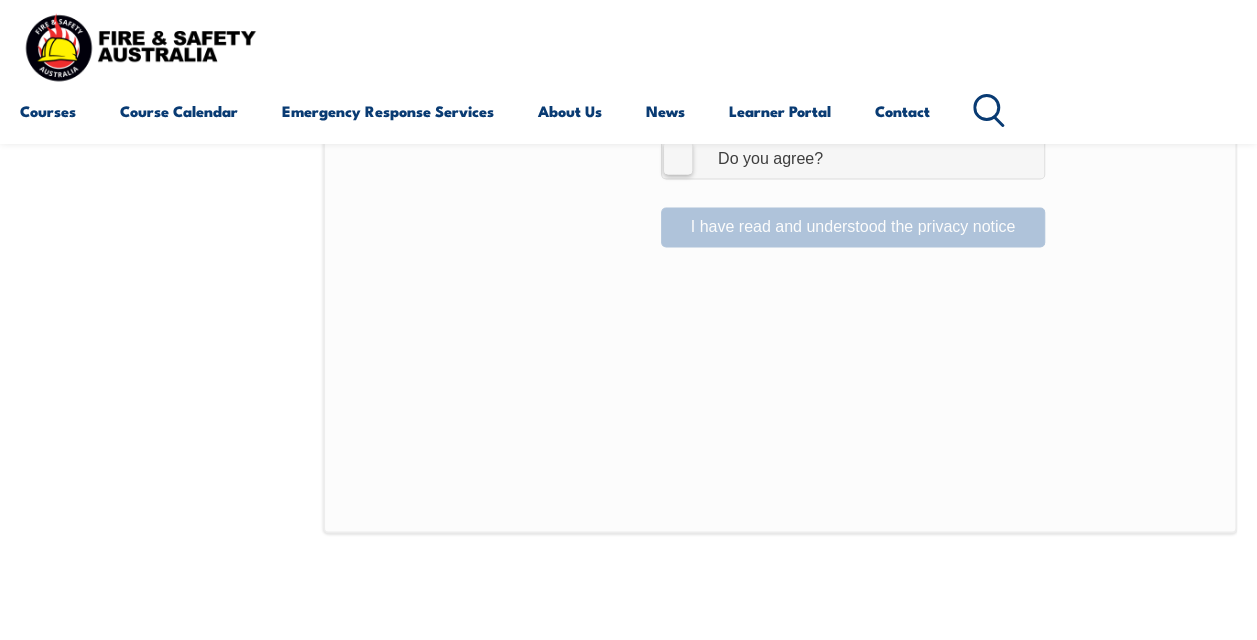 scroll, scrollTop: 1491, scrollLeft: 0, axis: vertical 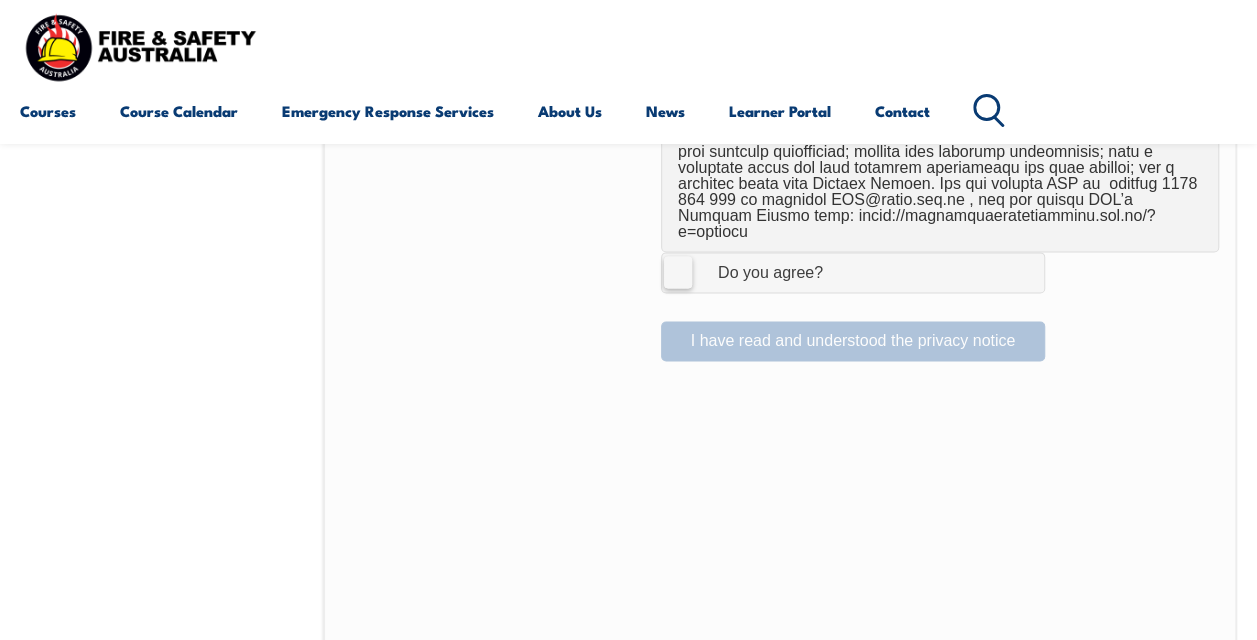 click on "I Agree Do you agree?" at bounding box center (853, 272) 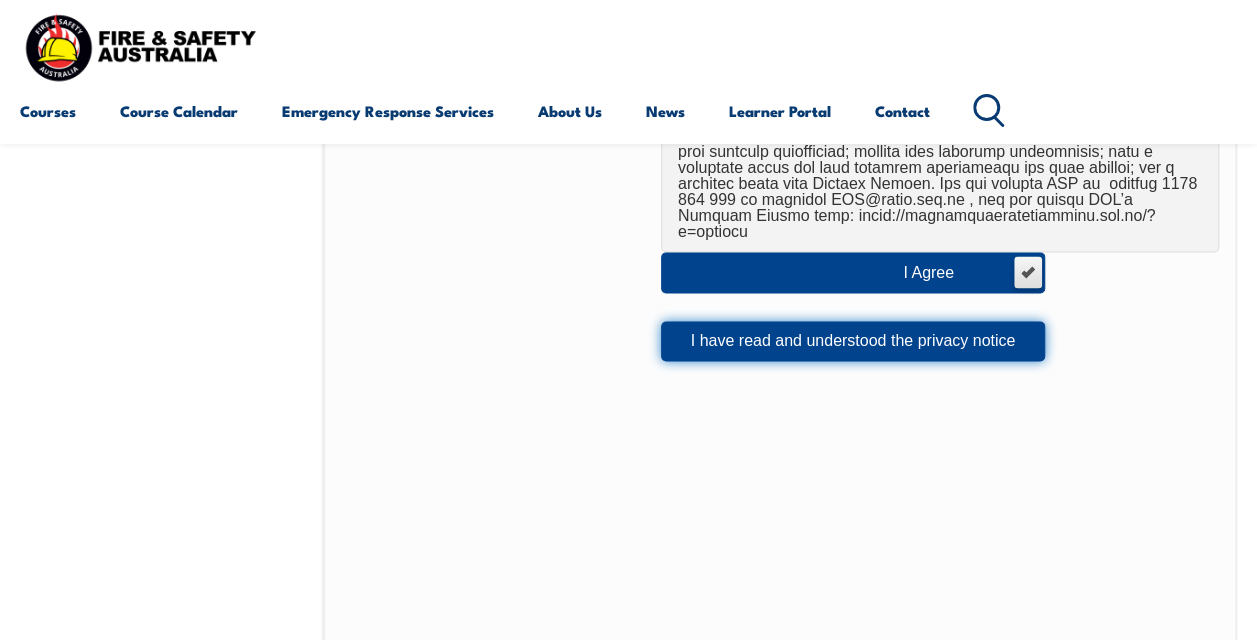 click on "I have read and understood the privacy notice" at bounding box center [853, 341] 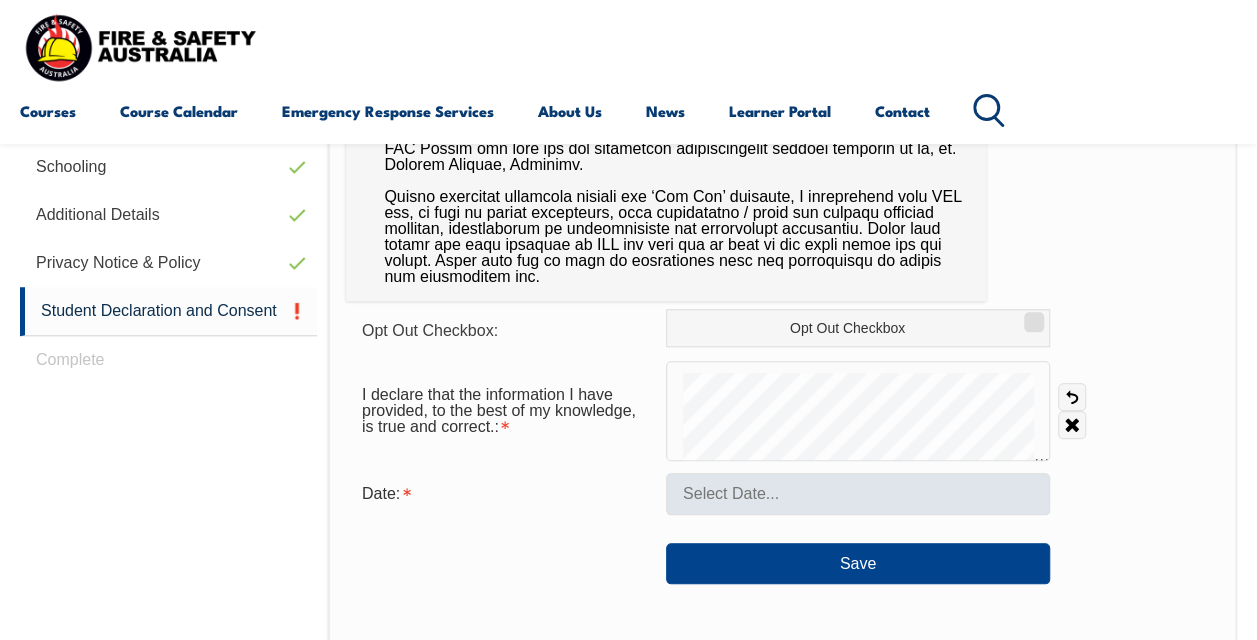 scroll, scrollTop: 793, scrollLeft: 0, axis: vertical 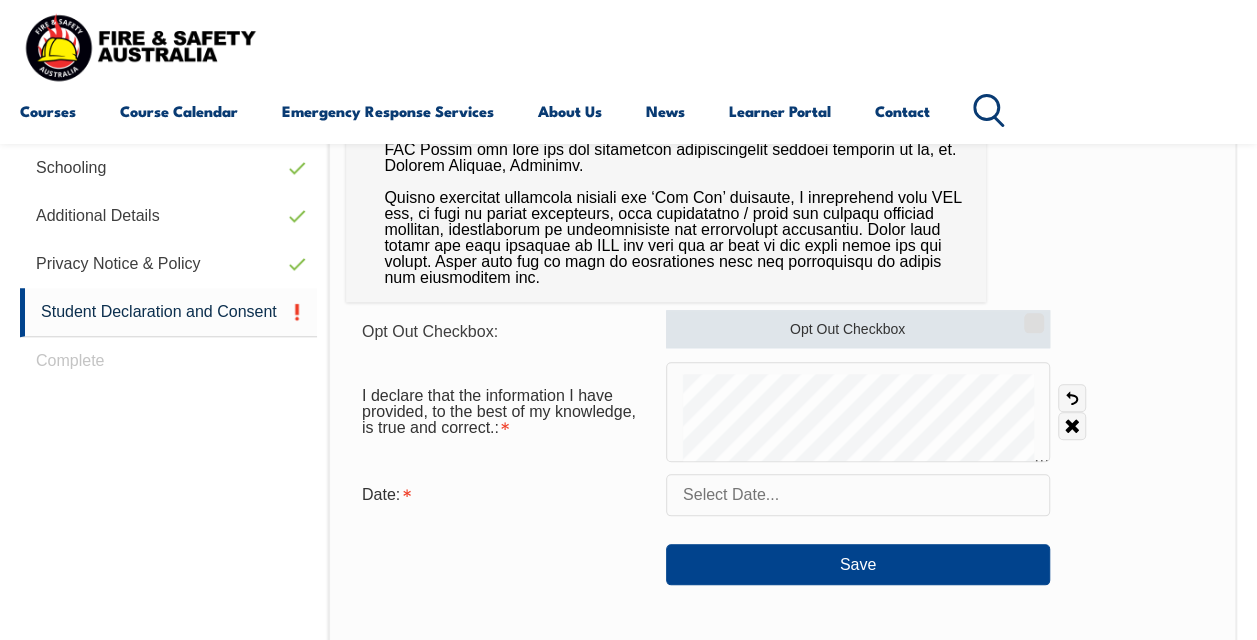 click on "Opt Out Checkbox" at bounding box center [858, 329] 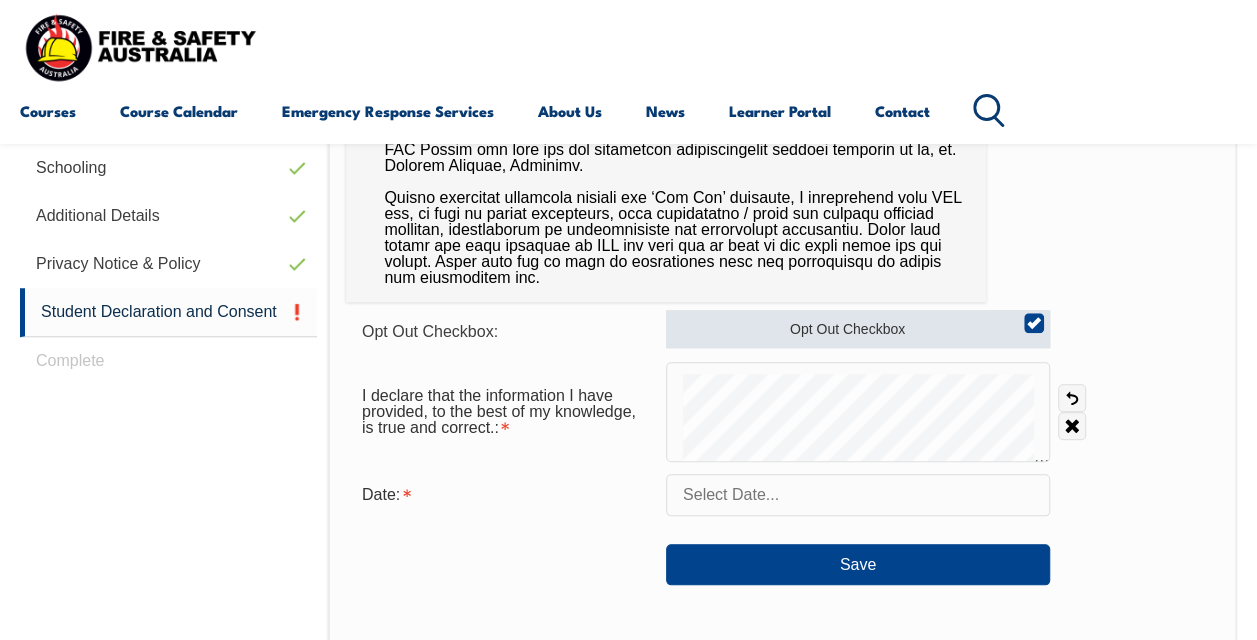click on "Opt Out Checkbox" at bounding box center [858, 329] 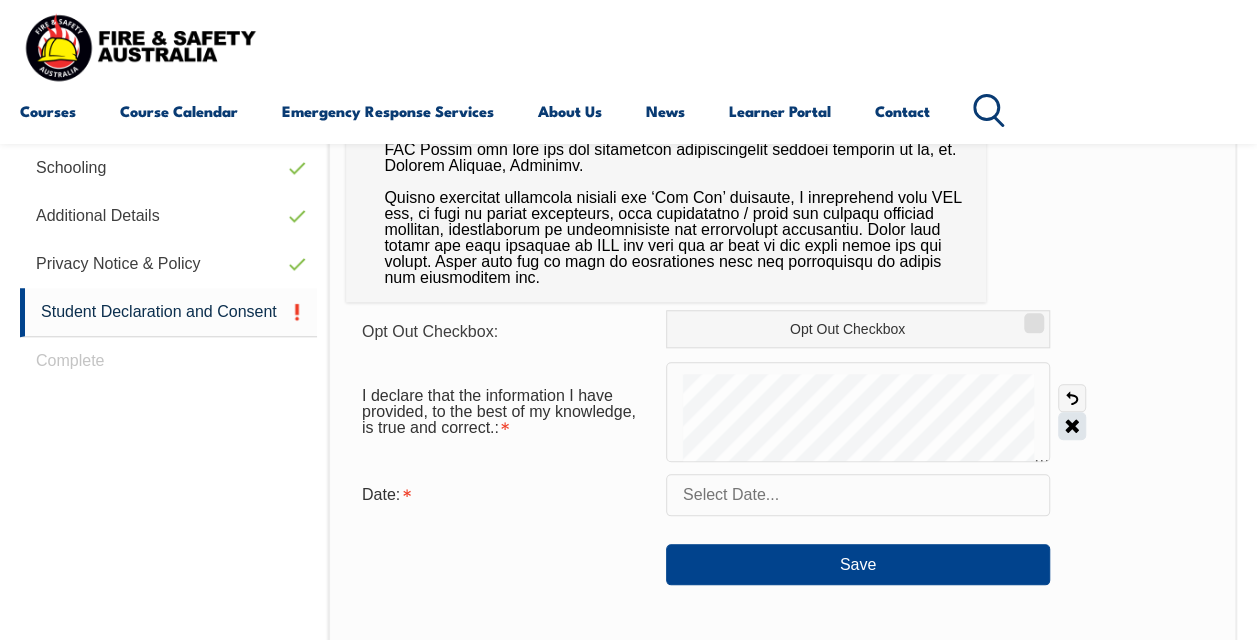 click on "Clear" at bounding box center (1072, 426) 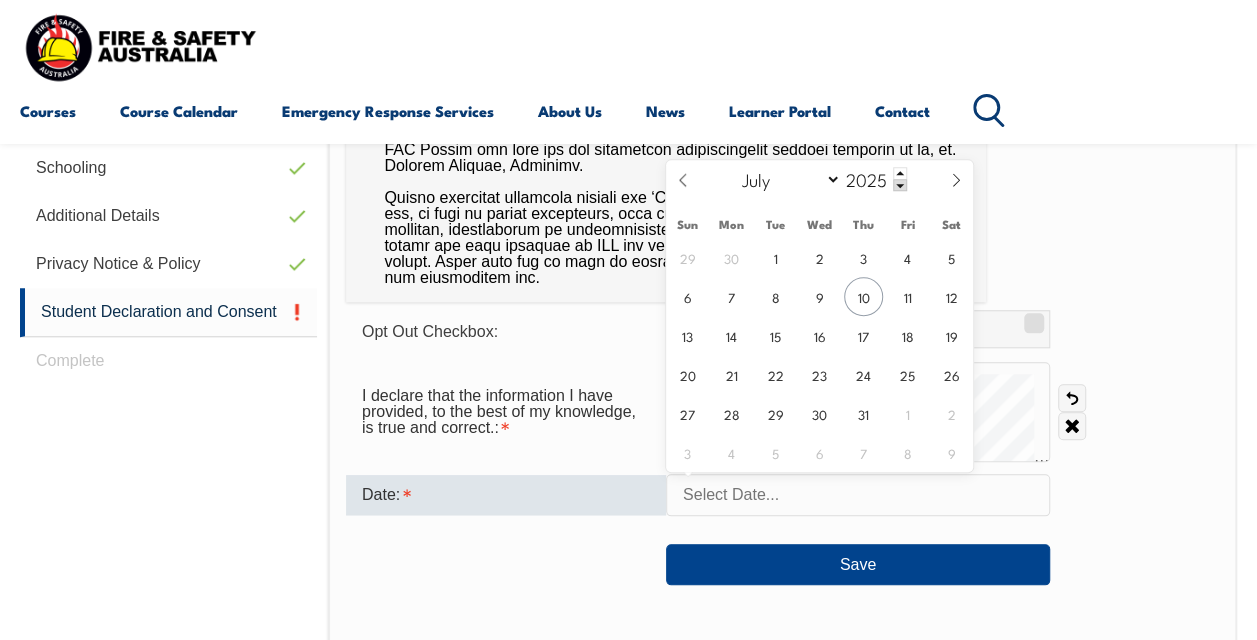 click at bounding box center (858, 495) 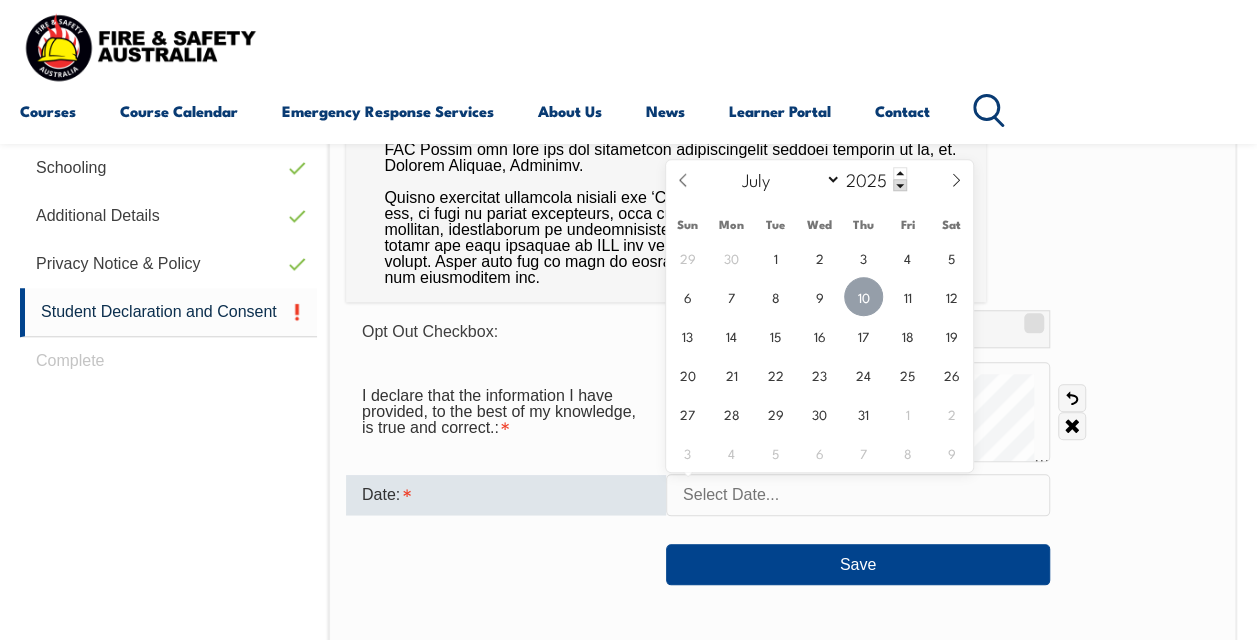 click on "10" at bounding box center (863, 296) 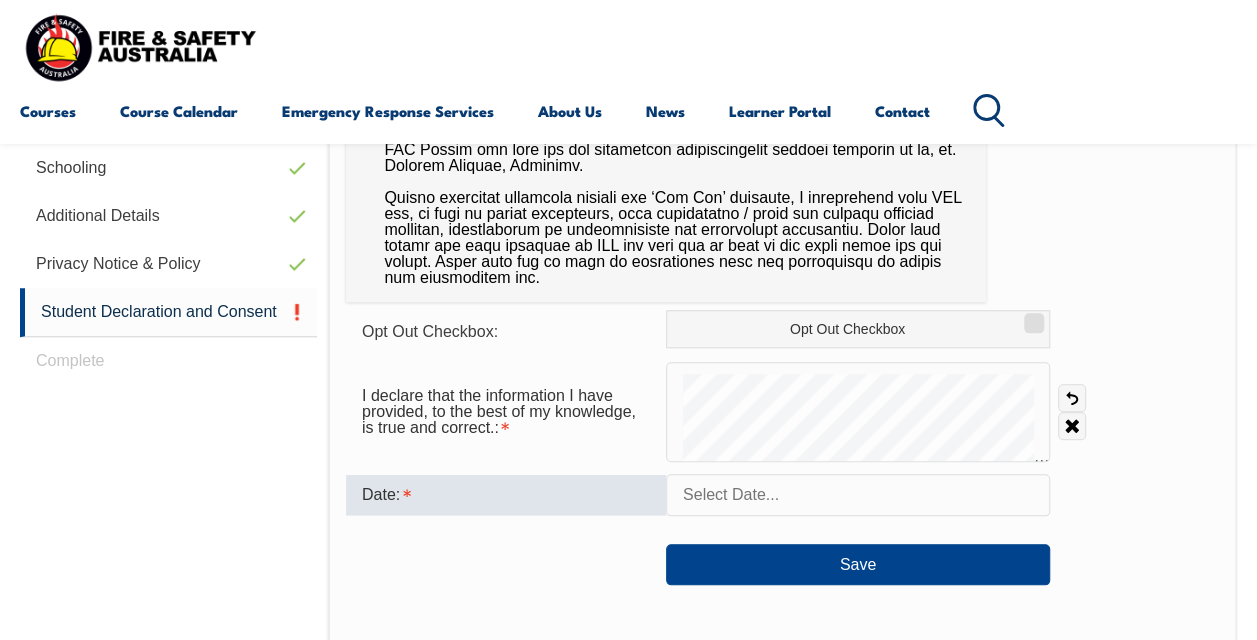 type on "[DATE]" 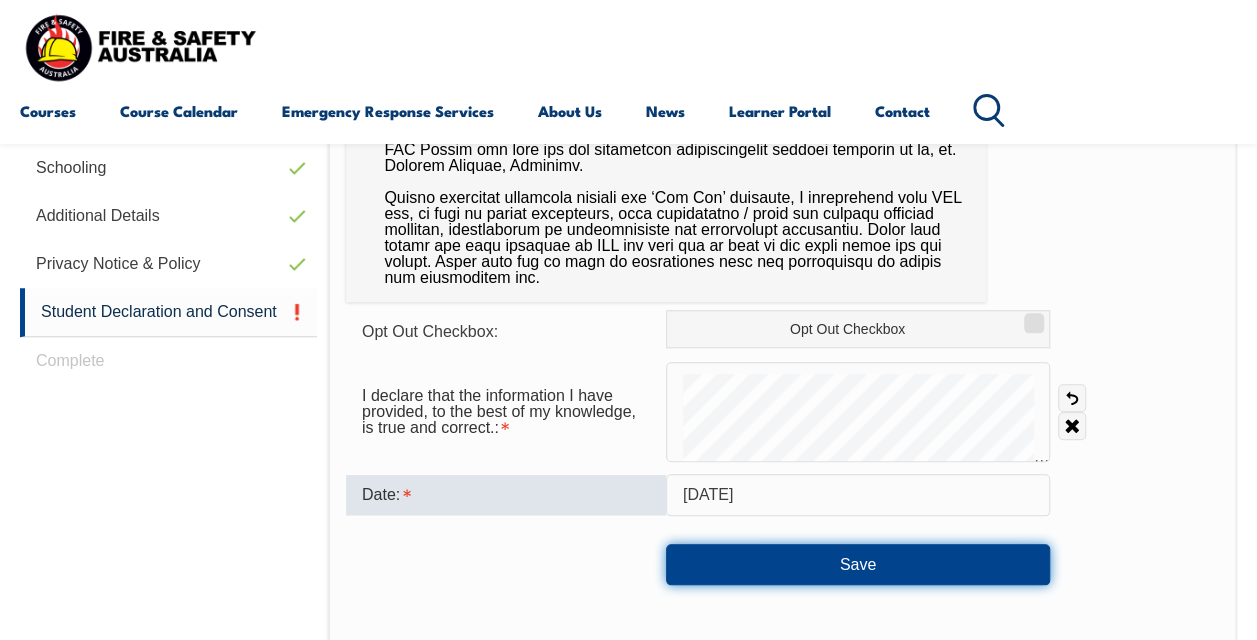 click on "Save" at bounding box center [858, 564] 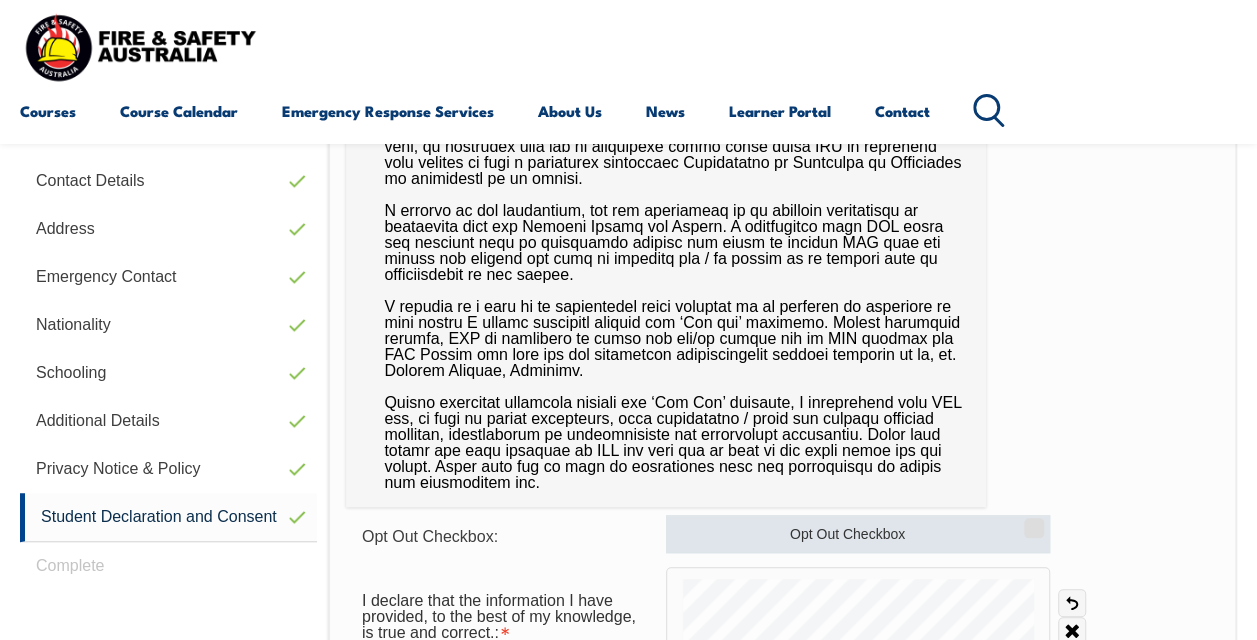 scroll, scrollTop: 589, scrollLeft: 0, axis: vertical 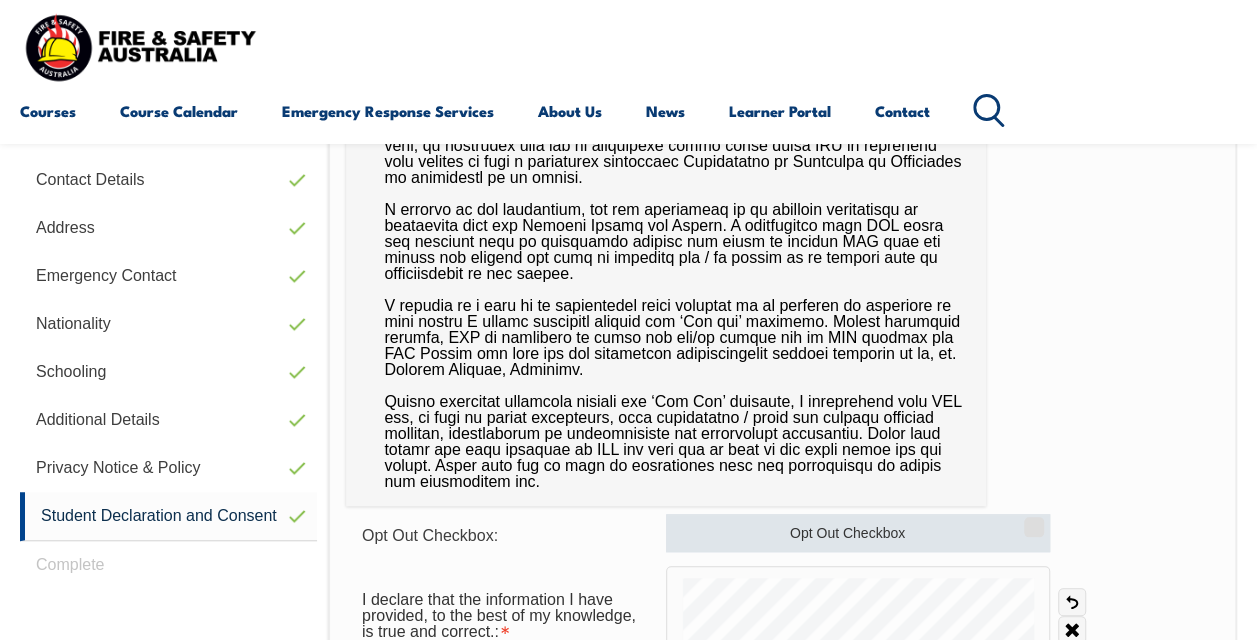 click on "Opt Out Checkbox" at bounding box center [858, 533] 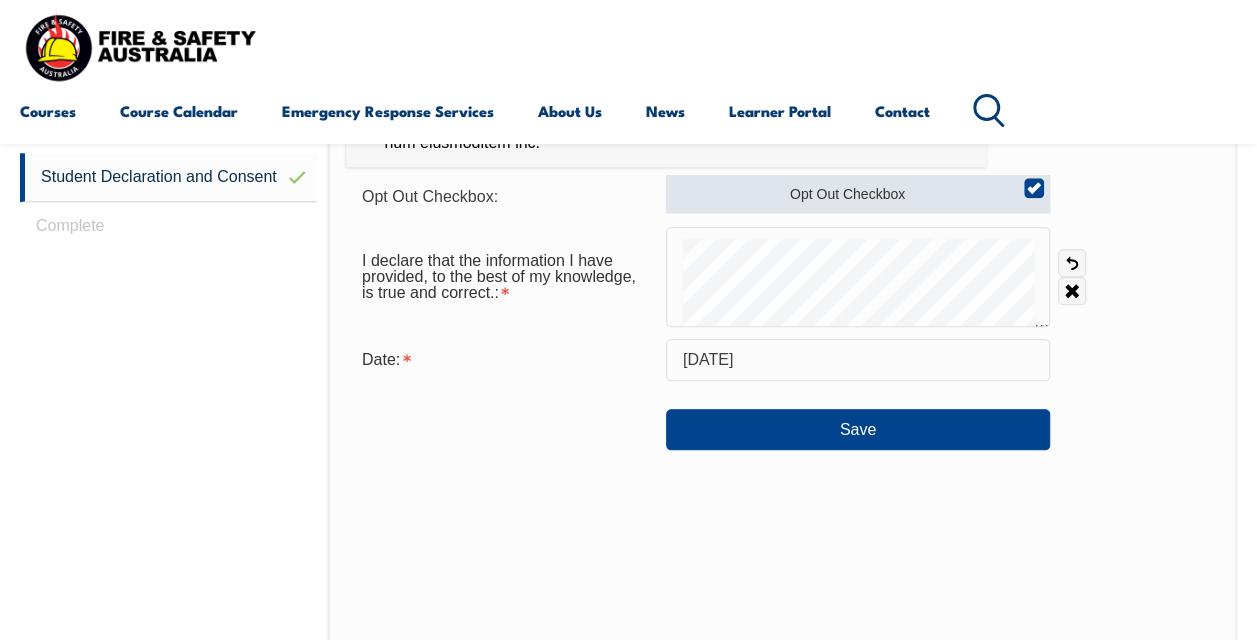 scroll, scrollTop: 929, scrollLeft: 0, axis: vertical 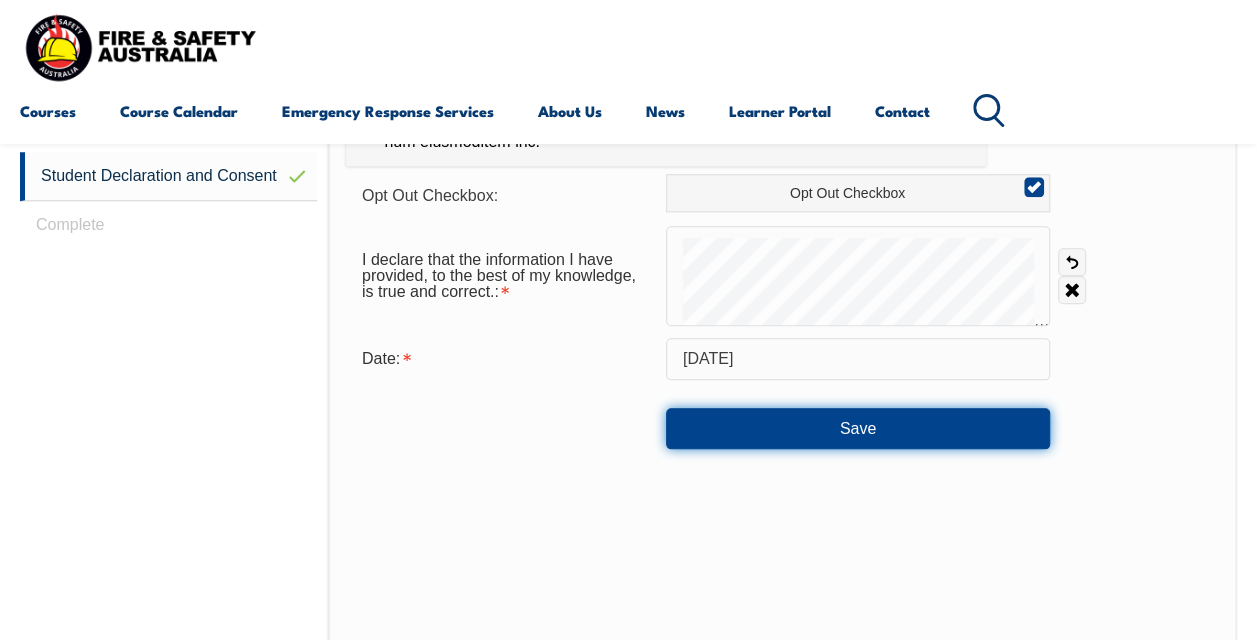click on "Save" at bounding box center (858, 428) 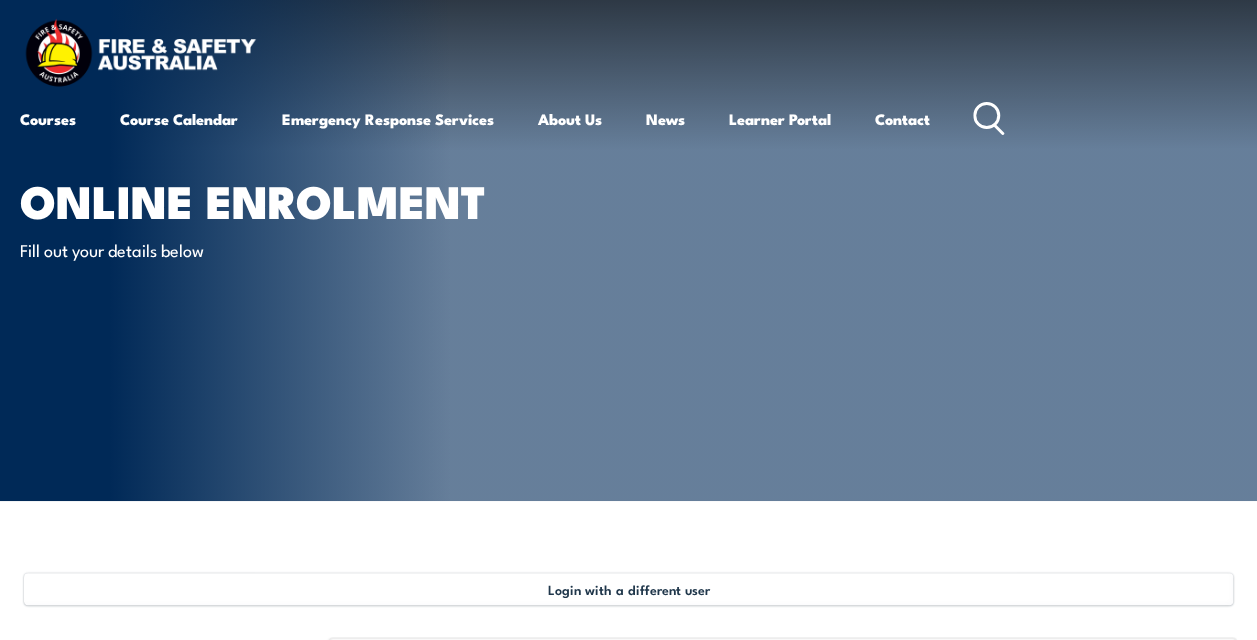 scroll, scrollTop: 0, scrollLeft: 0, axis: both 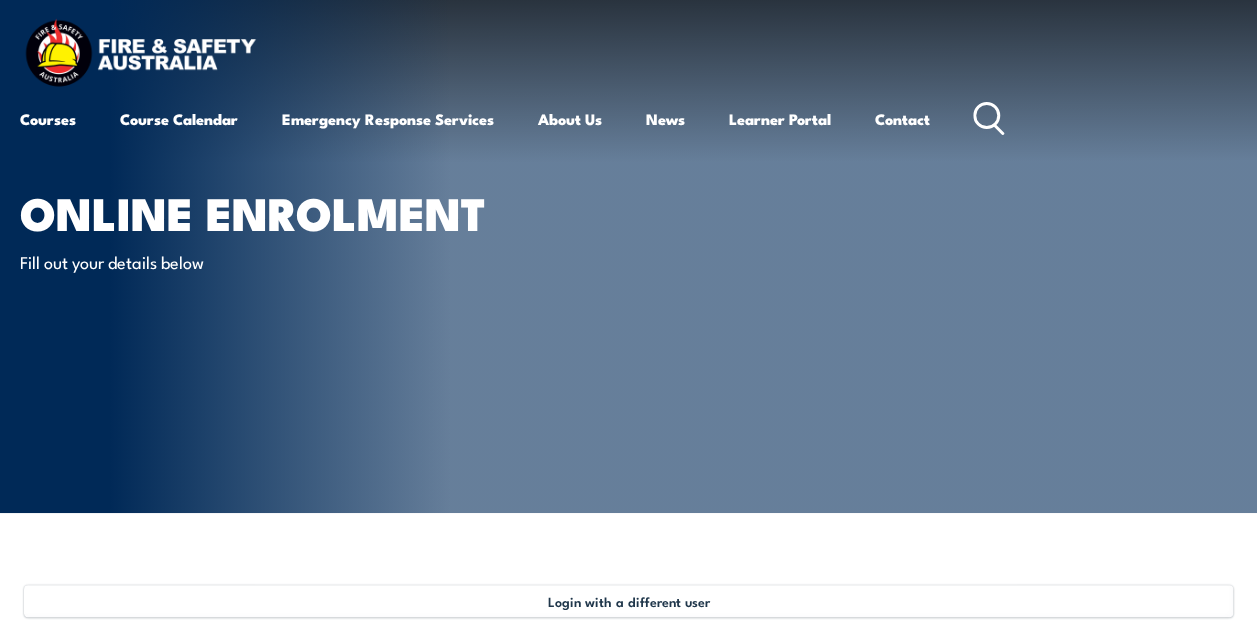 click on "Online Enrolment
Fill out your details below" at bounding box center (267, 256) 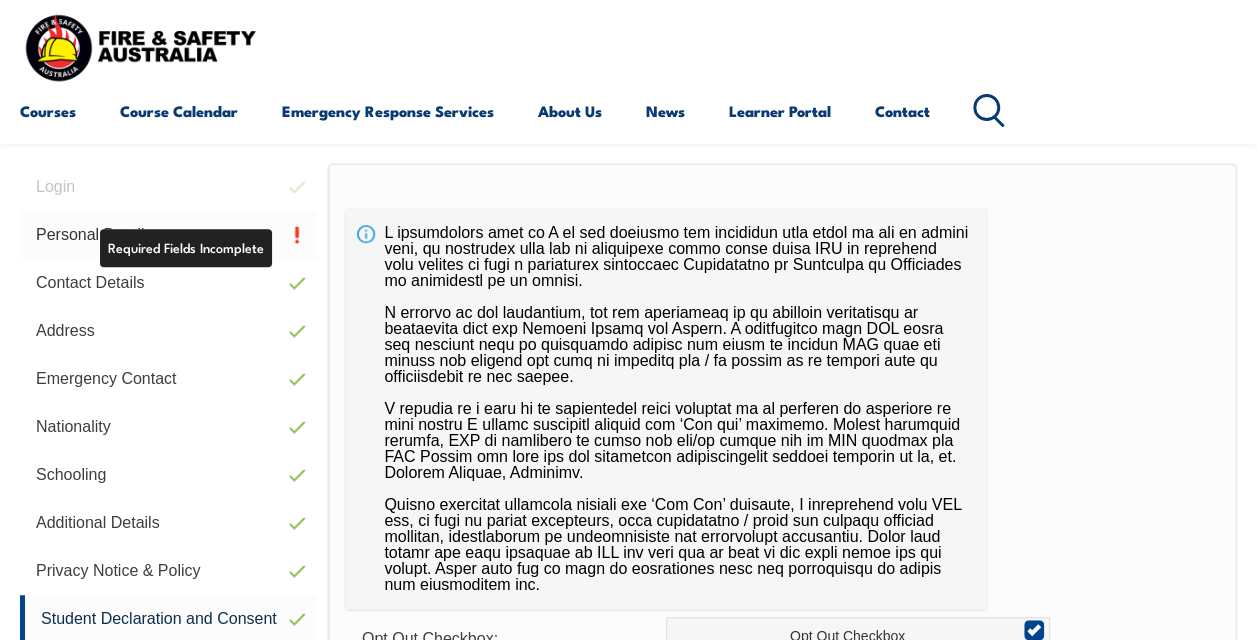 click on "Personal Details" at bounding box center (168, 235) 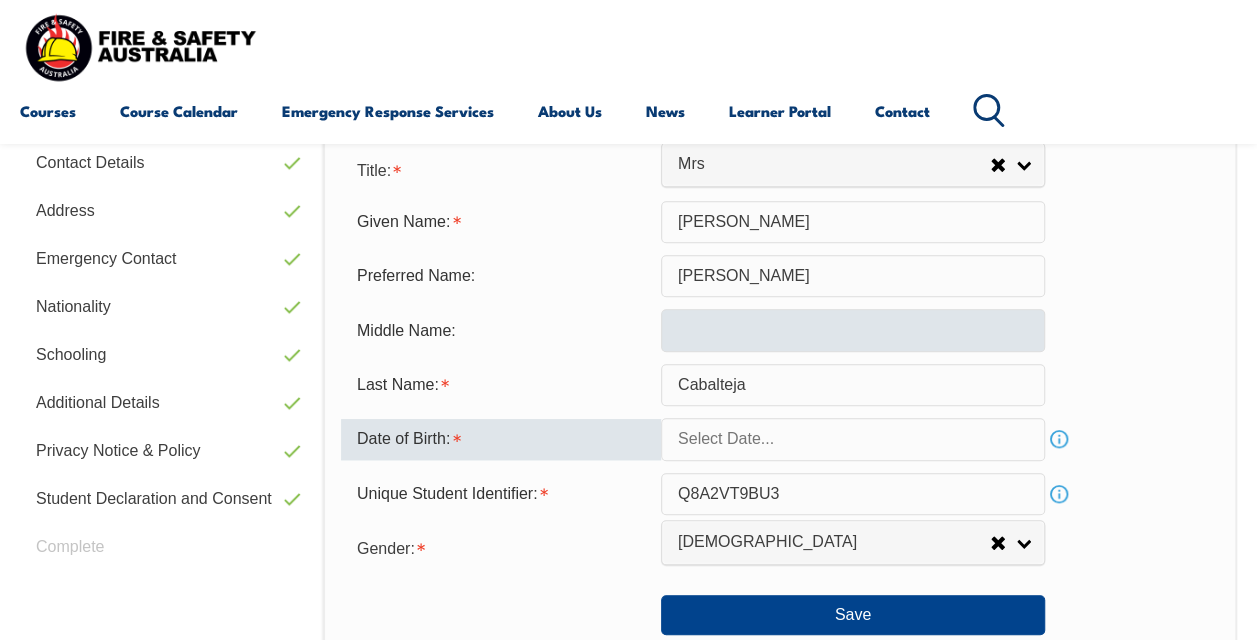 scroll, scrollTop: 609, scrollLeft: 0, axis: vertical 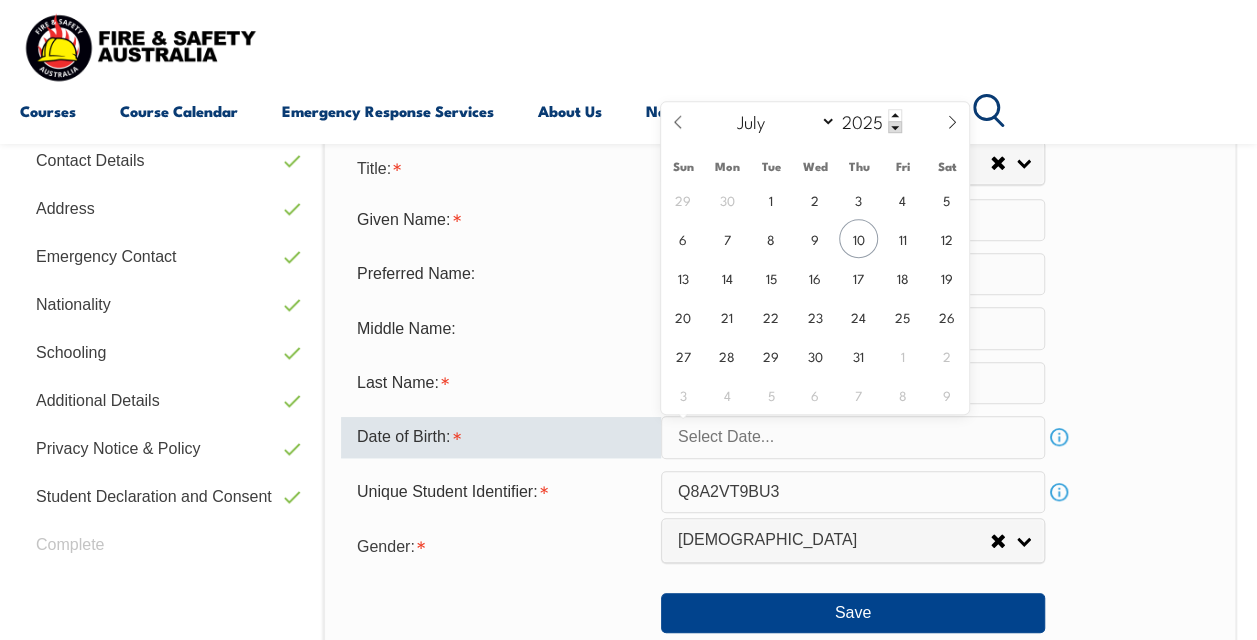 click at bounding box center [853, 437] 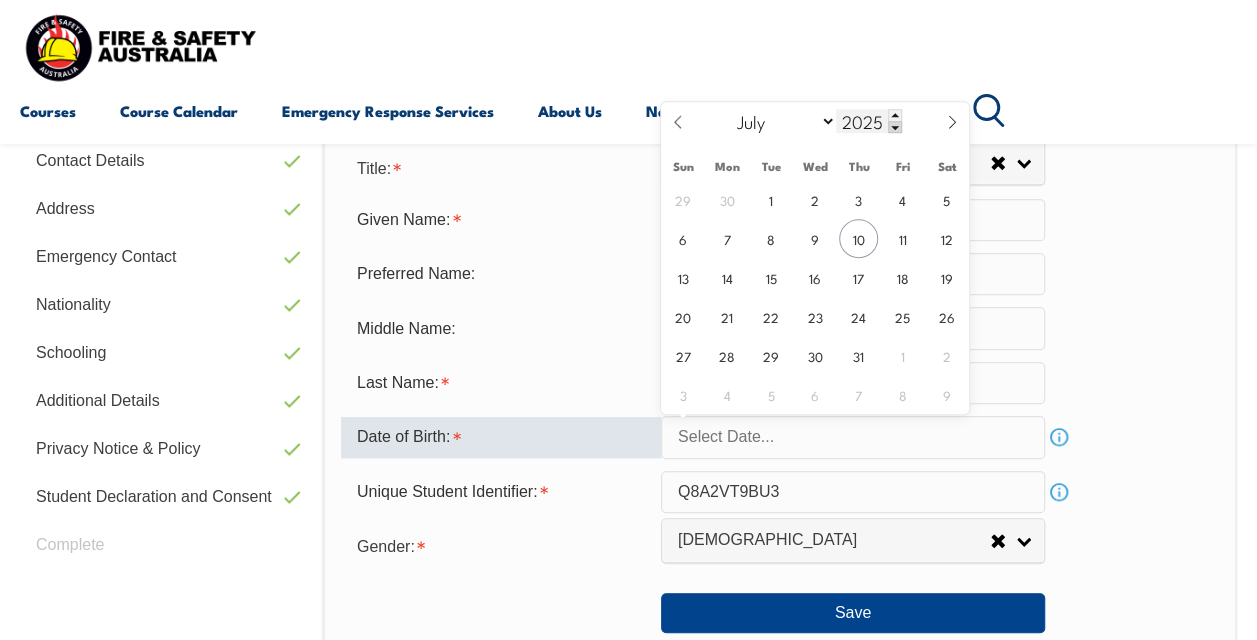 click at bounding box center [895, 127] 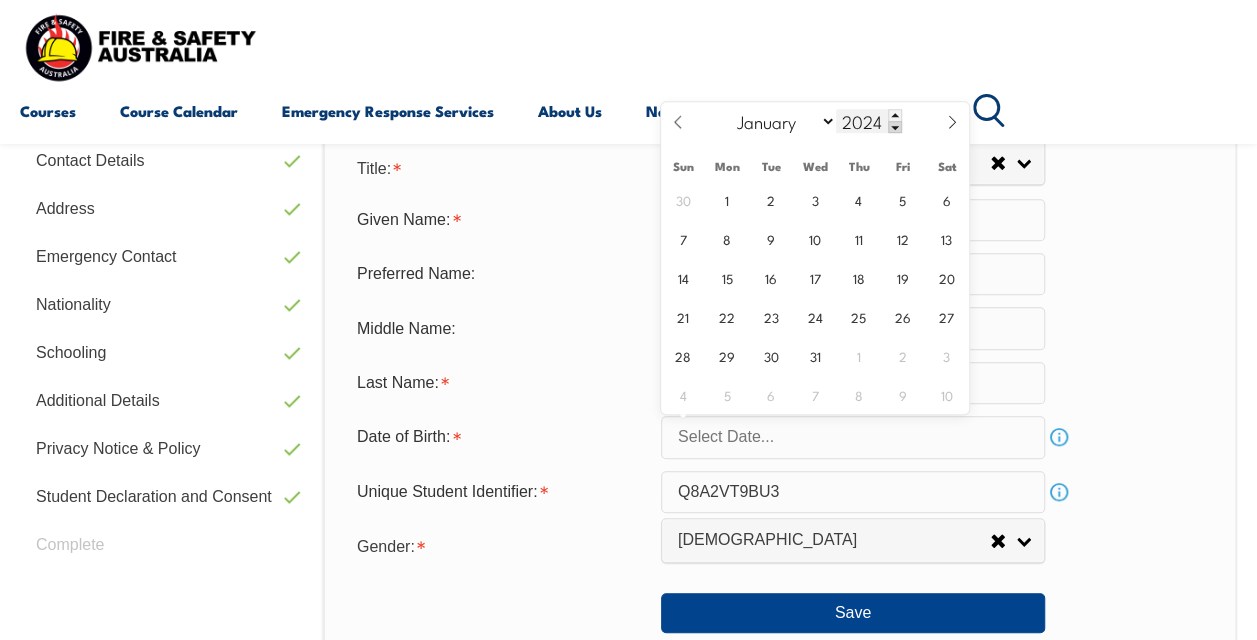 click at bounding box center [895, 127] 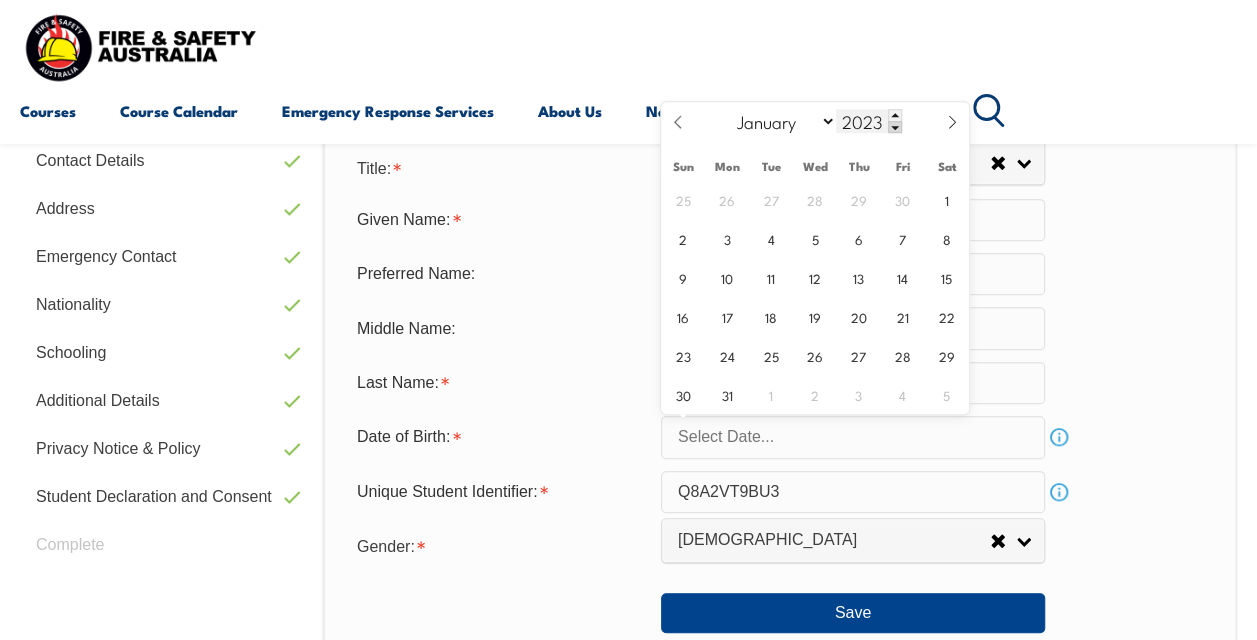 click at bounding box center [895, 127] 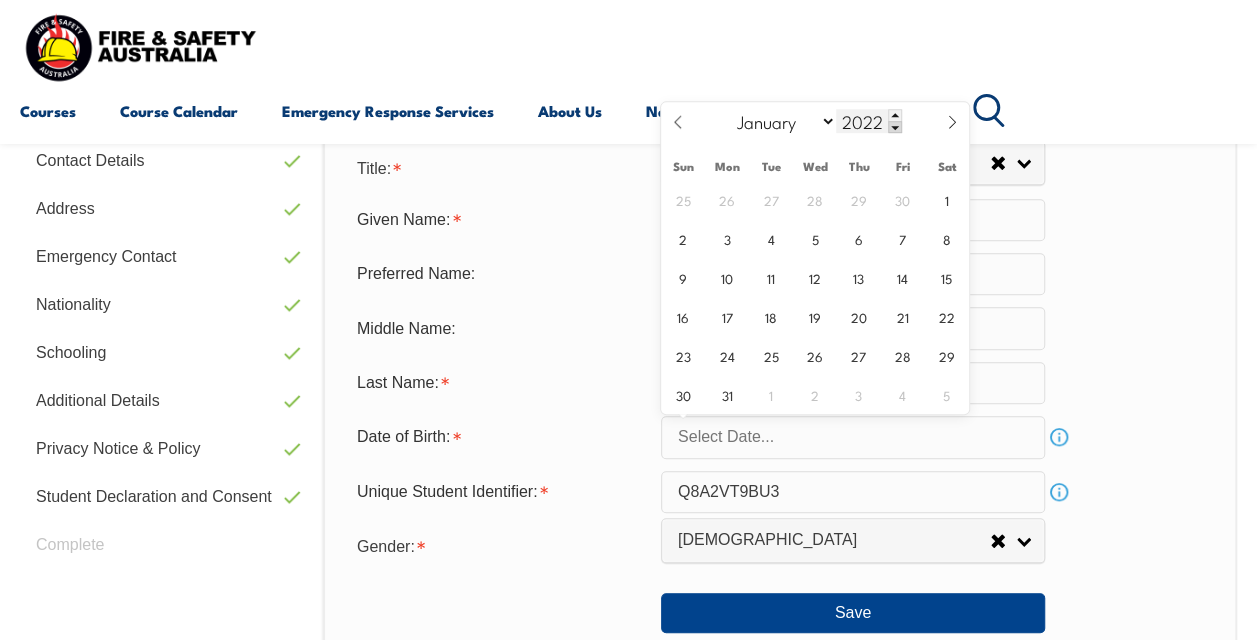 click at bounding box center [895, 127] 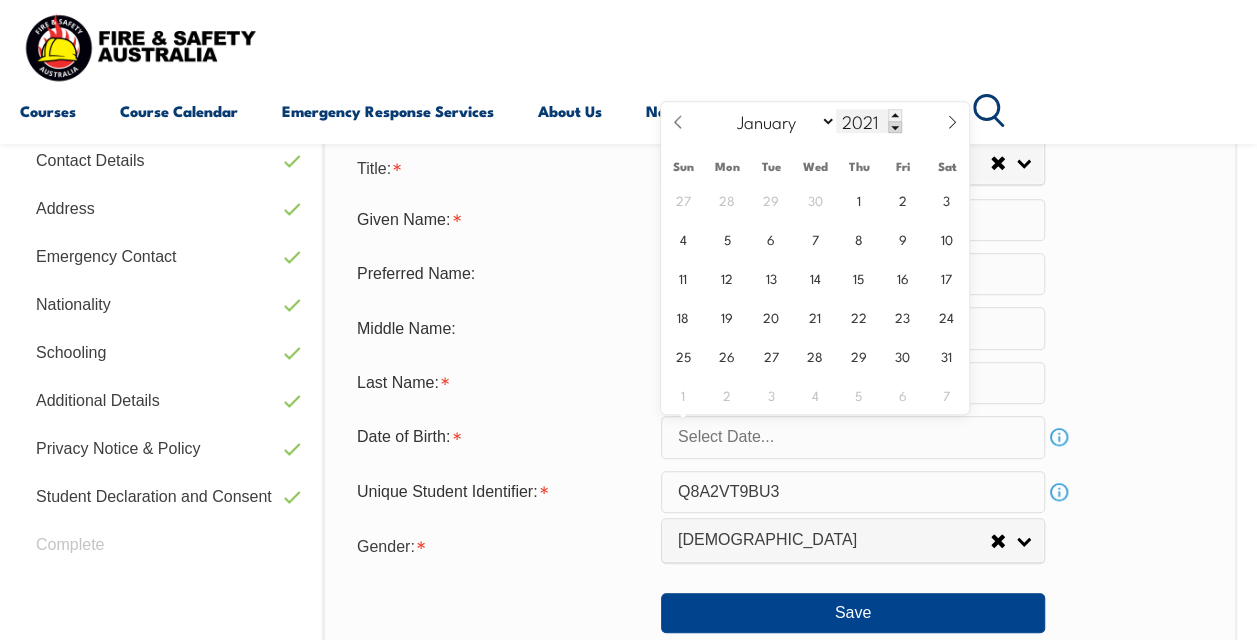 click at bounding box center [895, 127] 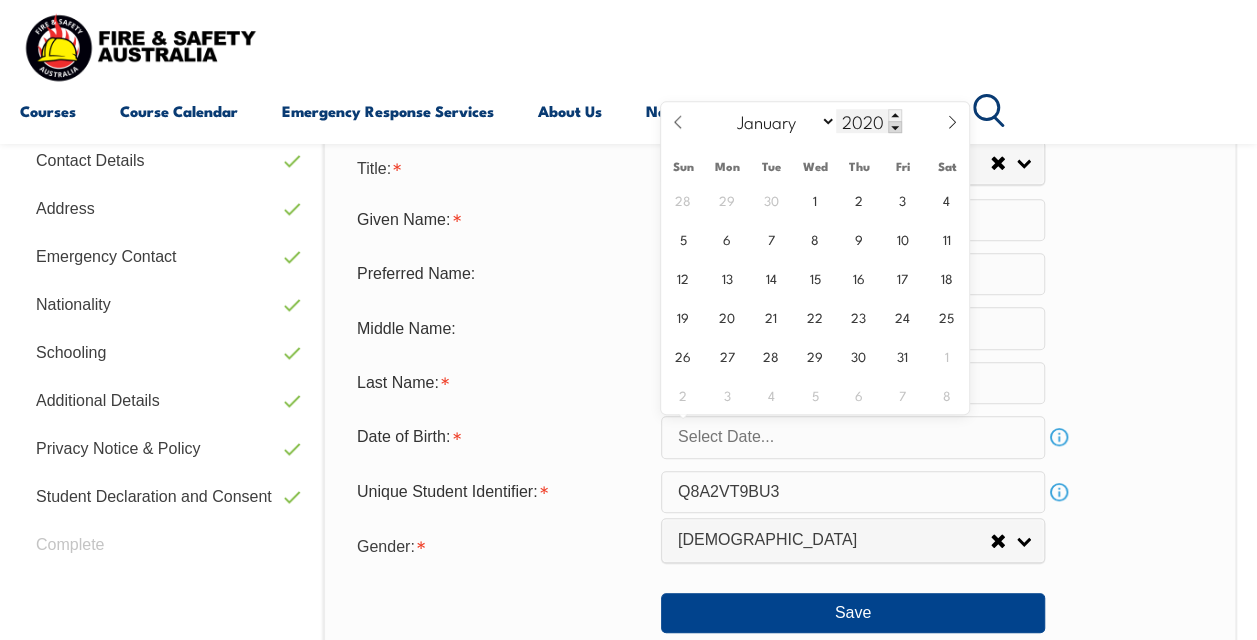 click at bounding box center (895, 127) 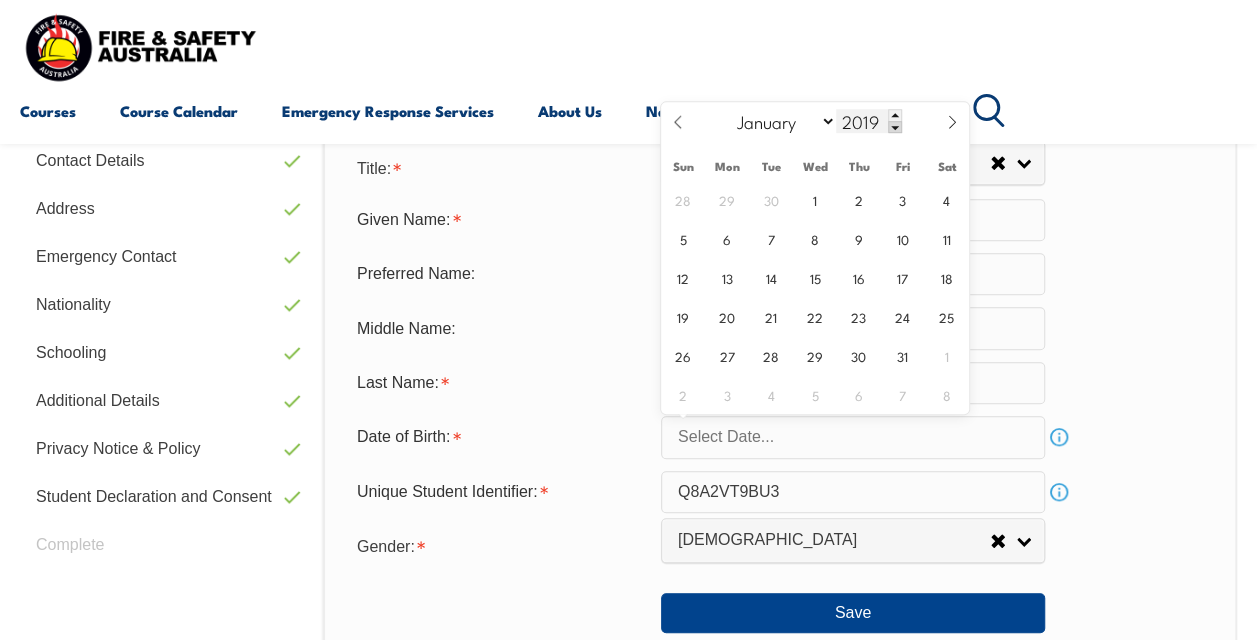 click at bounding box center [895, 127] 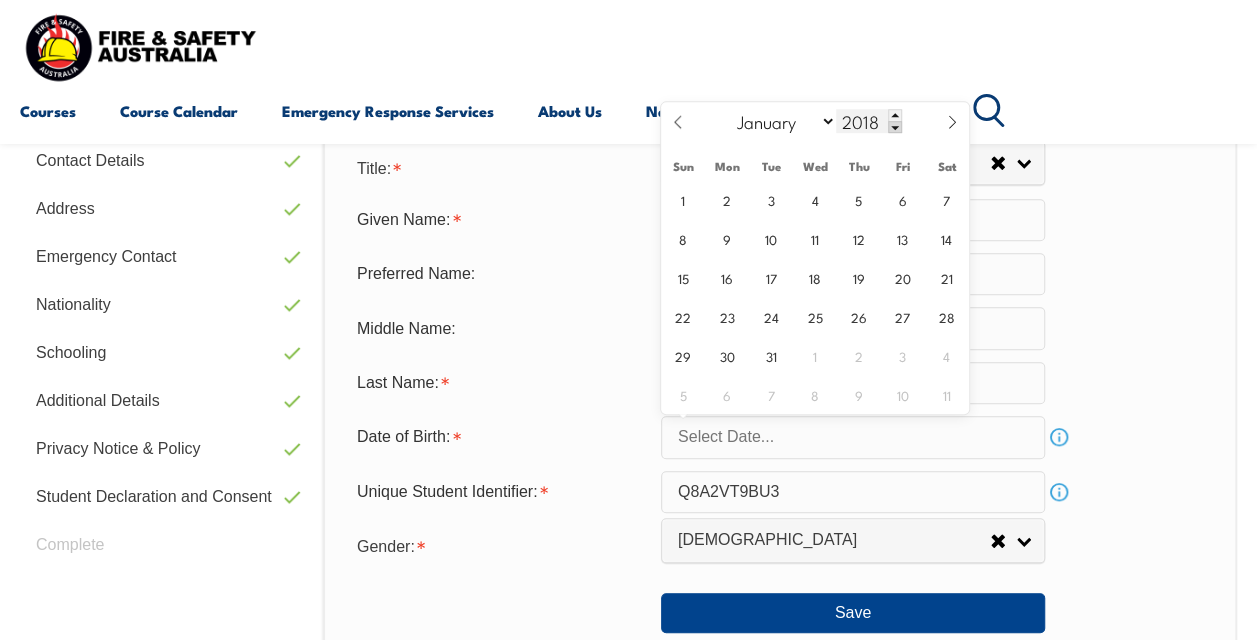 click at bounding box center (895, 127) 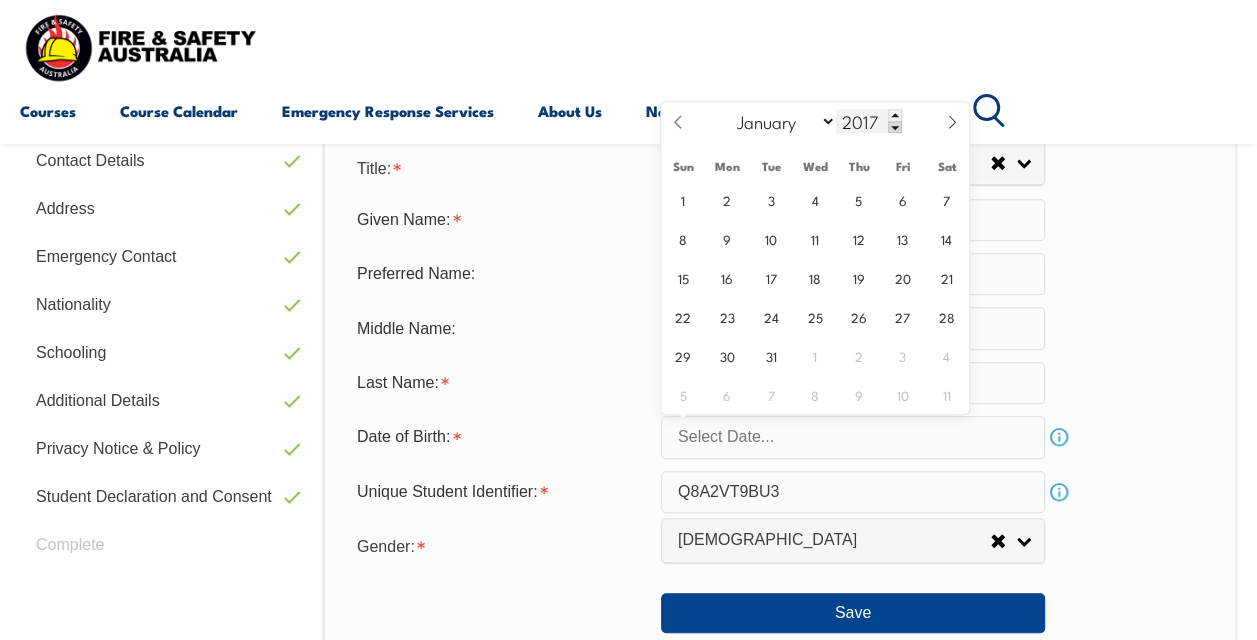 click at bounding box center [895, 127] 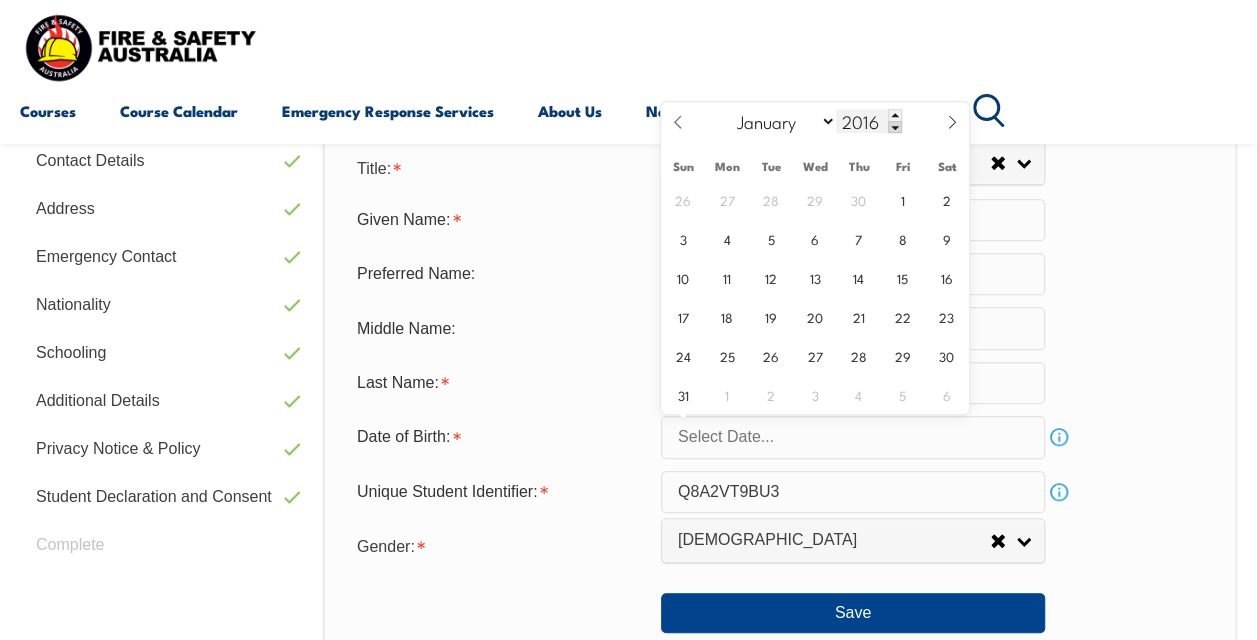 click at bounding box center [895, 127] 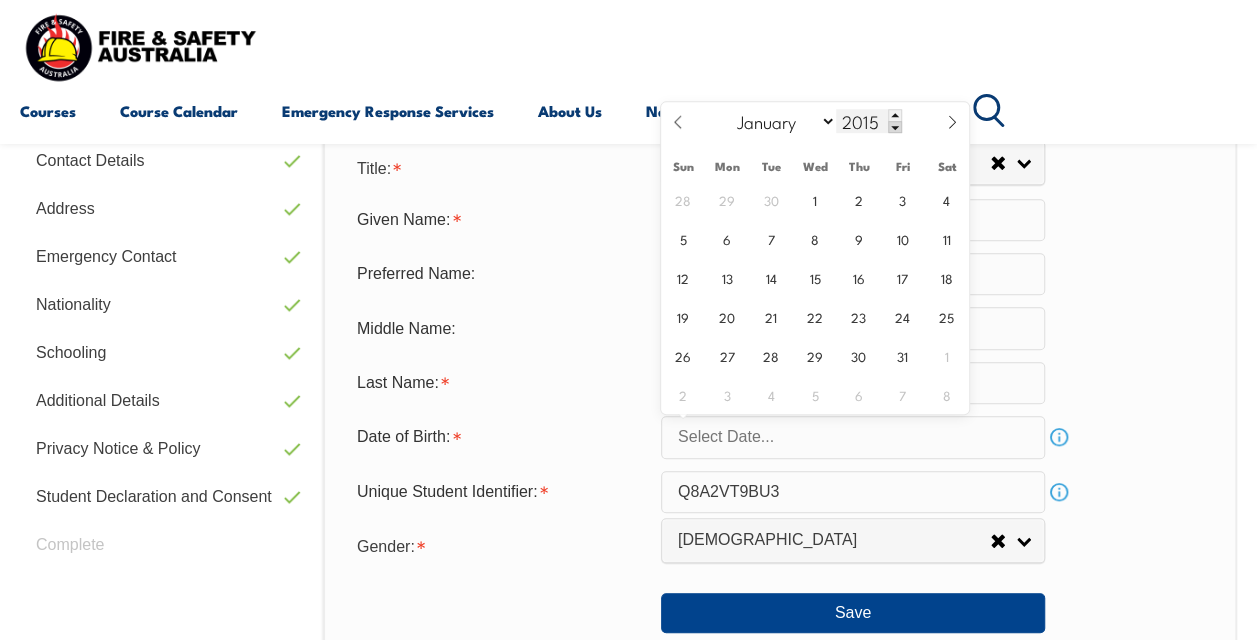 click at bounding box center [895, 127] 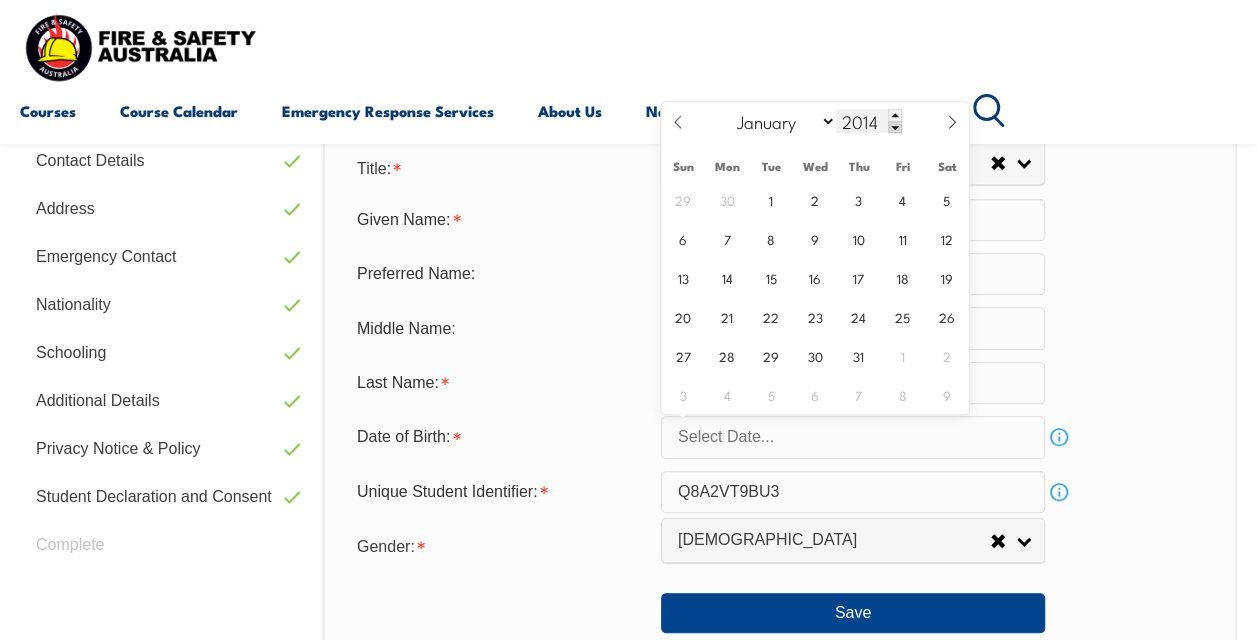 click at bounding box center (895, 127) 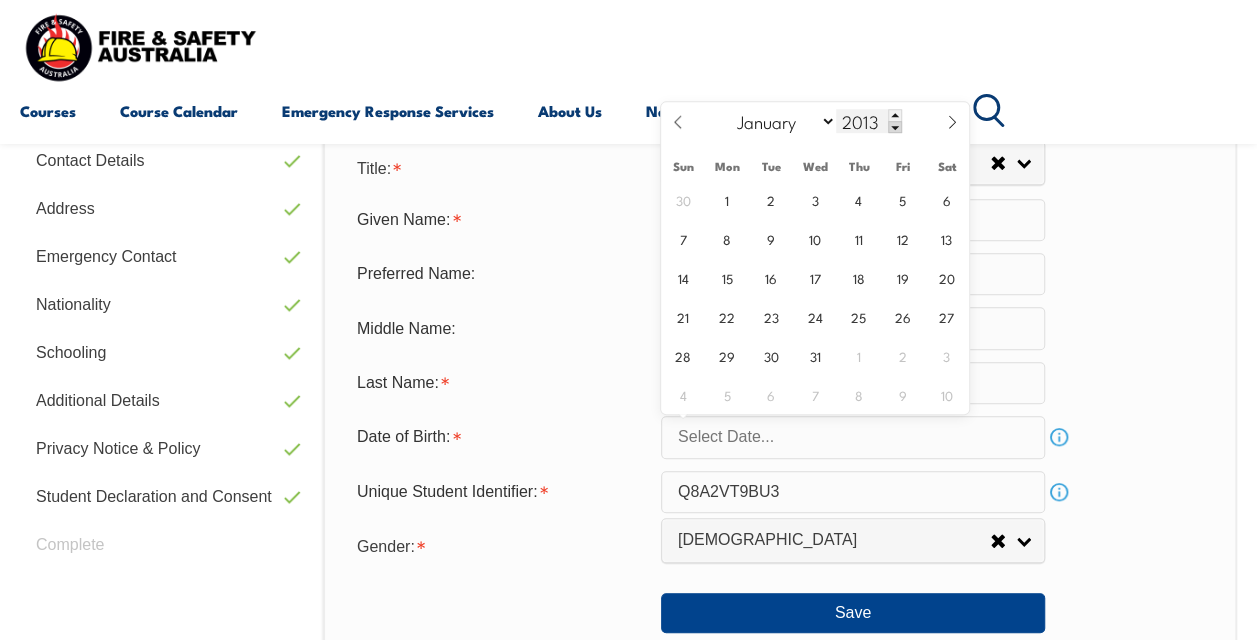 click at bounding box center (895, 127) 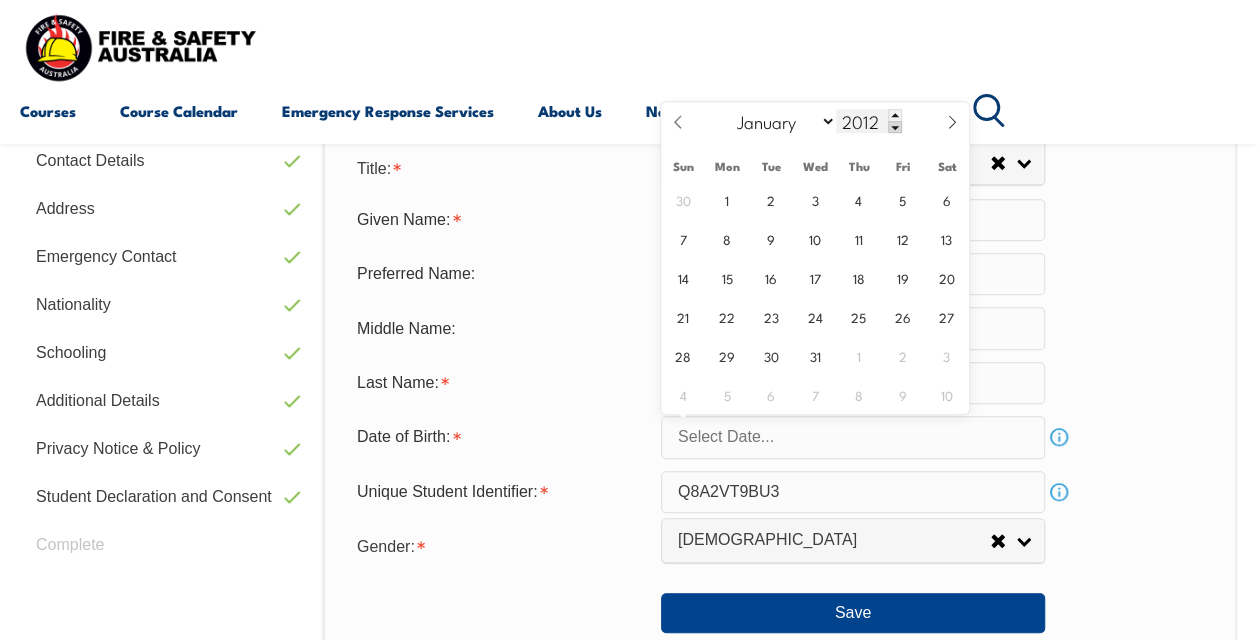click at bounding box center [895, 127] 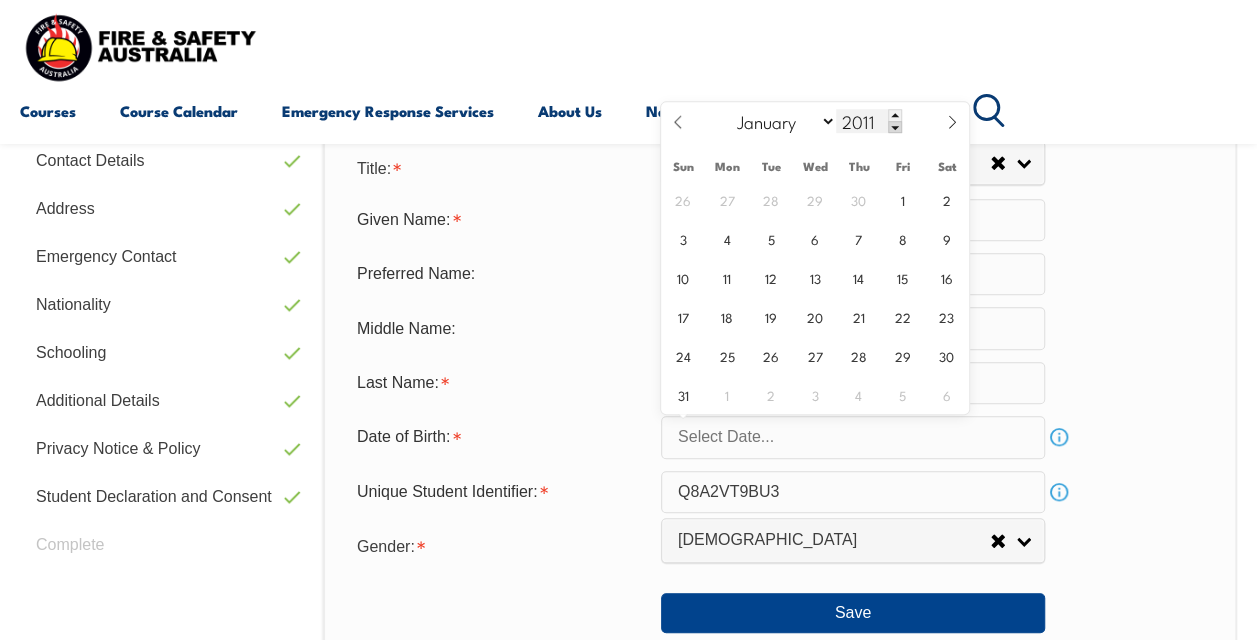 click at bounding box center (895, 127) 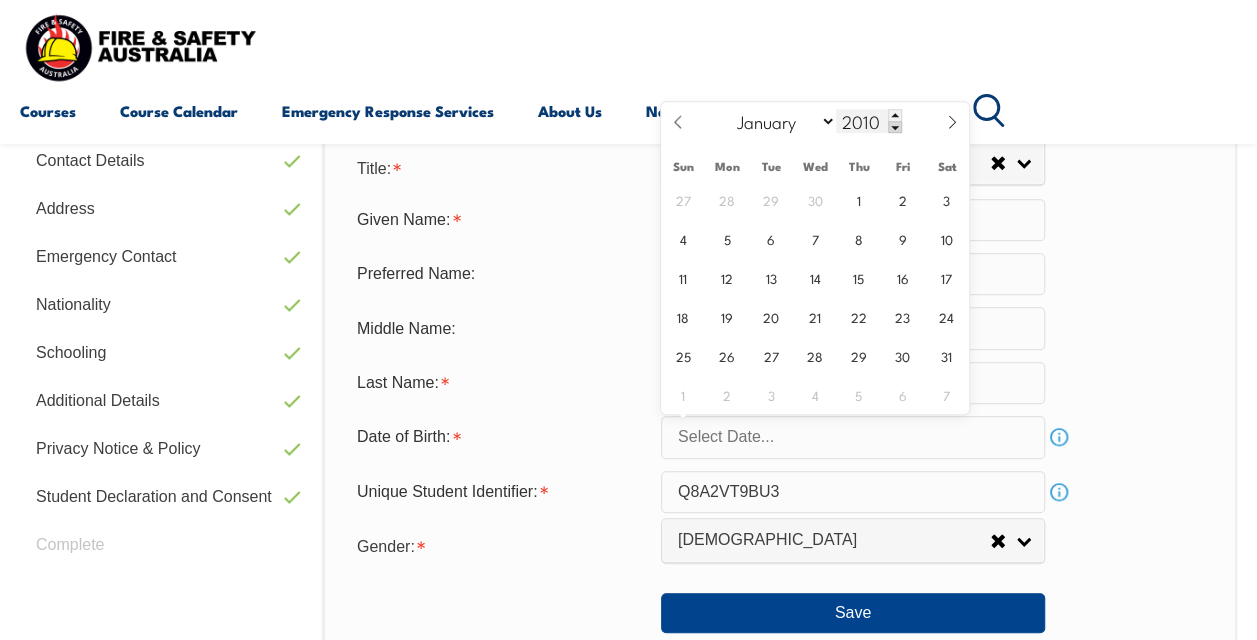 click at bounding box center (895, 127) 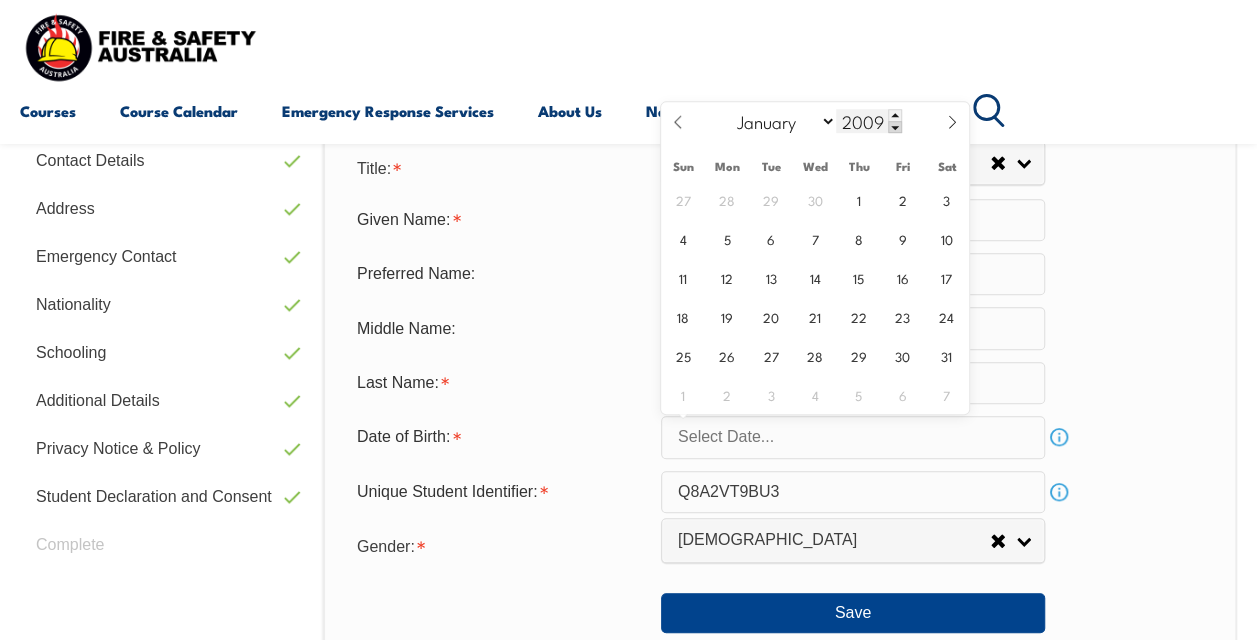 click at bounding box center (895, 127) 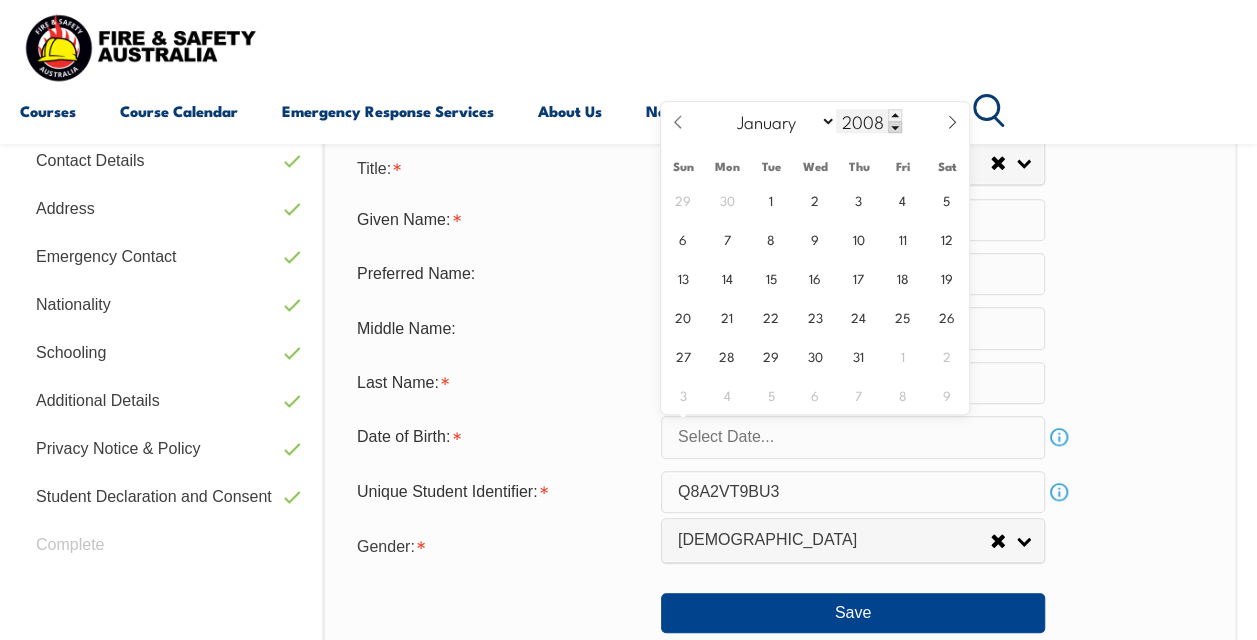 click at bounding box center [895, 127] 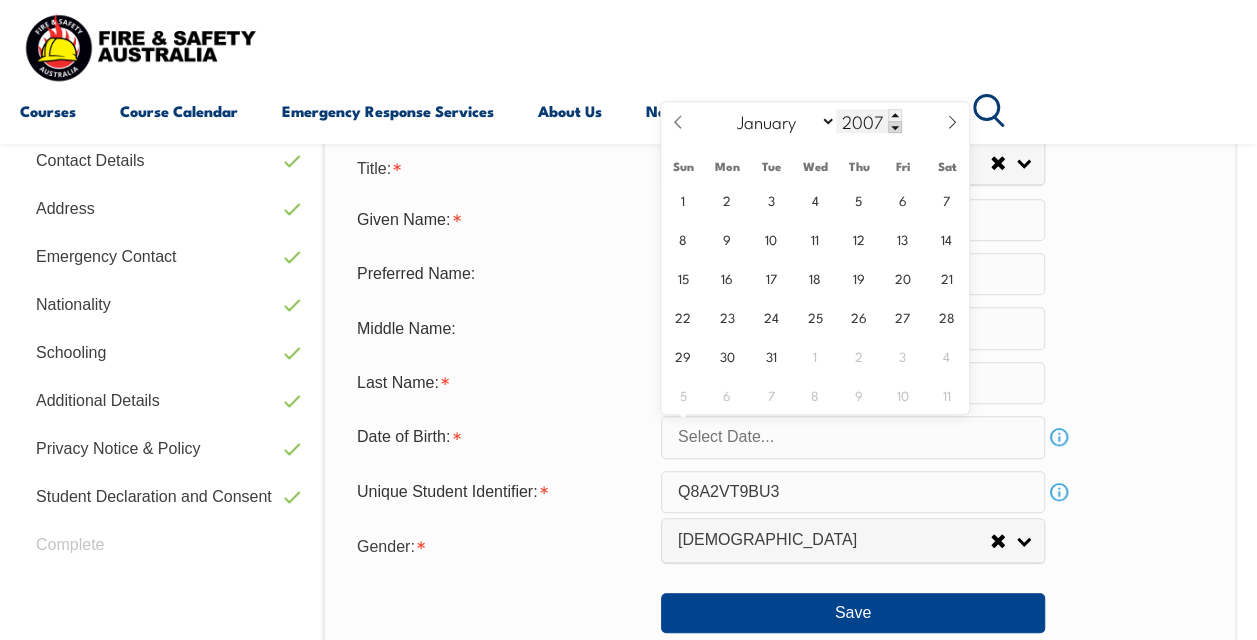 click at bounding box center [895, 127] 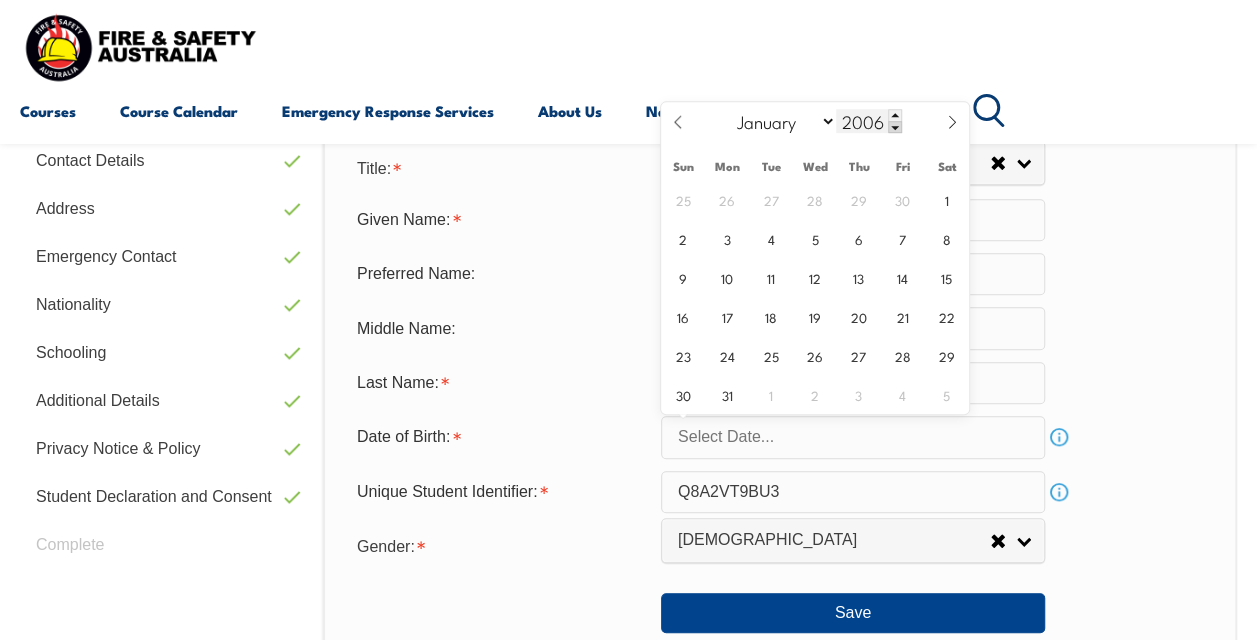 click at bounding box center [895, 127] 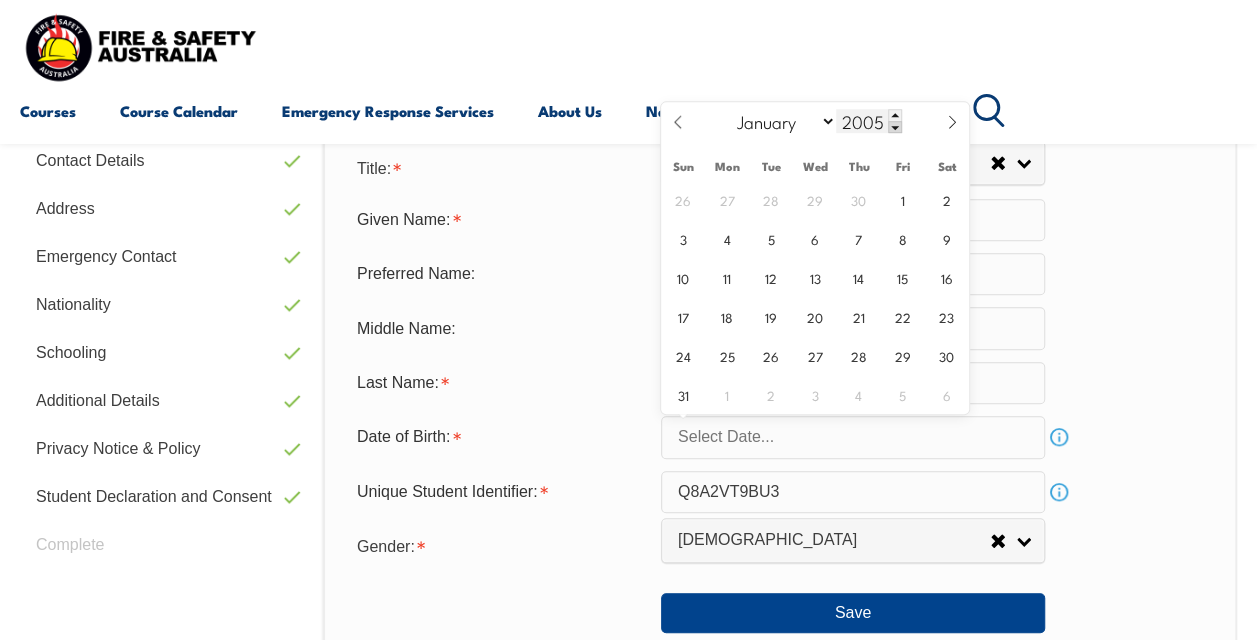 click at bounding box center [895, 127] 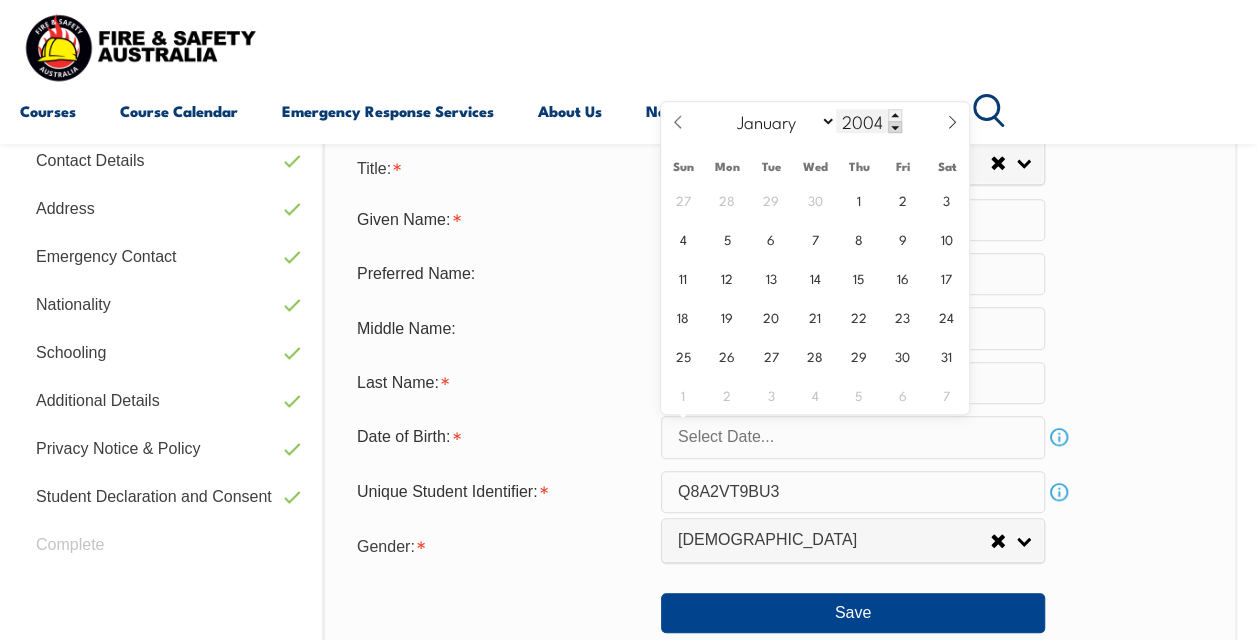 click at bounding box center (895, 127) 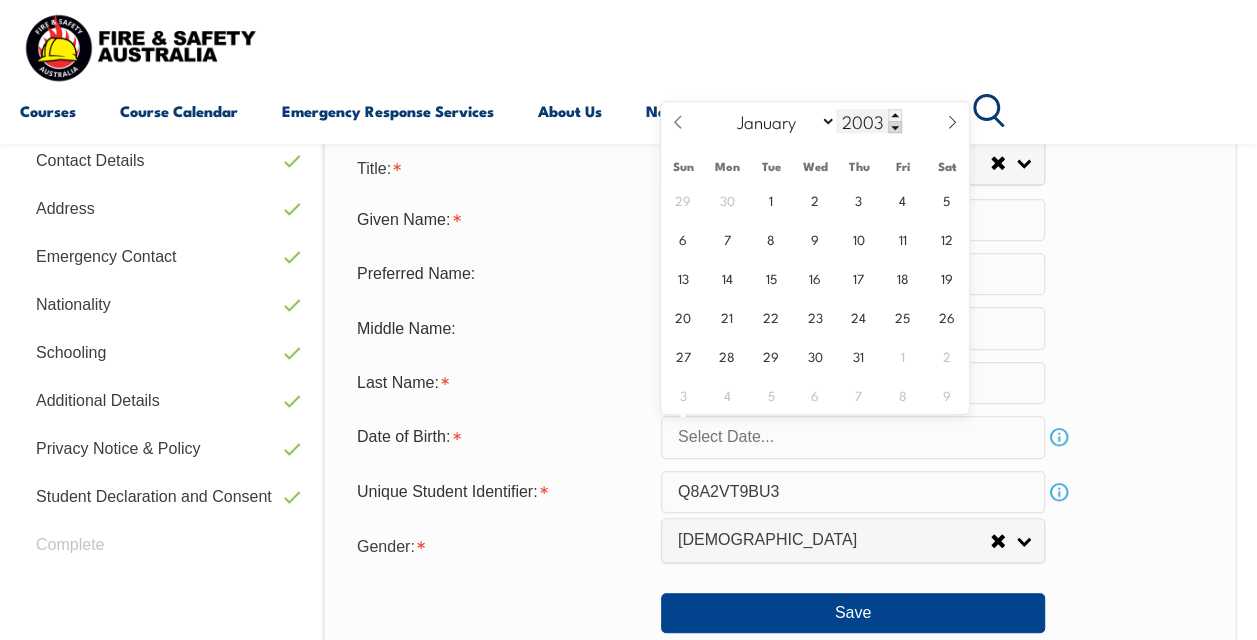 click at bounding box center (895, 127) 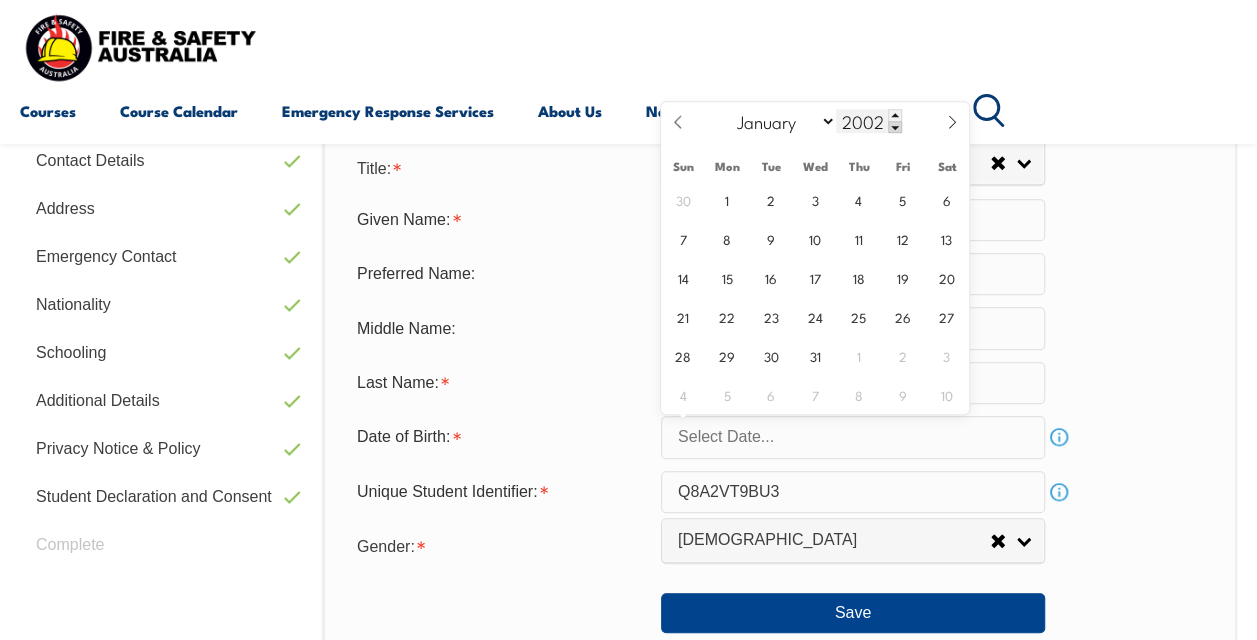 click at bounding box center [895, 127] 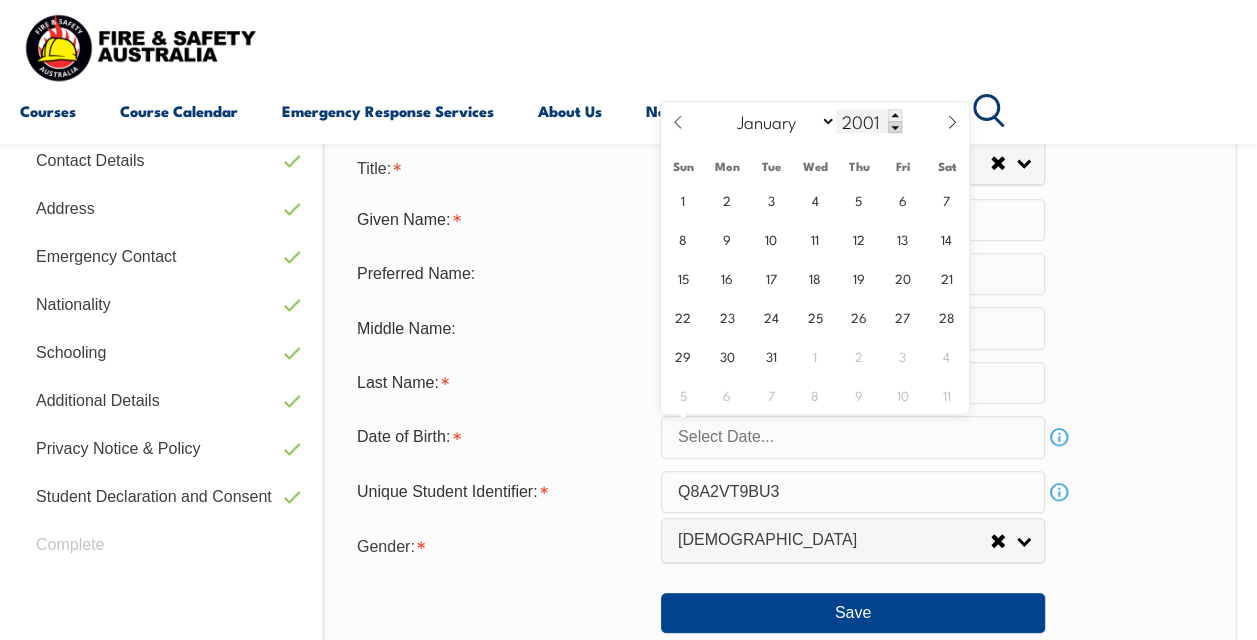 click at bounding box center [895, 127] 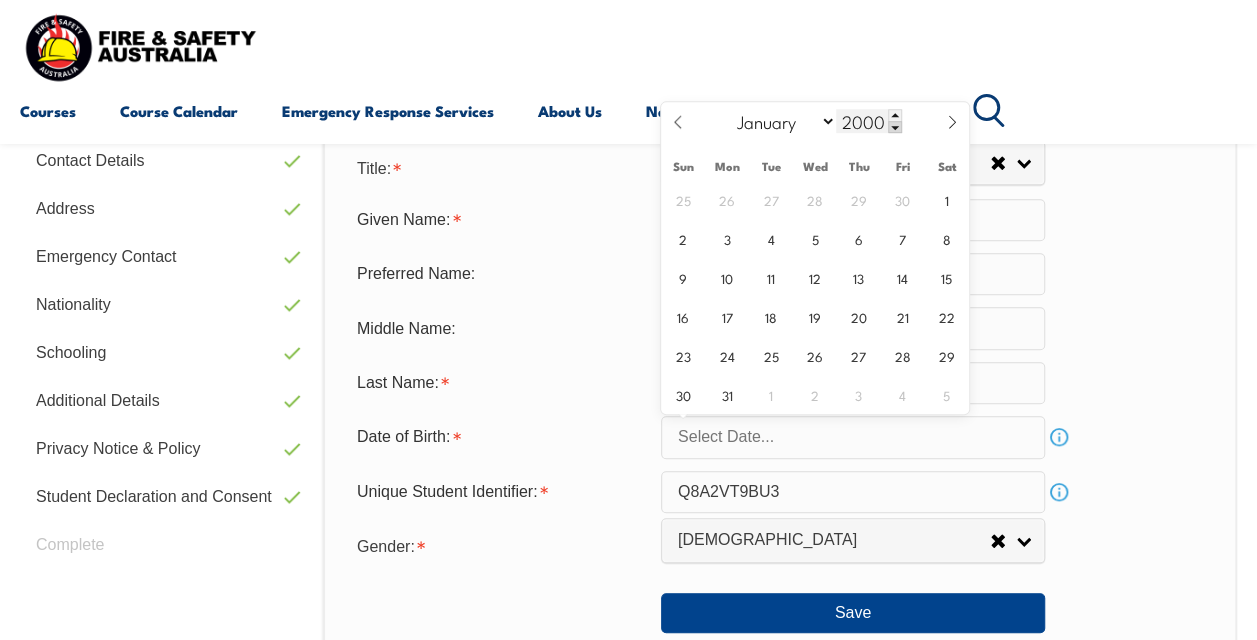 click at bounding box center (895, 127) 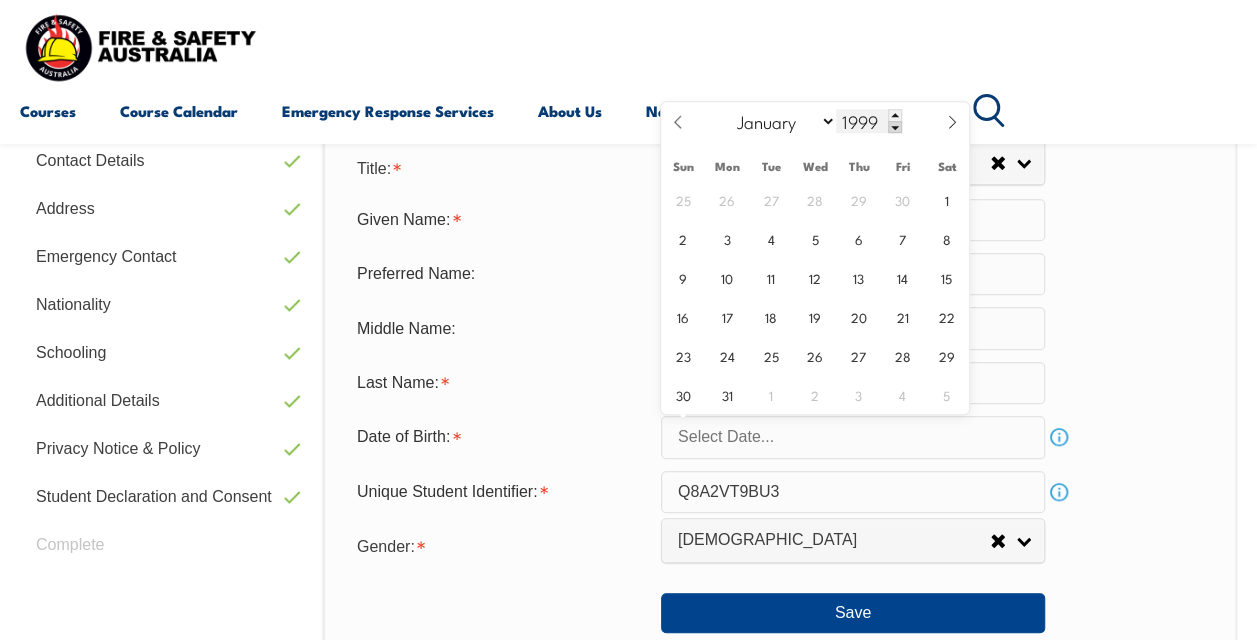 click at bounding box center (895, 127) 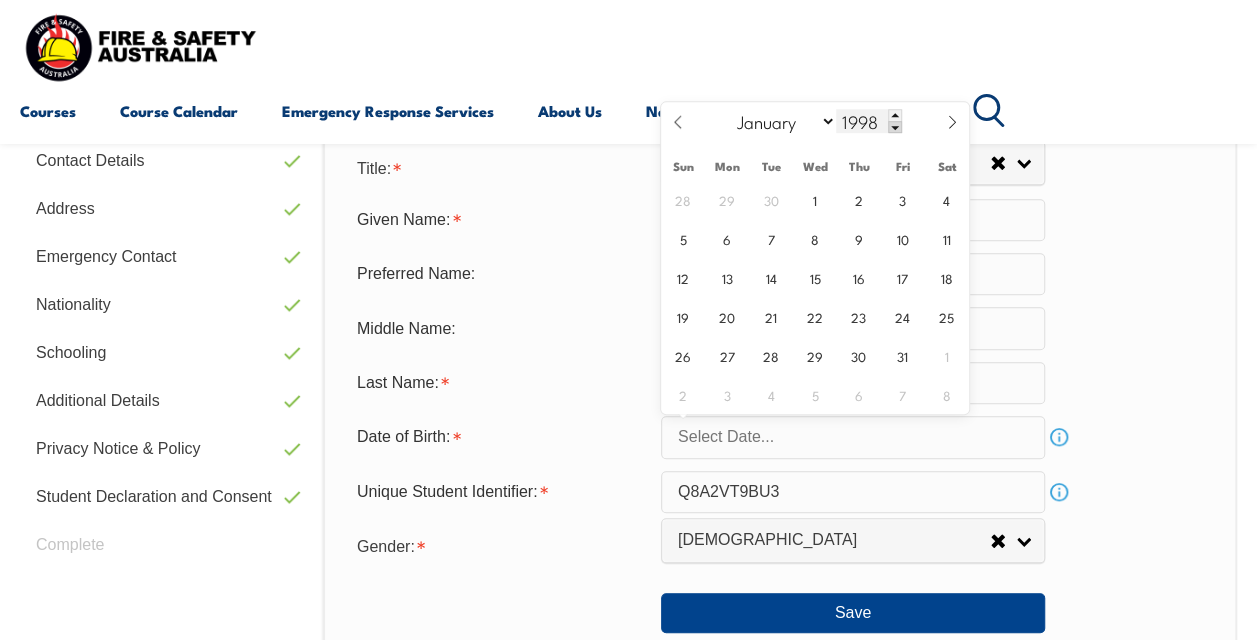 click at bounding box center [895, 127] 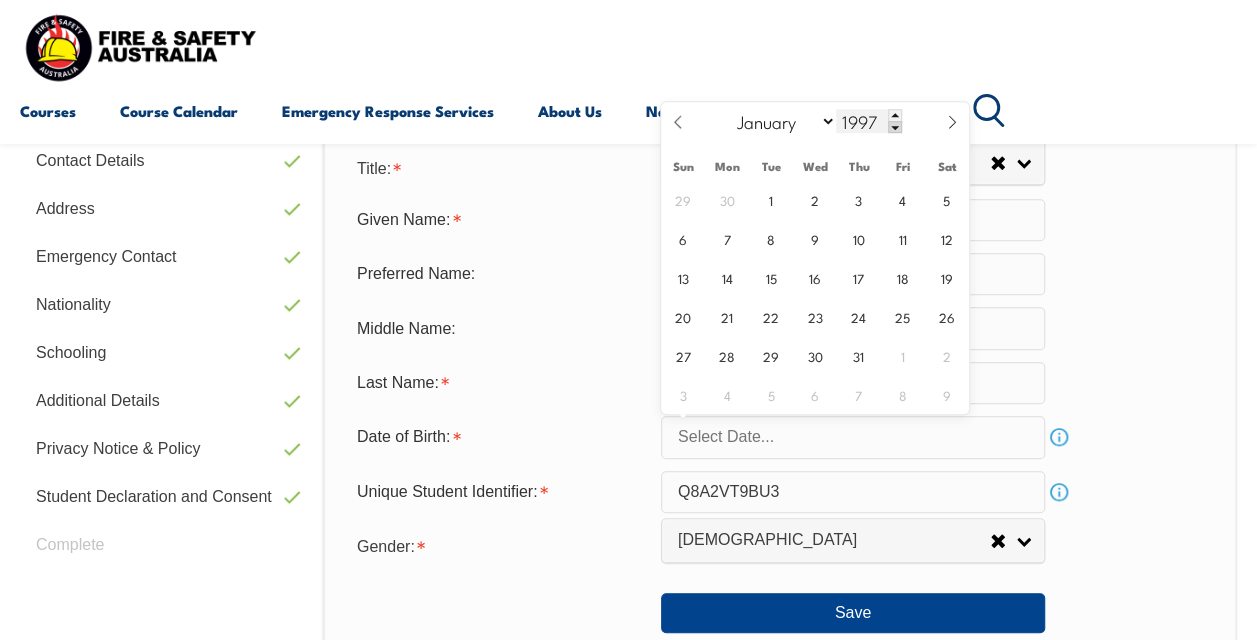 click at bounding box center [895, 127] 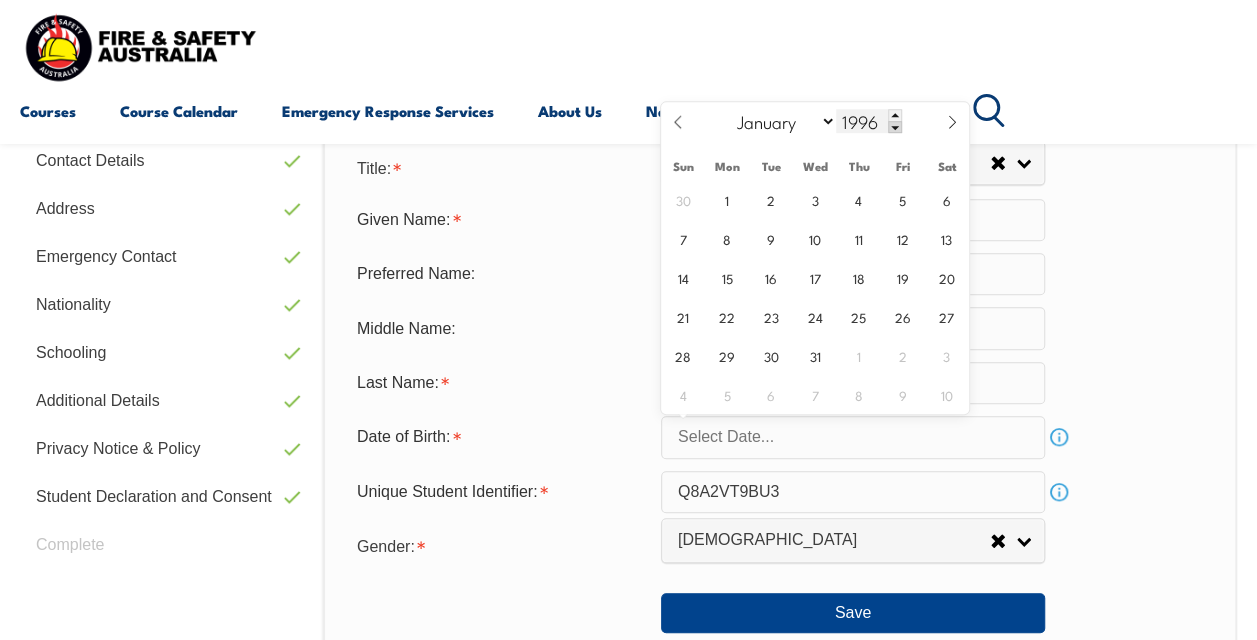 click at bounding box center [895, 127] 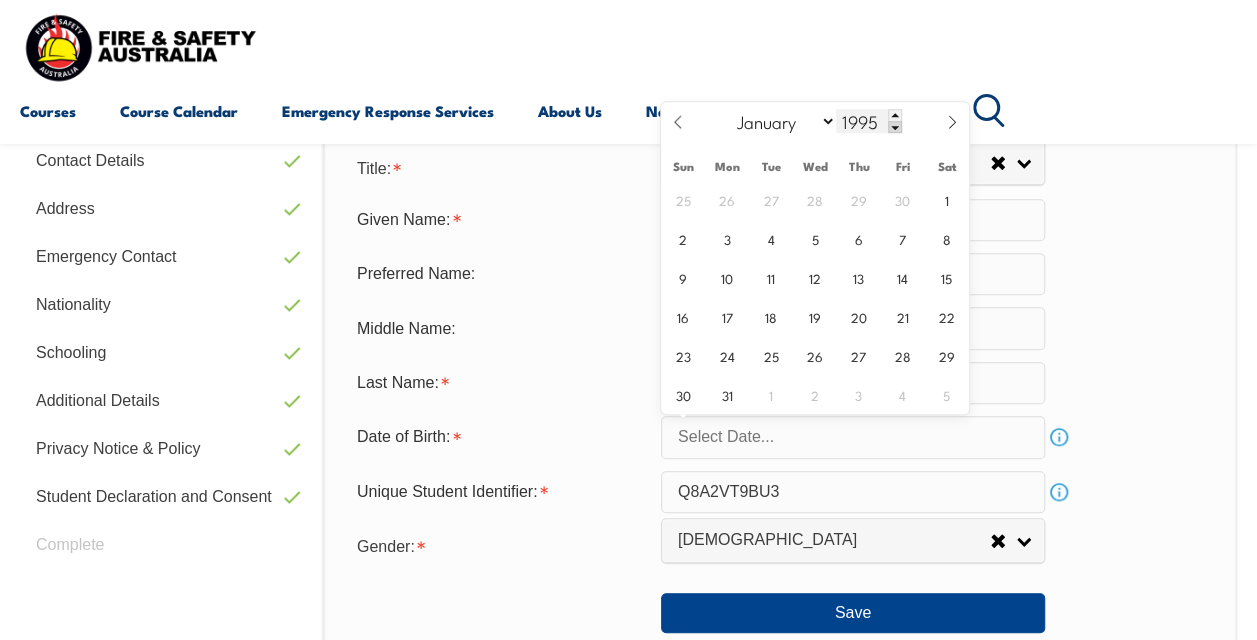 click at bounding box center [895, 127] 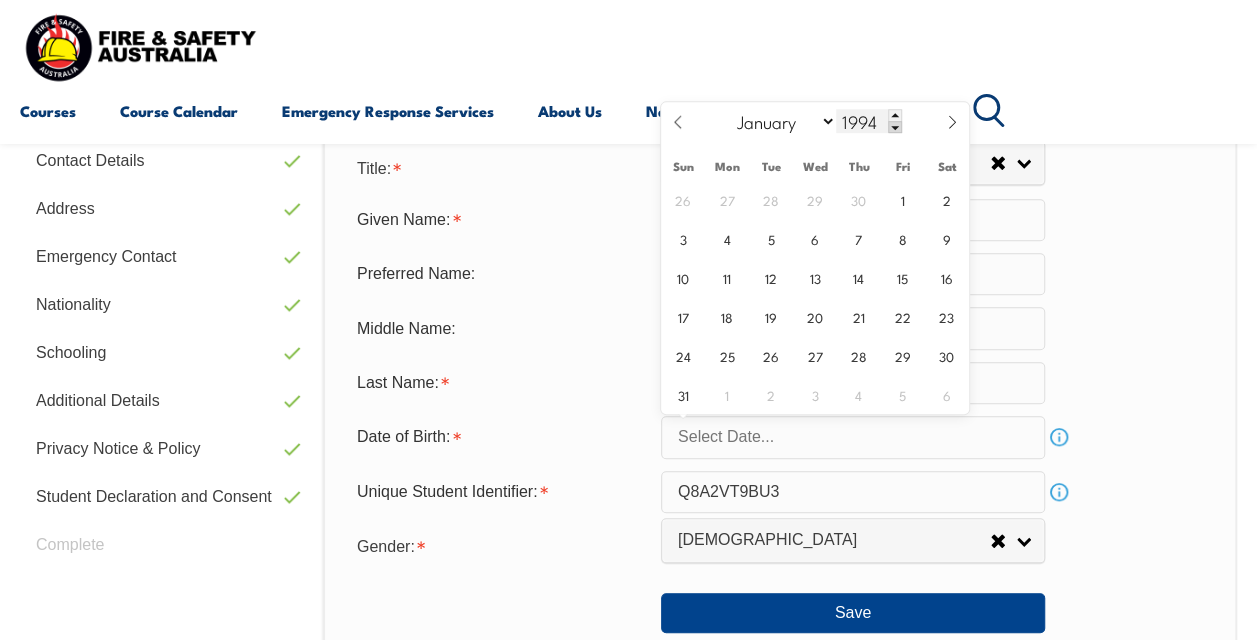 click at bounding box center (895, 127) 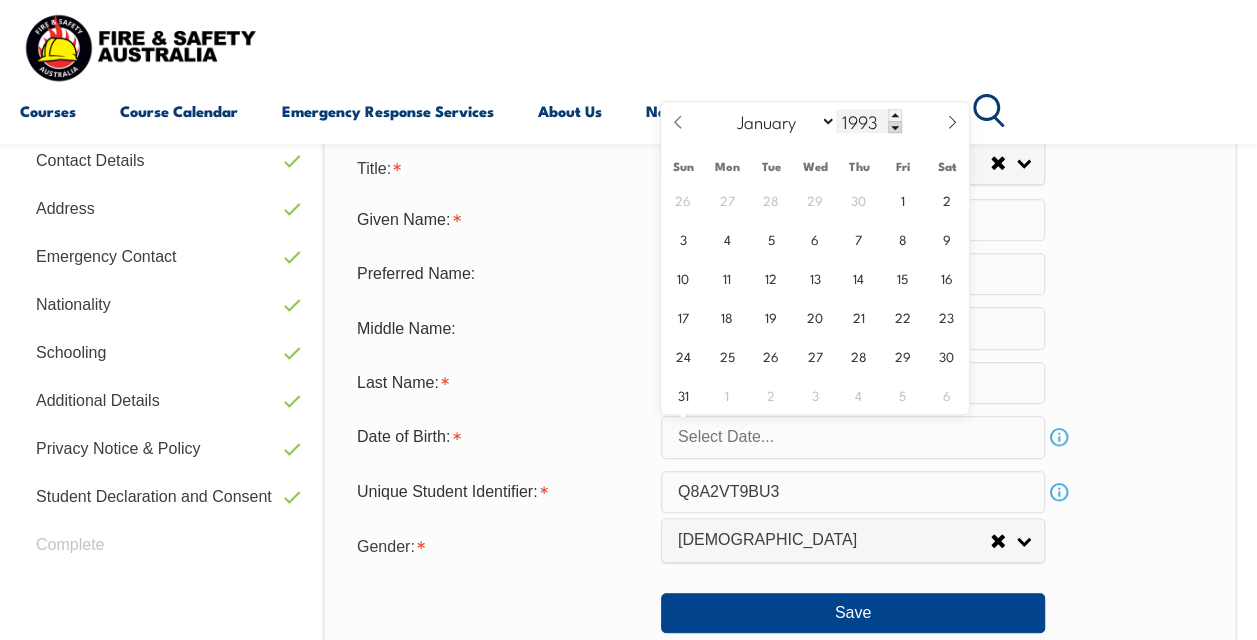click at bounding box center [895, 127] 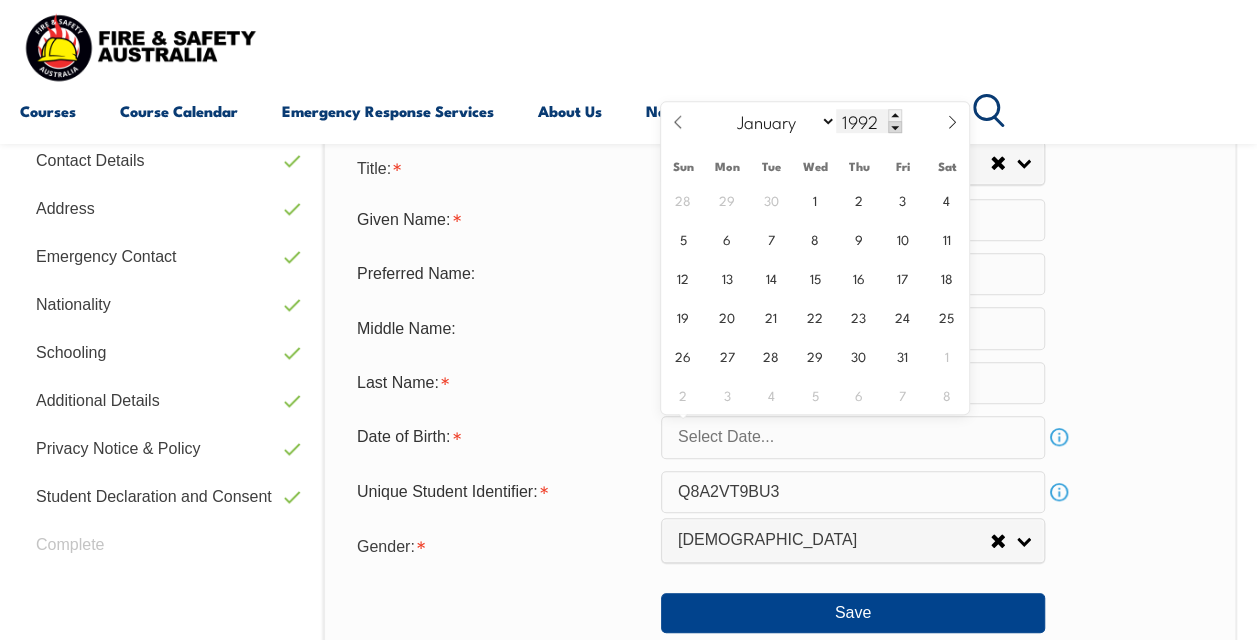 click at bounding box center [895, 127] 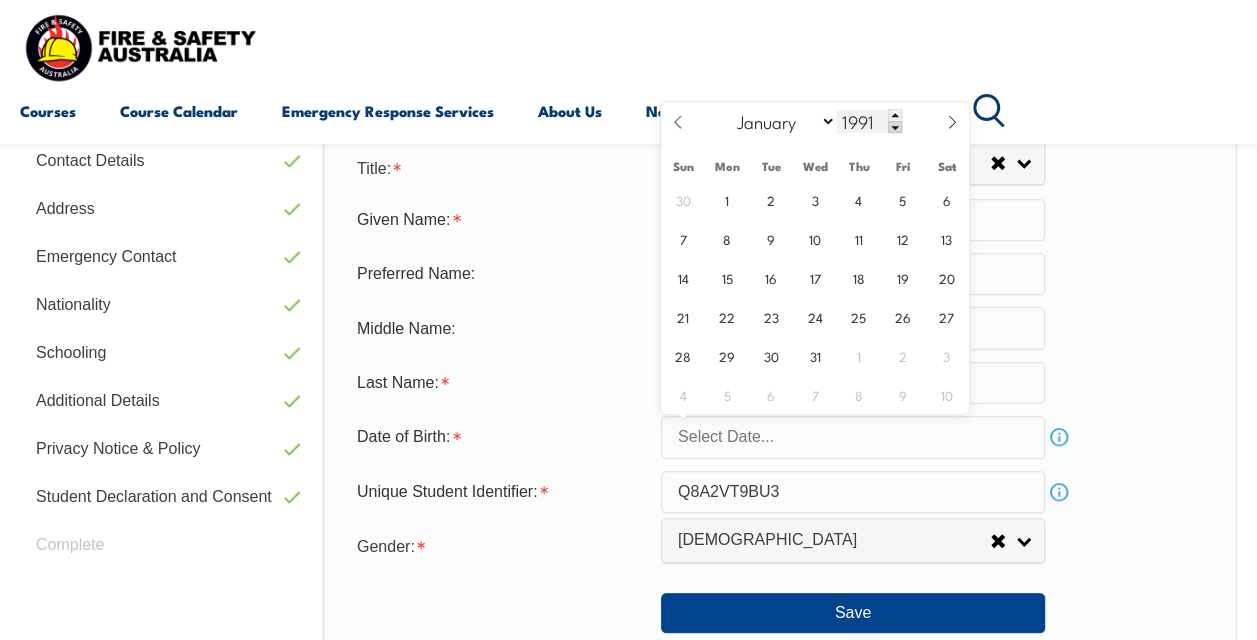 click at bounding box center [895, 127] 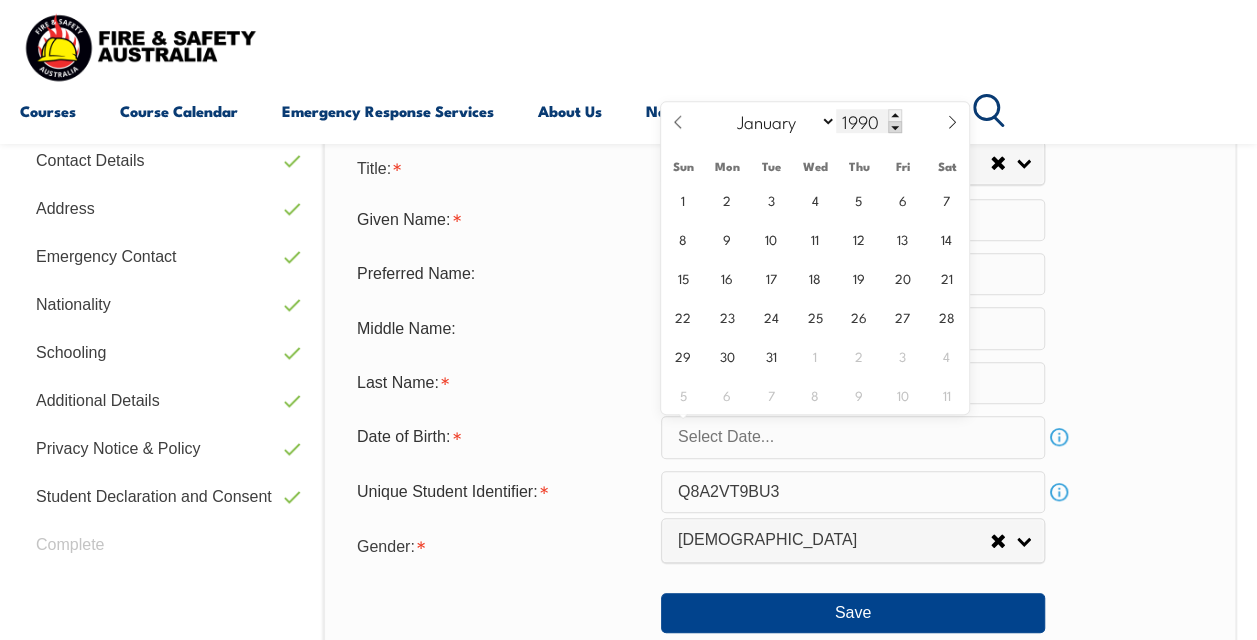 click at bounding box center (895, 127) 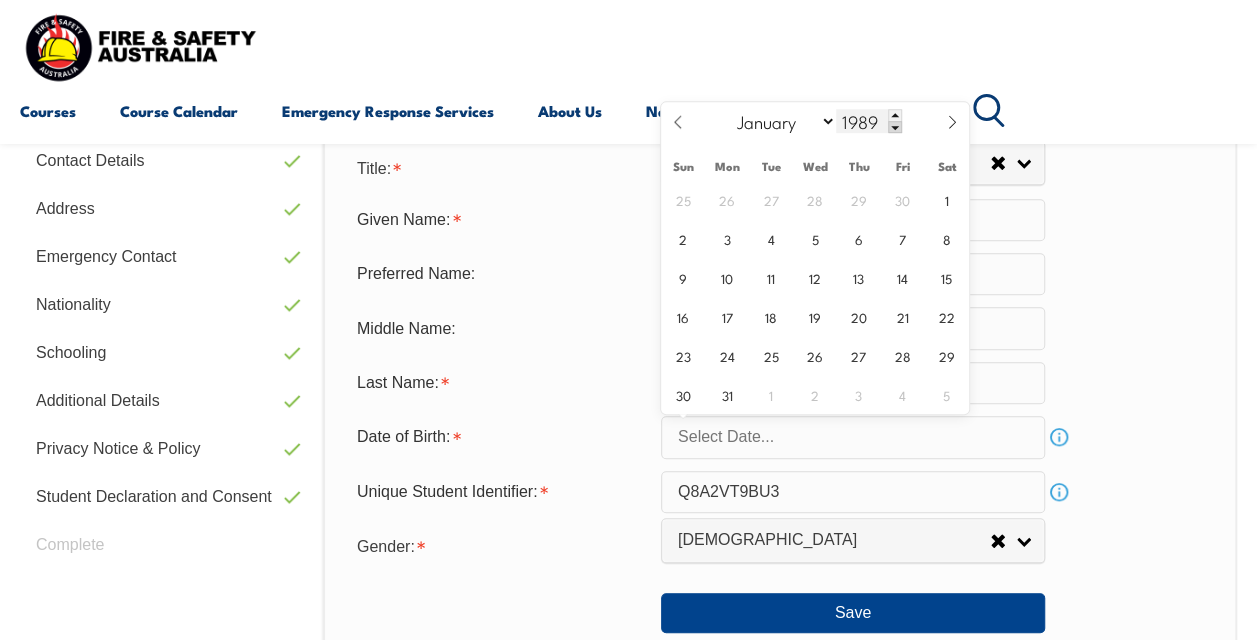 click at bounding box center [895, 127] 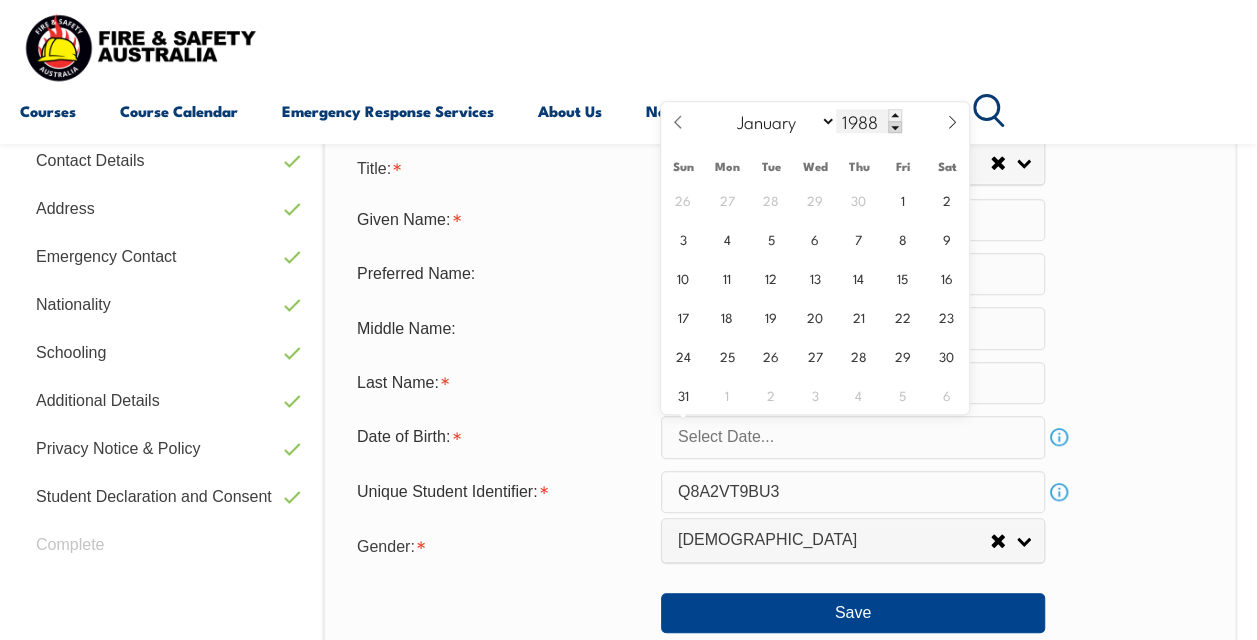 click at bounding box center (895, 127) 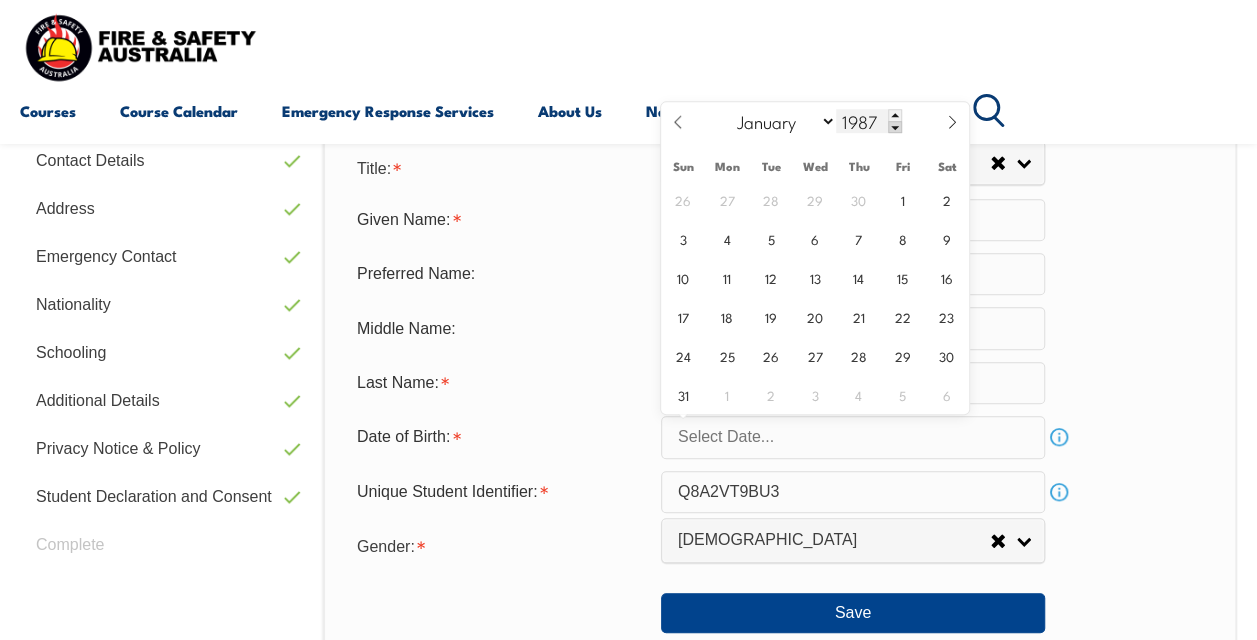 click at bounding box center [895, 127] 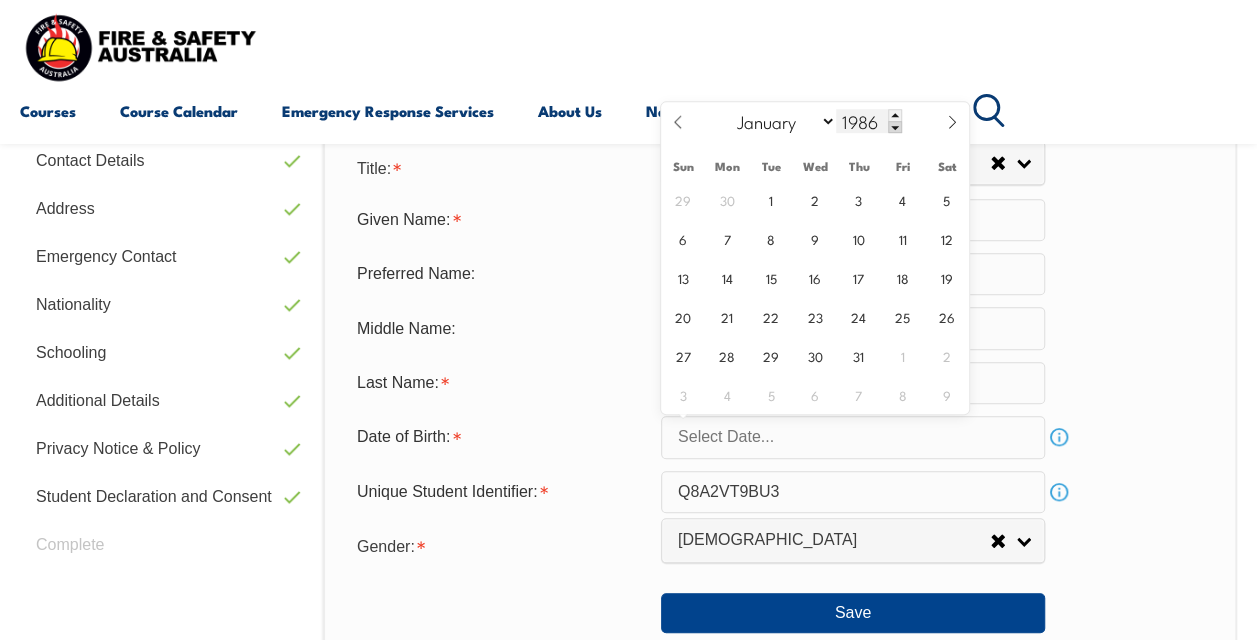 click at bounding box center (895, 127) 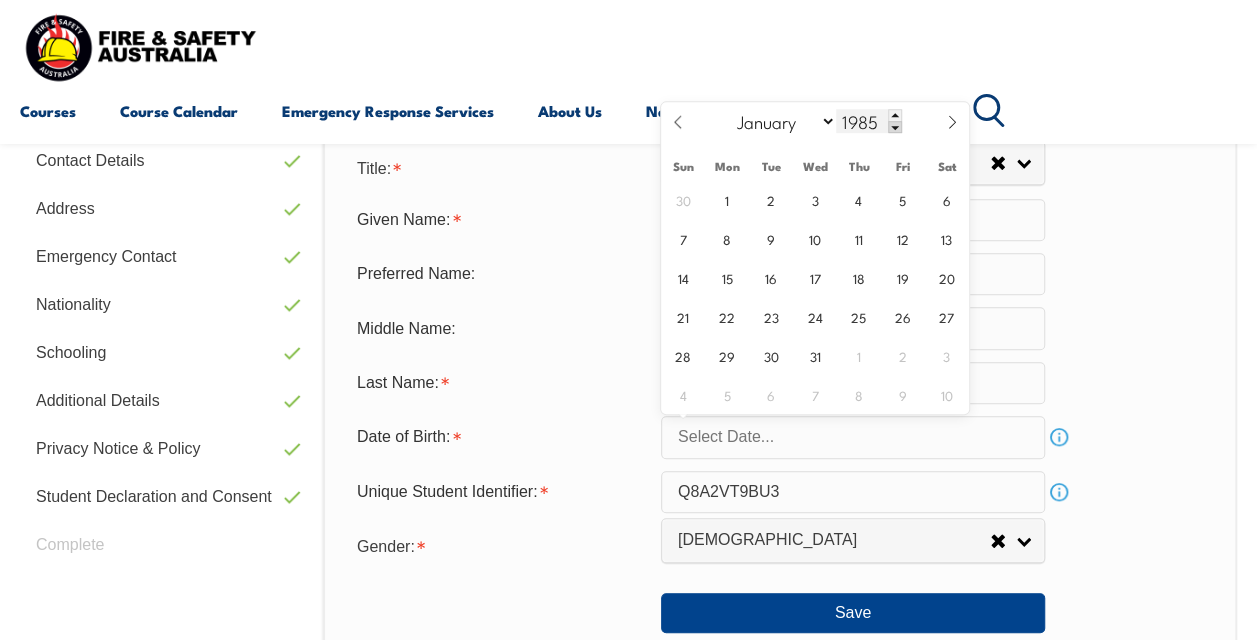 click at bounding box center [895, 127] 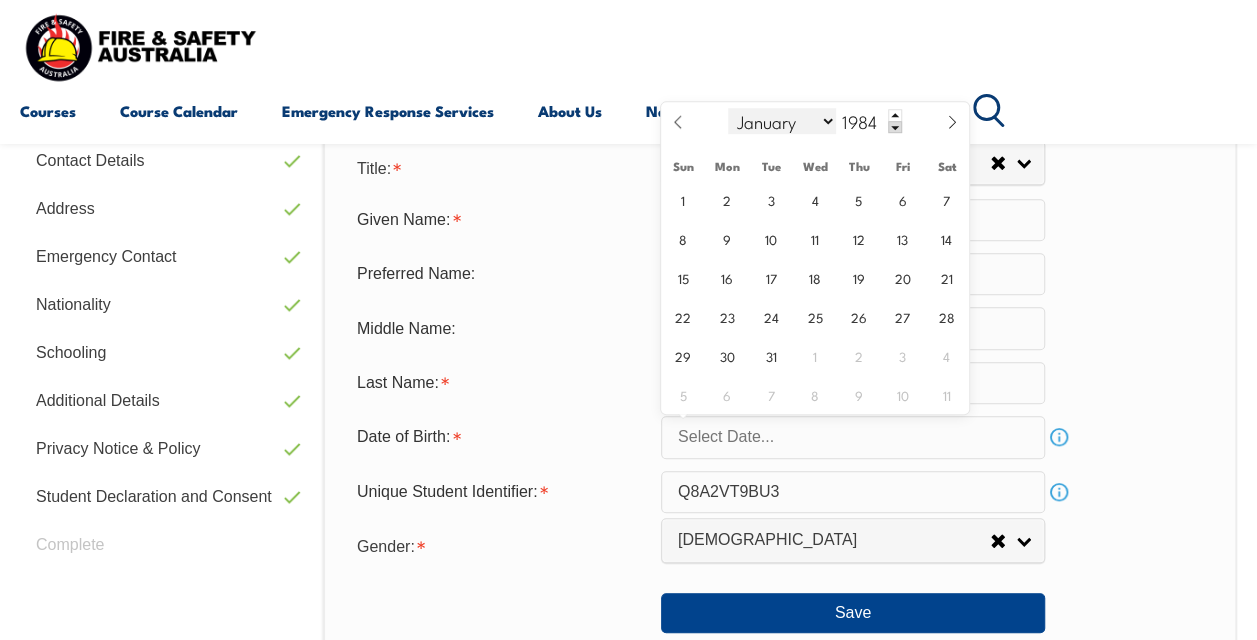 click on "January February March April May June July August September October November December" at bounding box center [782, 121] 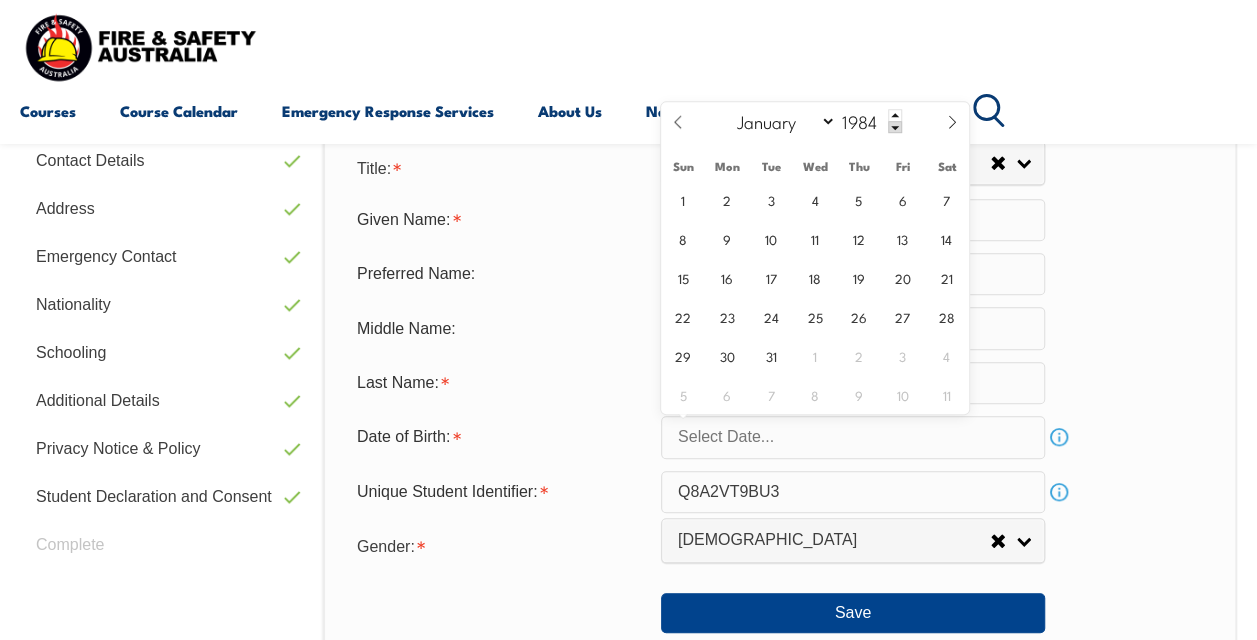 select on "2" 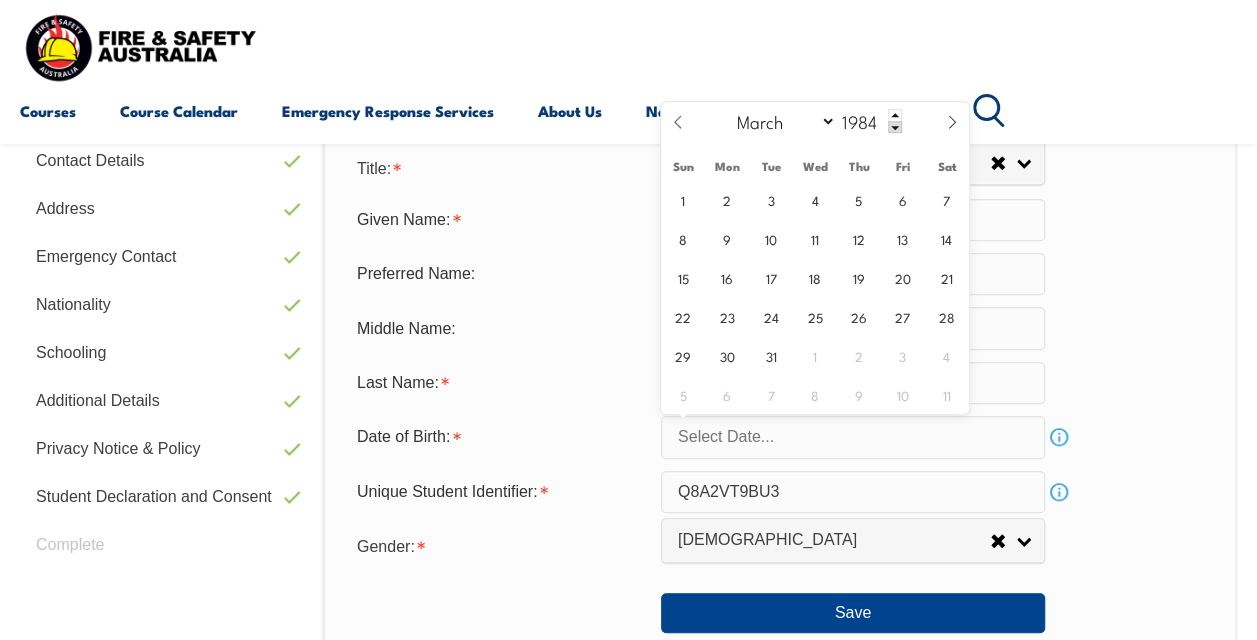 click on "January February March April May June July August September October November December" at bounding box center [782, 121] 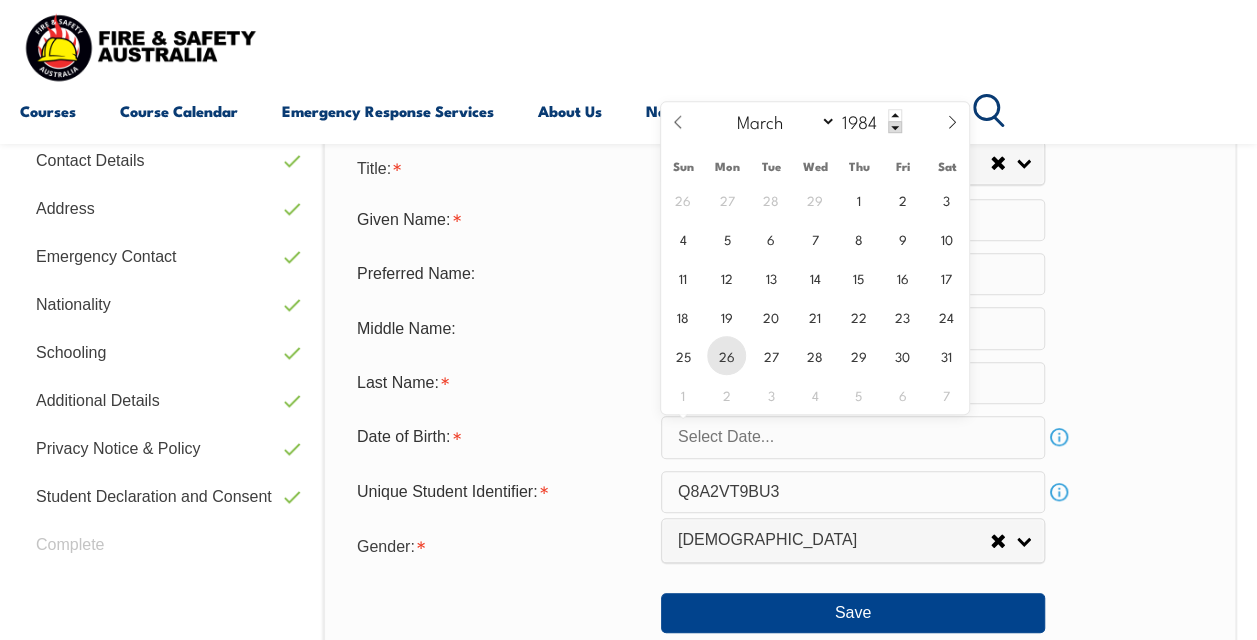 click on "26" at bounding box center (726, 355) 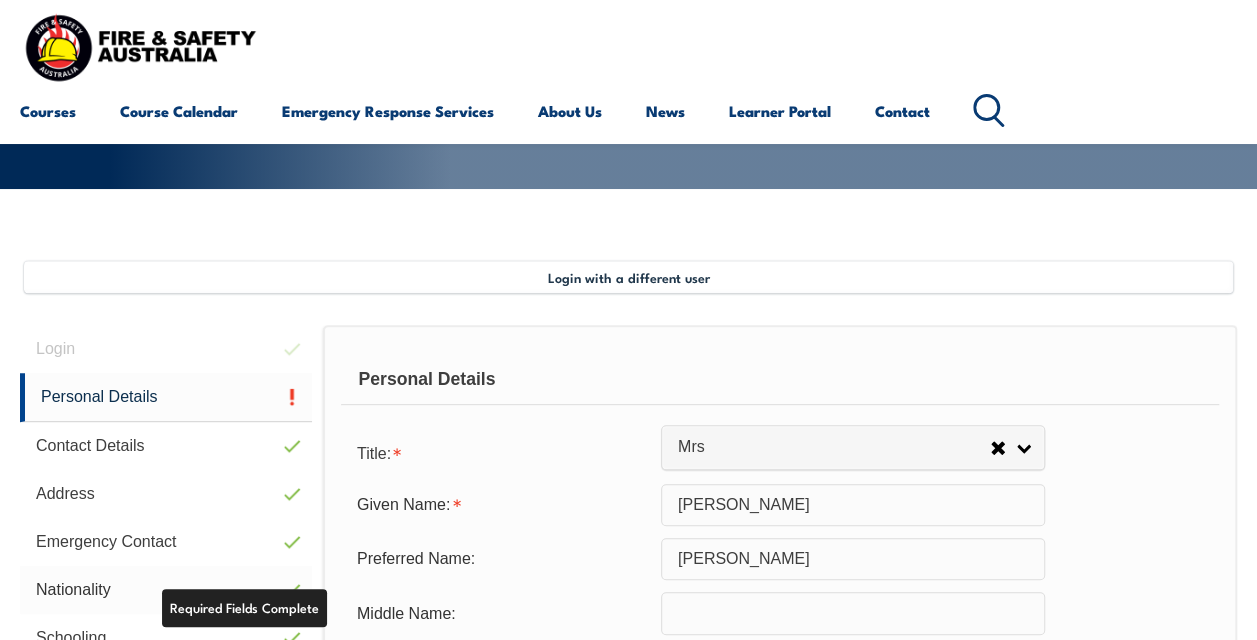 scroll, scrollTop: 683, scrollLeft: 0, axis: vertical 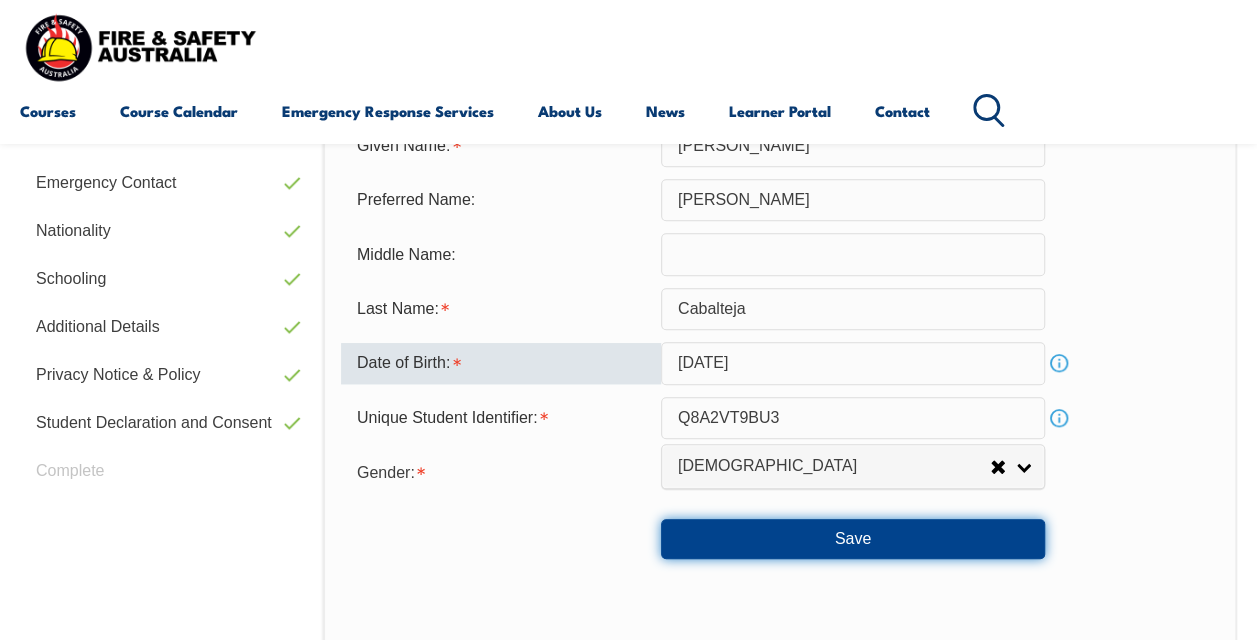 click on "Save" at bounding box center [853, 539] 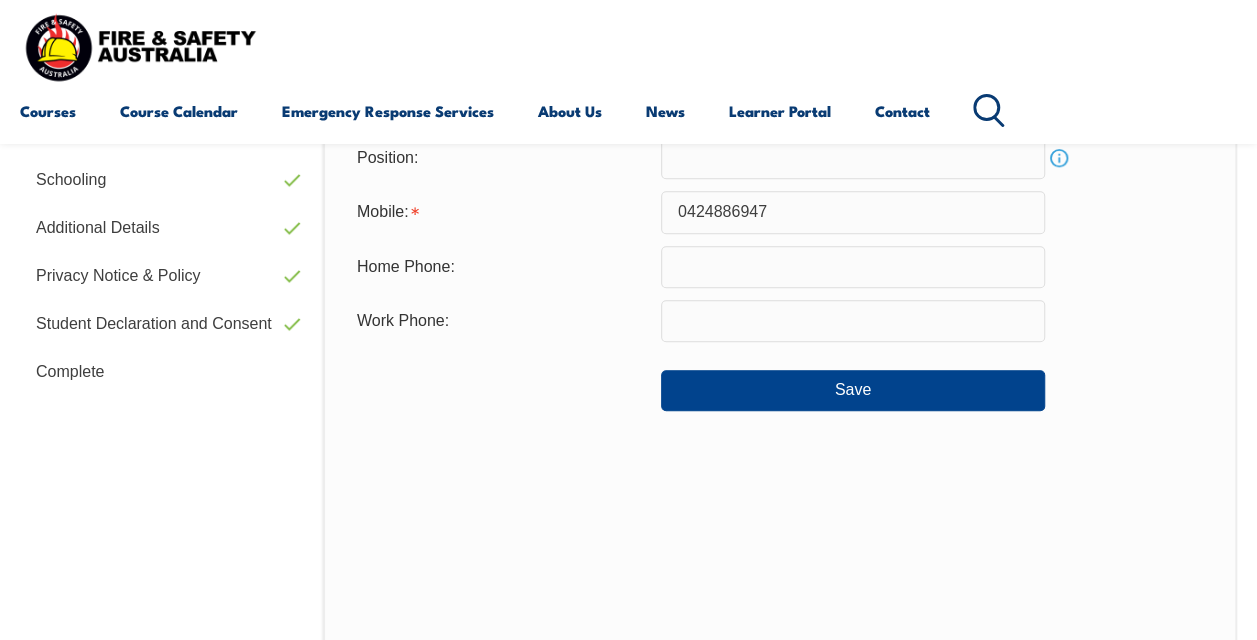 scroll, scrollTop: 736, scrollLeft: 0, axis: vertical 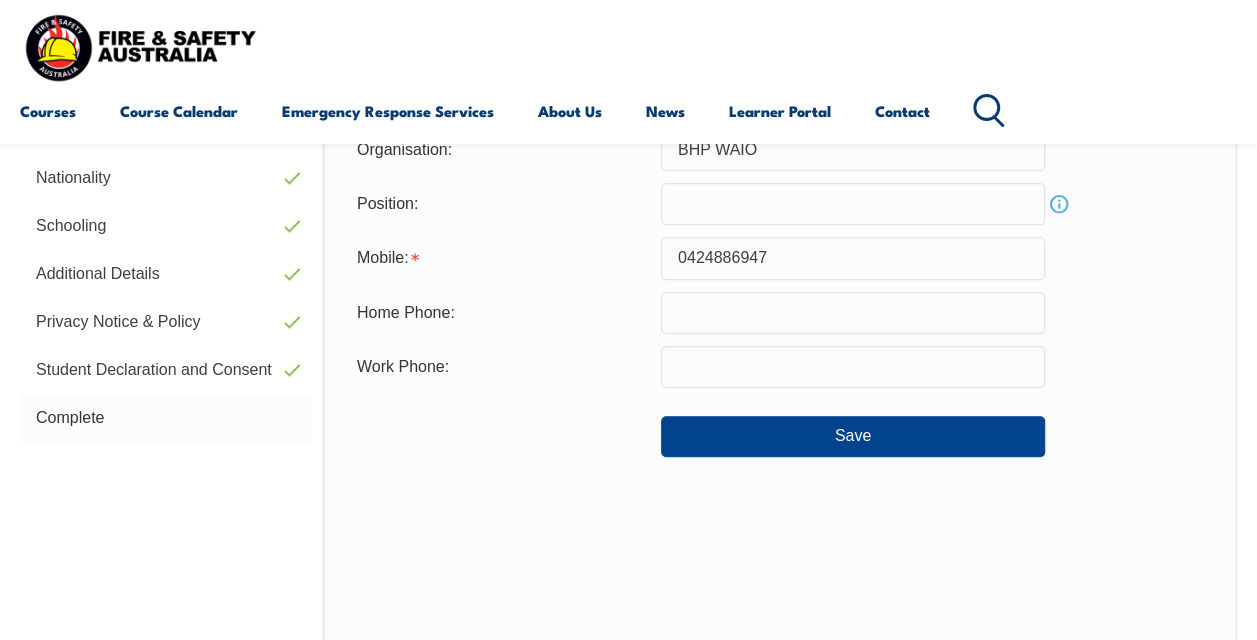 click on "Complete" at bounding box center (166, 418) 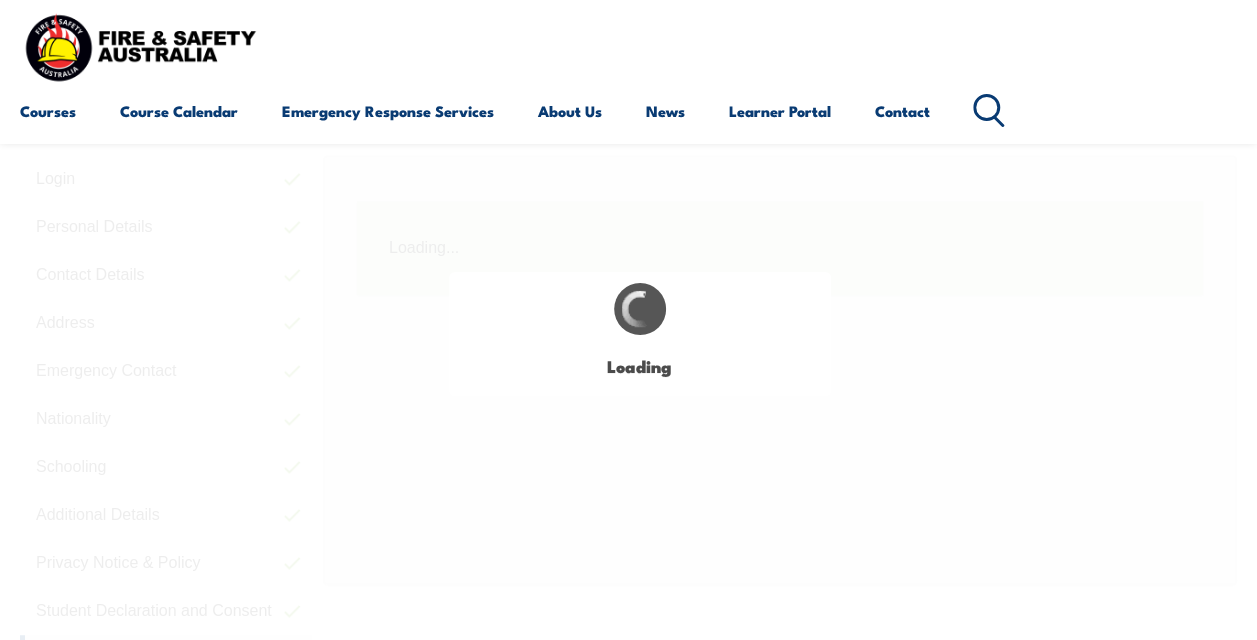 scroll, scrollTop: 485, scrollLeft: 0, axis: vertical 